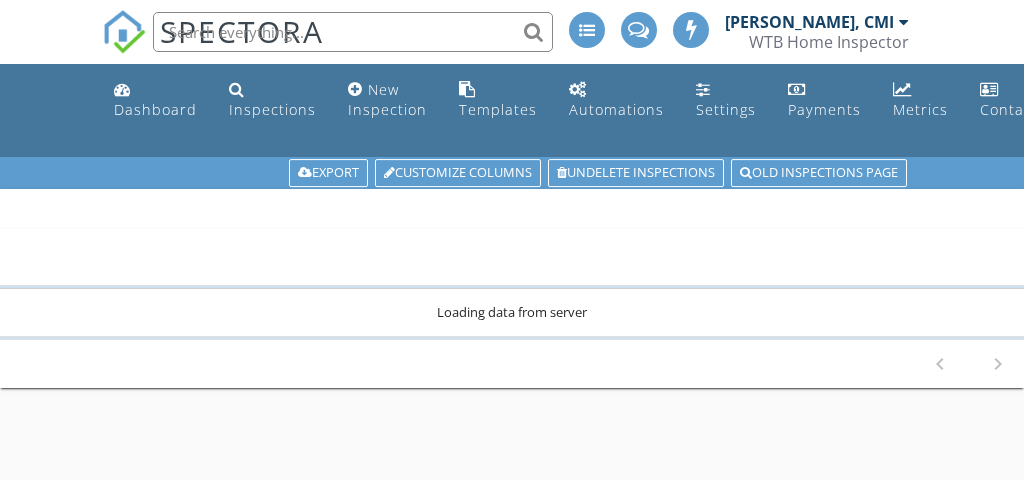scroll, scrollTop: 66, scrollLeft: 0, axis: vertical 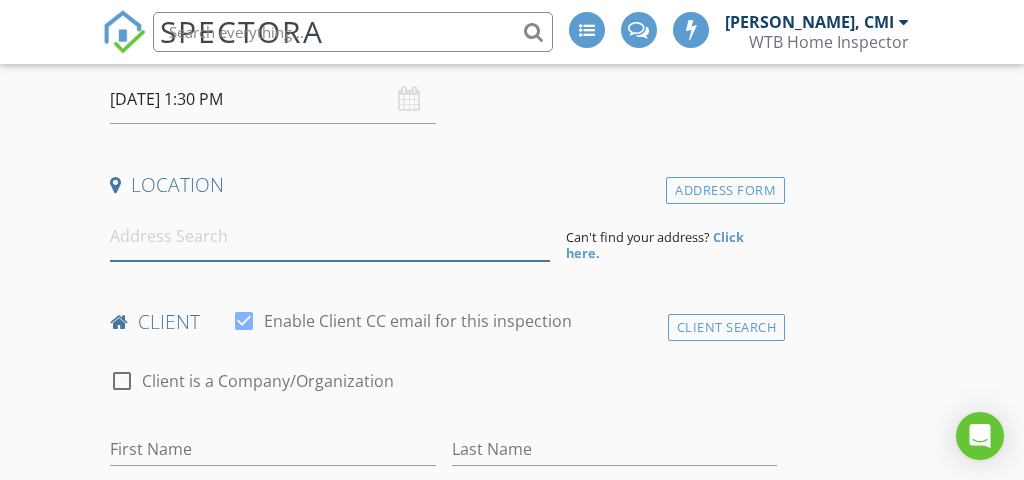 paste on "1029 Jessica Court, Corvallis MT." 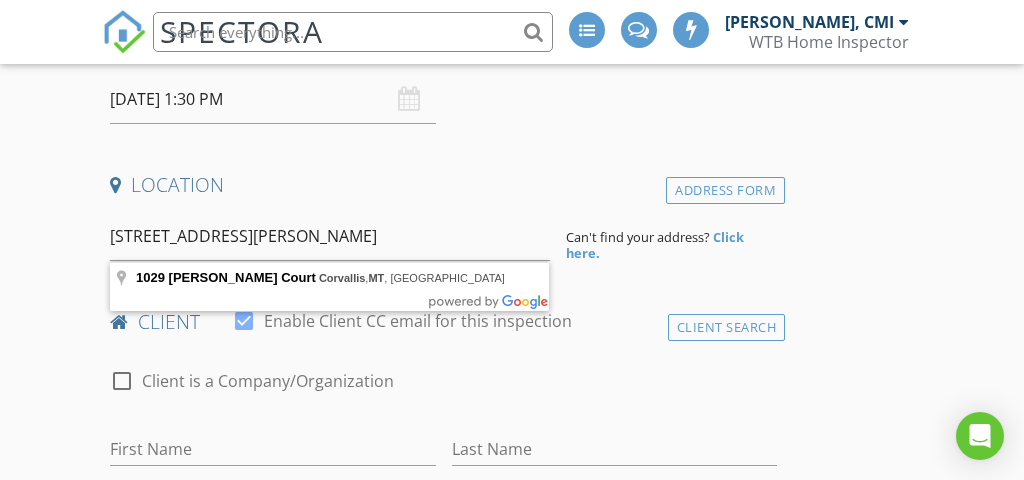 type on "1029 Jessica Court, Corvallis, MT, USA" 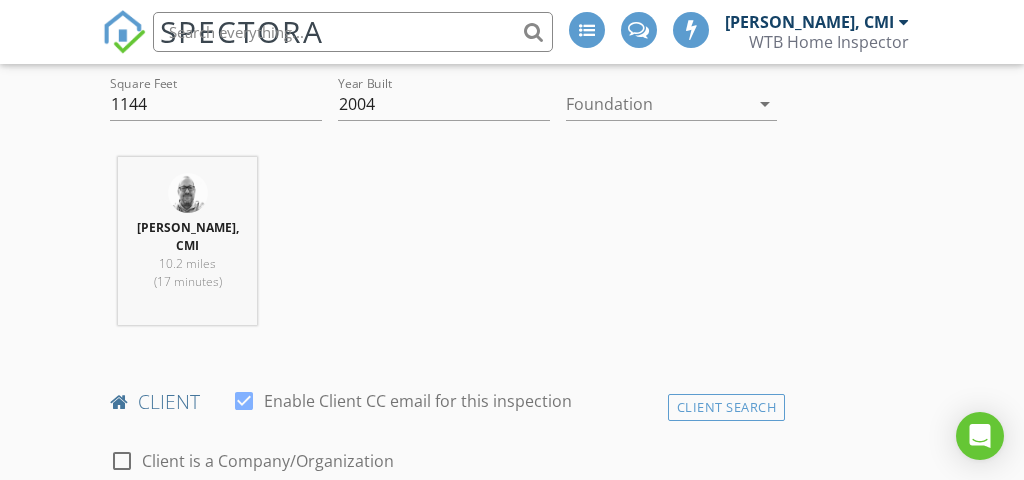 scroll, scrollTop: 730, scrollLeft: 0, axis: vertical 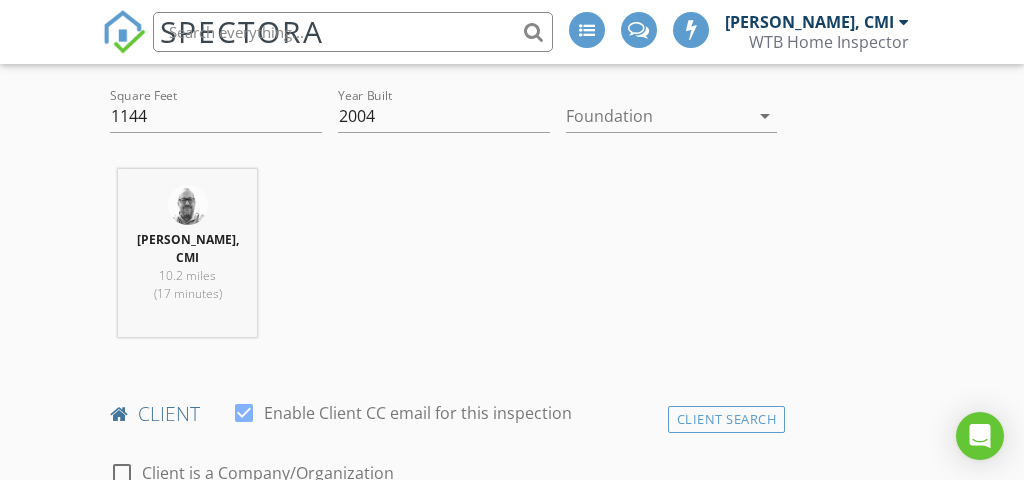 click at bounding box center [658, 116] 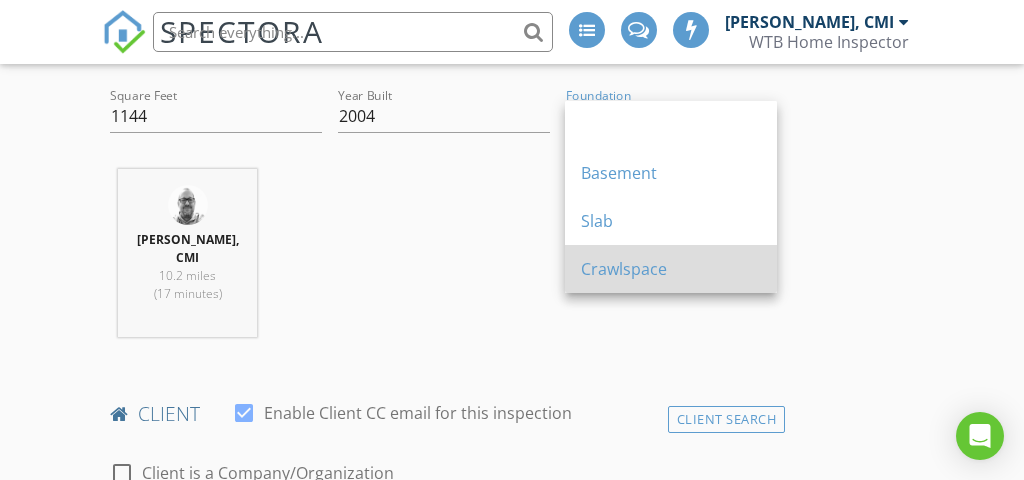 click on "Crawlspace" at bounding box center (671, 269) 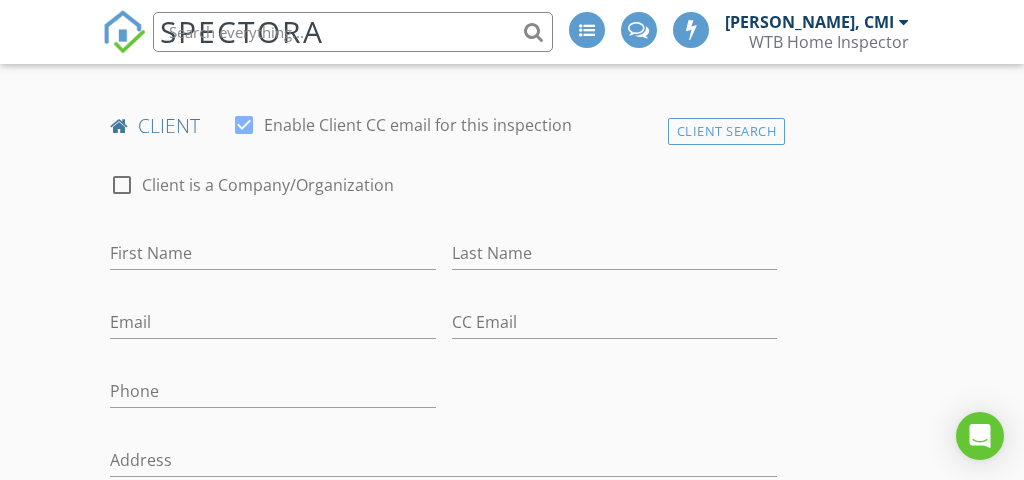 scroll, scrollTop: 1056, scrollLeft: 0, axis: vertical 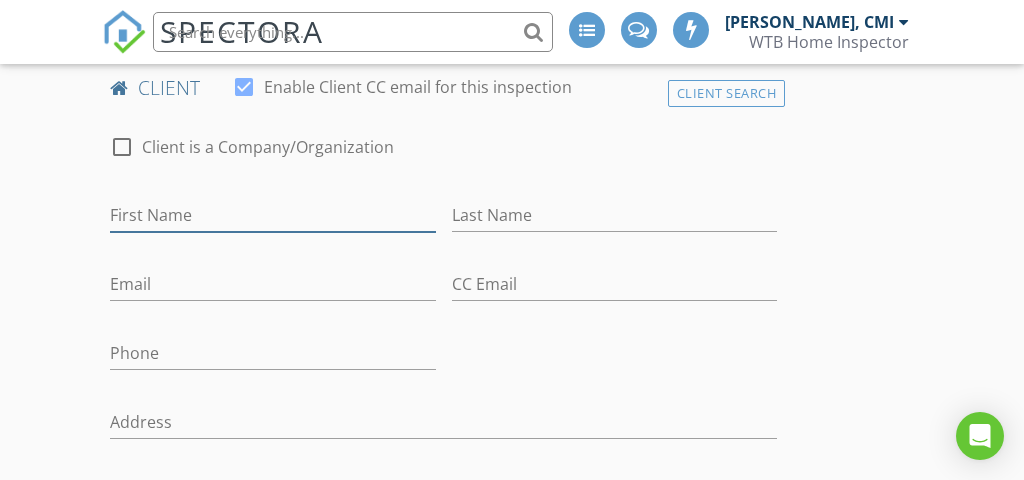click on "First Name" at bounding box center (272, 215) 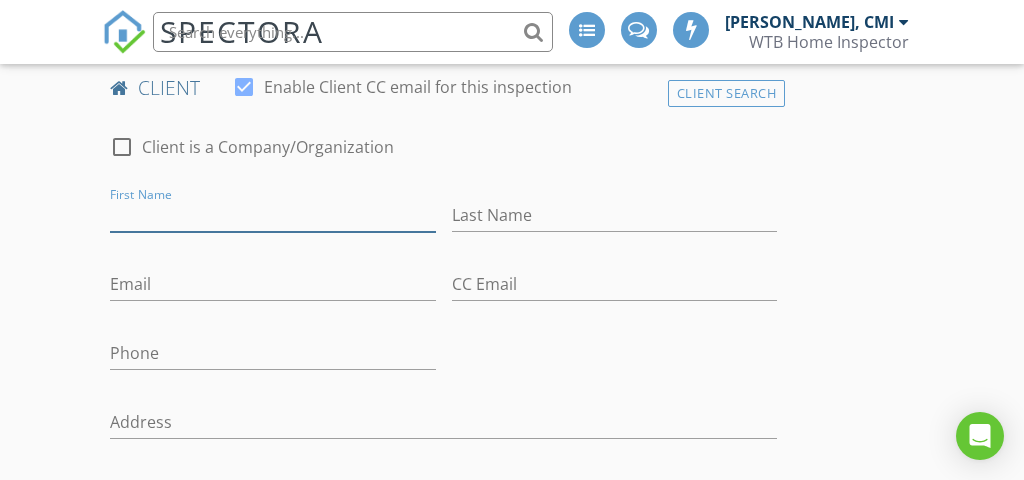 paste on "[PERSON_NAME]" 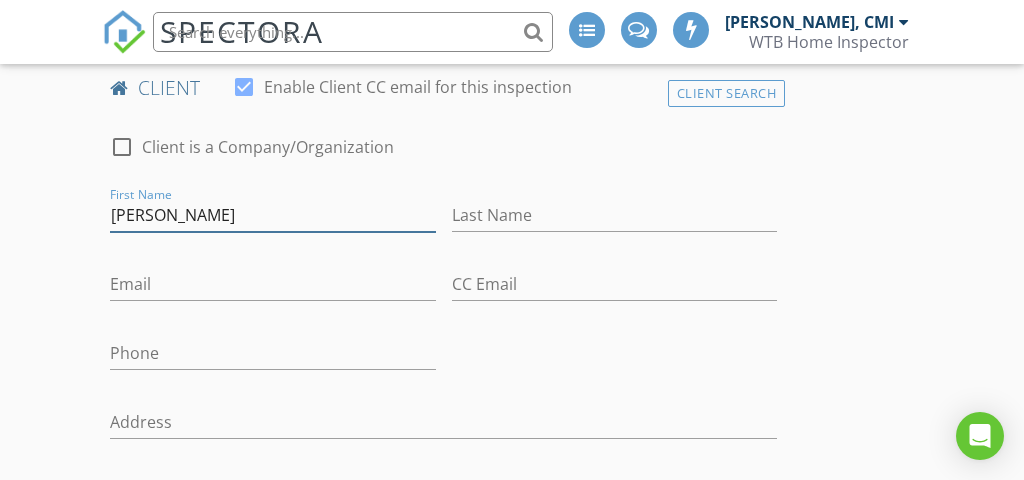 type on "[PERSON_NAME]" 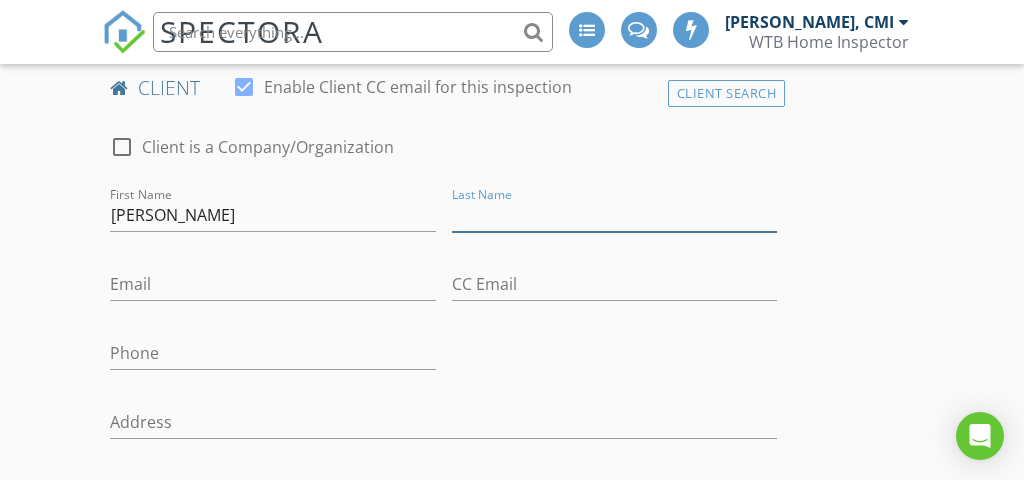 paste on "Rainy" 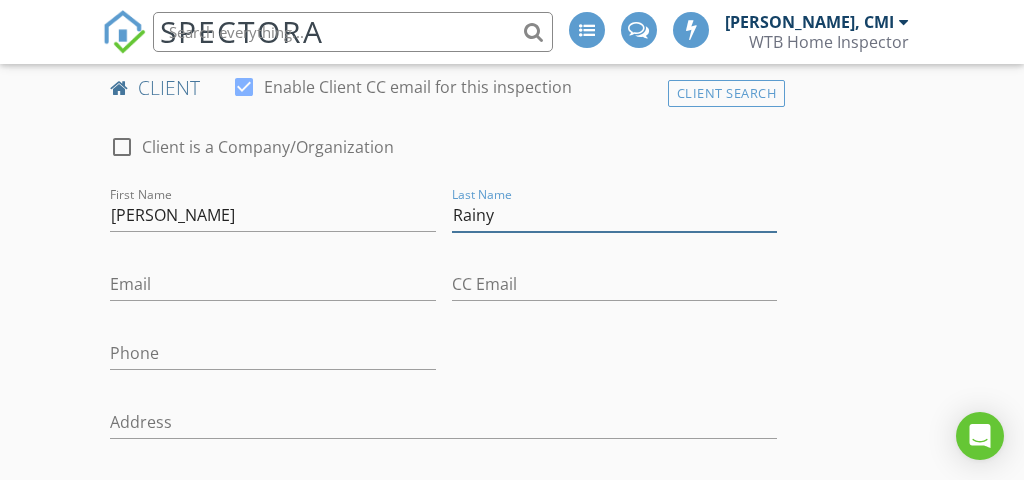 type on "Rainy" 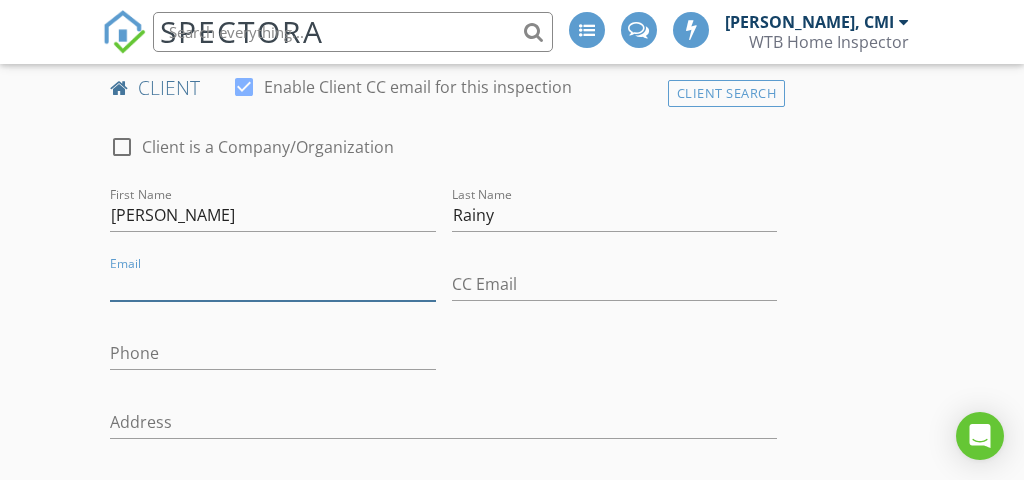 click on "Email" at bounding box center [272, 284] 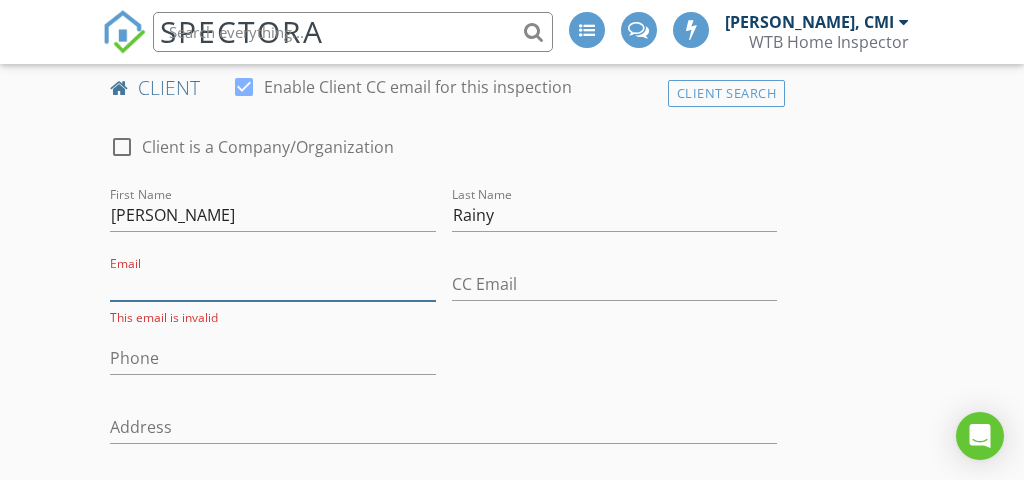paste on "[EMAIL_ADDRESS][DOMAIN_NAME]" 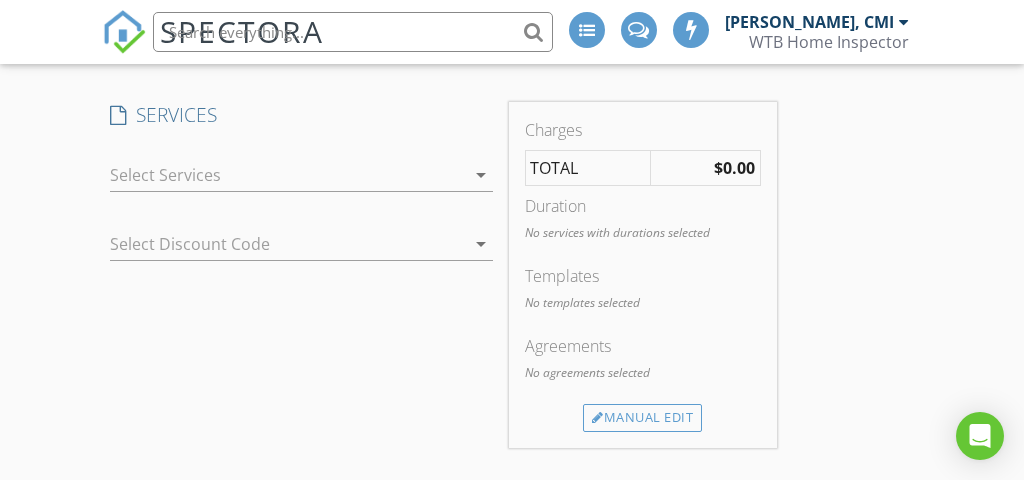 scroll, scrollTop: 1886, scrollLeft: 0, axis: vertical 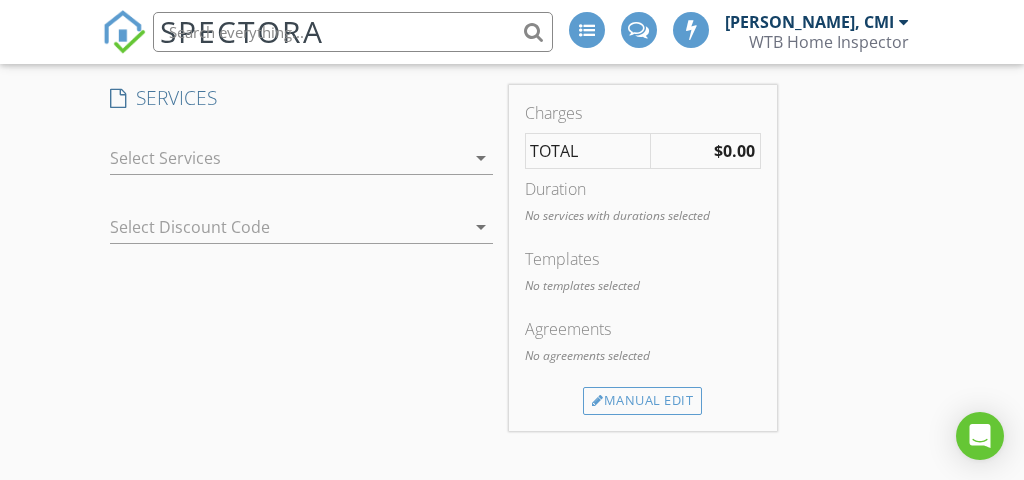 type on "[EMAIL_ADDRESS][DOMAIN_NAME]" 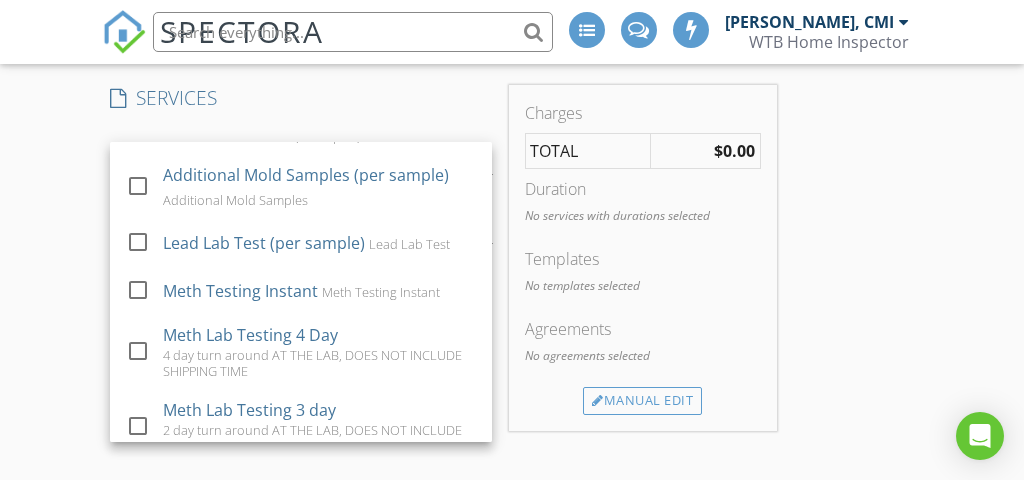 scroll, scrollTop: 2051, scrollLeft: 0, axis: vertical 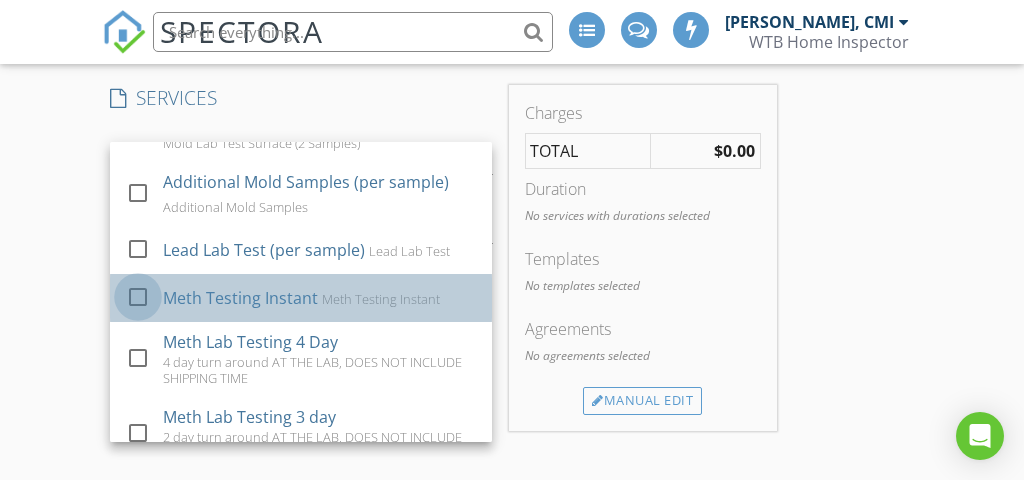 click at bounding box center (138, 296) 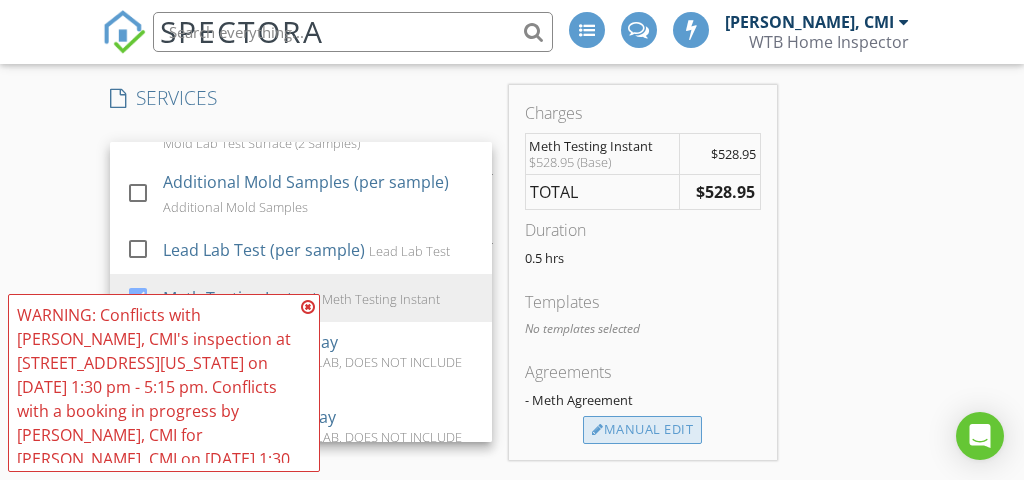click on "Manual Edit" at bounding box center [642, 430] 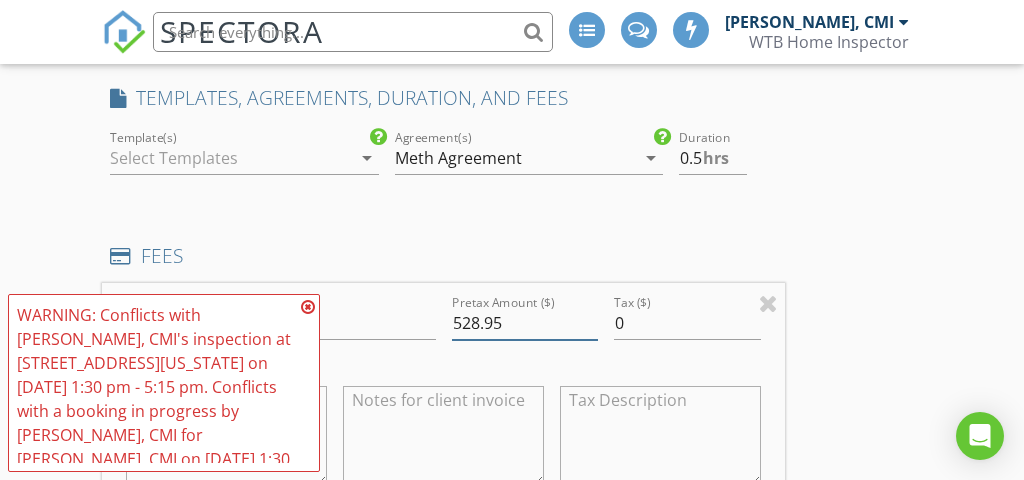 click on "528.95" at bounding box center (525, 323) 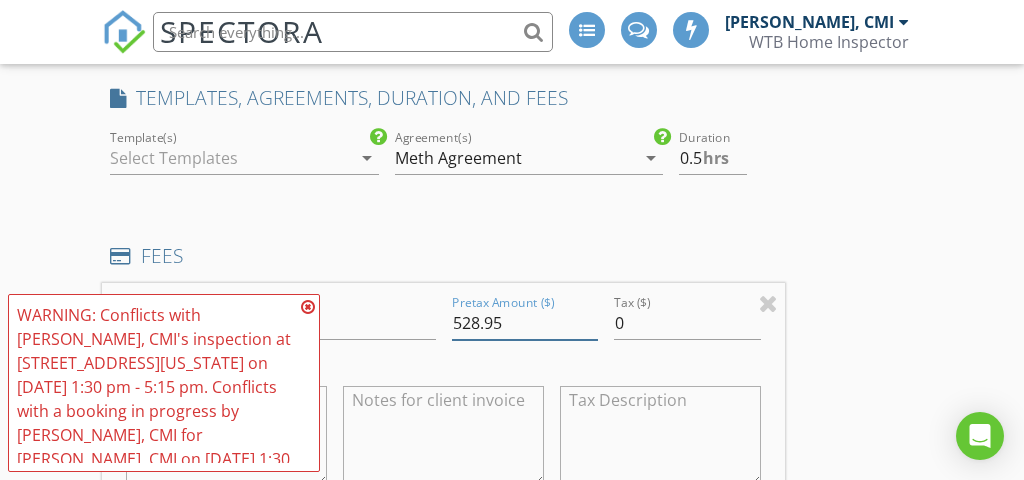 click on "528.95" at bounding box center [525, 323] 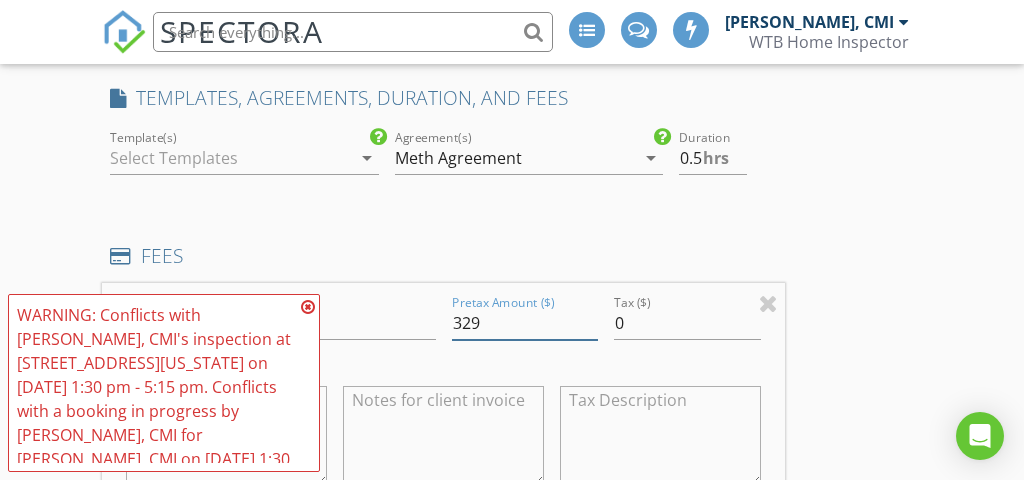 type on "329" 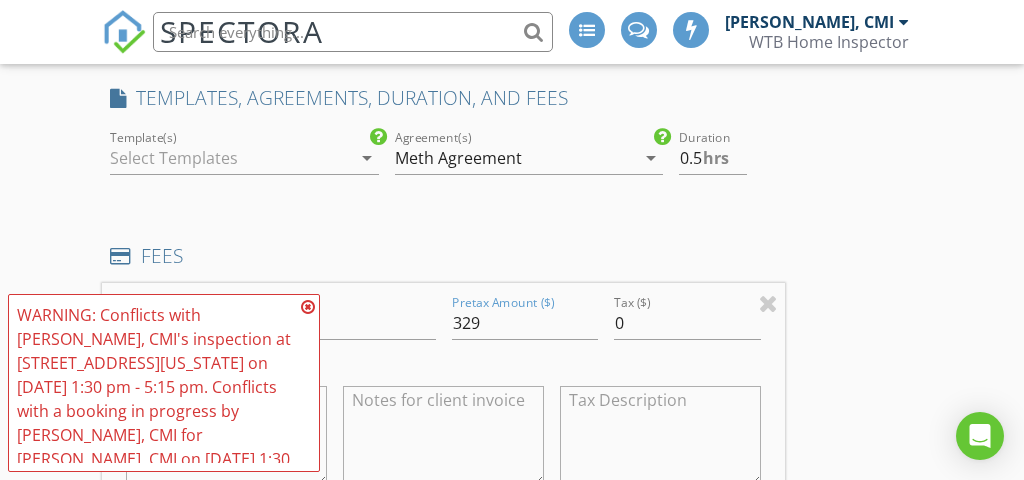 click on "INSPECTOR(S)
check_box   Walter T Bernauer, CMI   PRIMARY   Walter T Bernauer, CMI arrow_drop_down   check_box_outline_blank Walter T Bernauer, CMI specifically requested
Date/Time
07/10/2025 1:30 PM
Location
Address Search       Address 1029 Jessica Ct   Unit   City Corvallis   State MT   Zip 59828   County Ravalli     Square Feet 1144   Year Built 2004   Foundation Crawlspace arrow_drop_down     Walter T Bernauer, CMI     10.2 miles     (17 minutes)
client
check_box Enable Client CC email for this inspection   Client Search     check_box_outline_blank Client is a Company/Organization     First Name Sheryll   Last Name Rainy   Email sheryllrainey@gmail.com   CC Email   Phone   Address   City   State   Zip     Tags         Notes   Private Notes
ADD ADDITIONAL client
SERVICES" at bounding box center [511, 611] 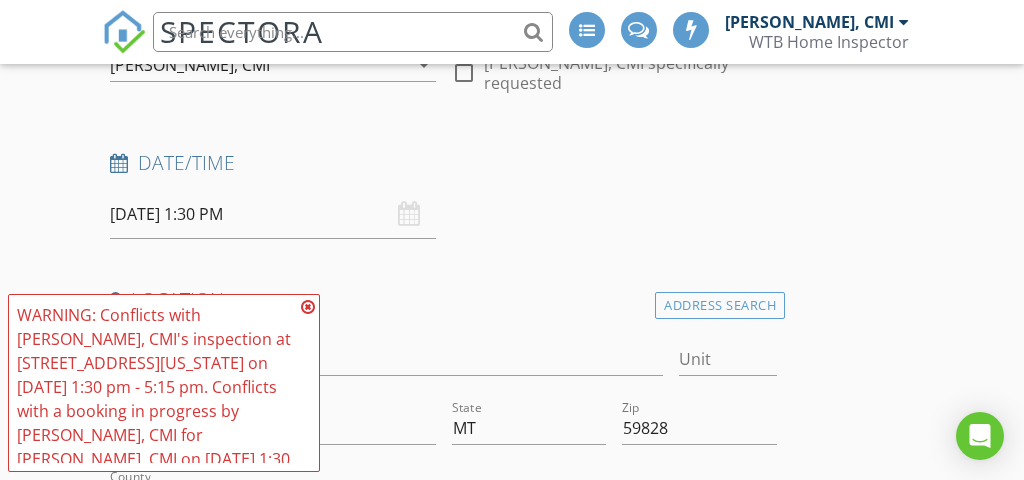 scroll, scrollTop: 261, scrollLeft: 0, axis: vertical 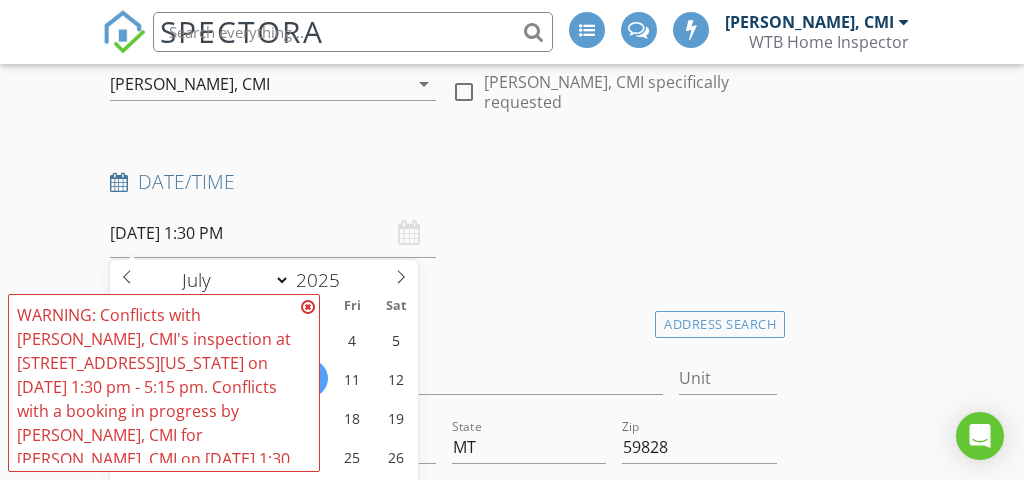 click on "07/10/2025 1:30 PM" at bounding box center [272, 233] 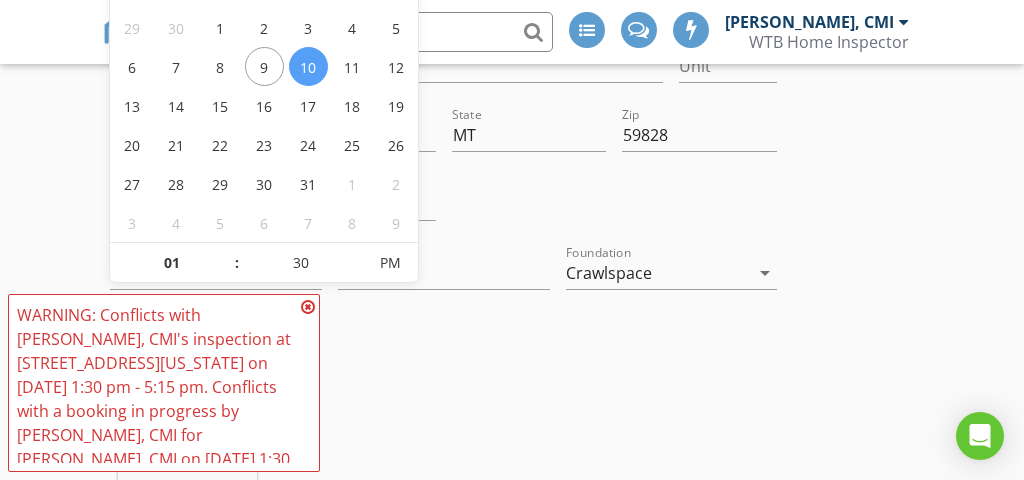 scroll, scrollTop: 577, scrollLeft: 0, axis: vertical 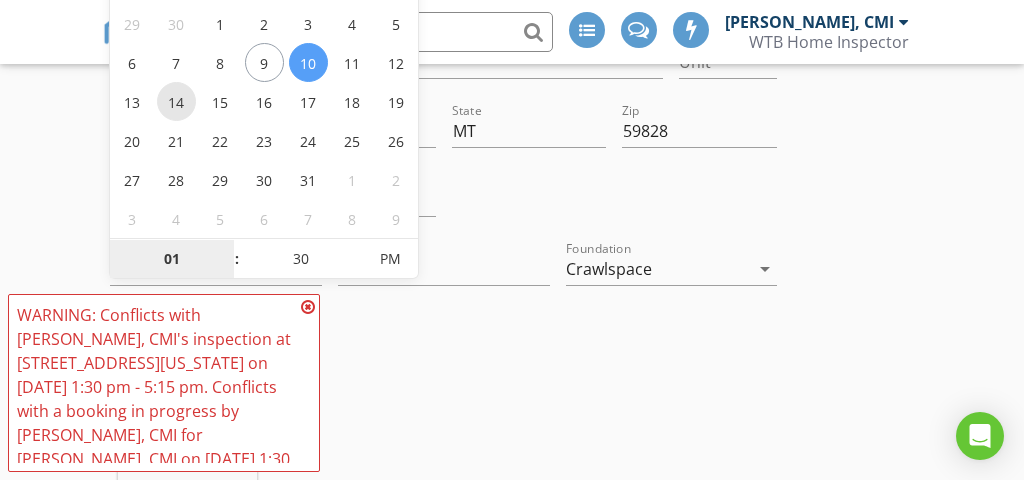 type on "07/14/2025 1:30 PM" 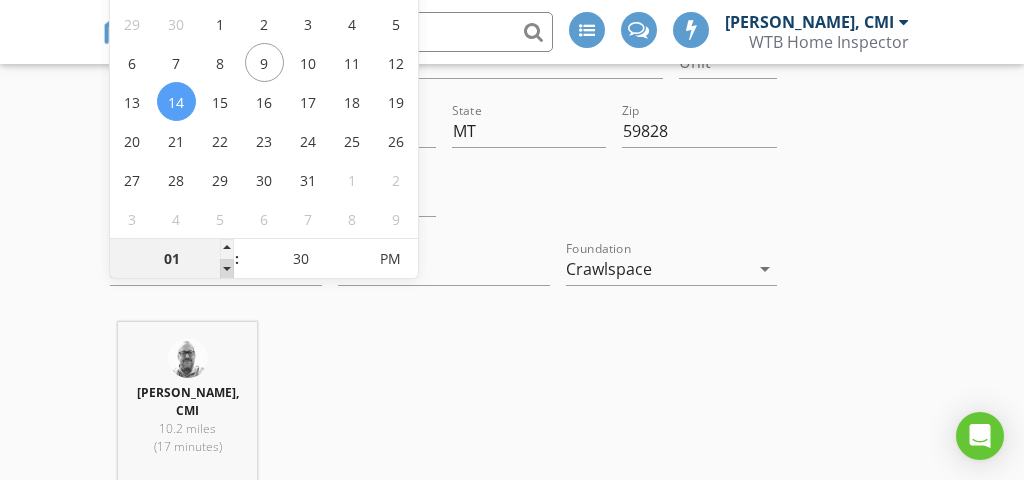 type on "12" 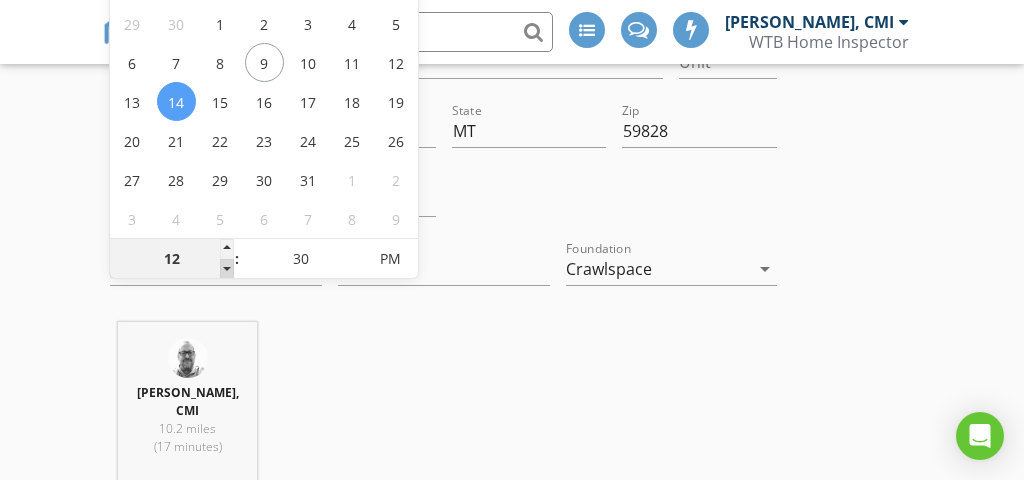 click at bounding box center (227, 269) 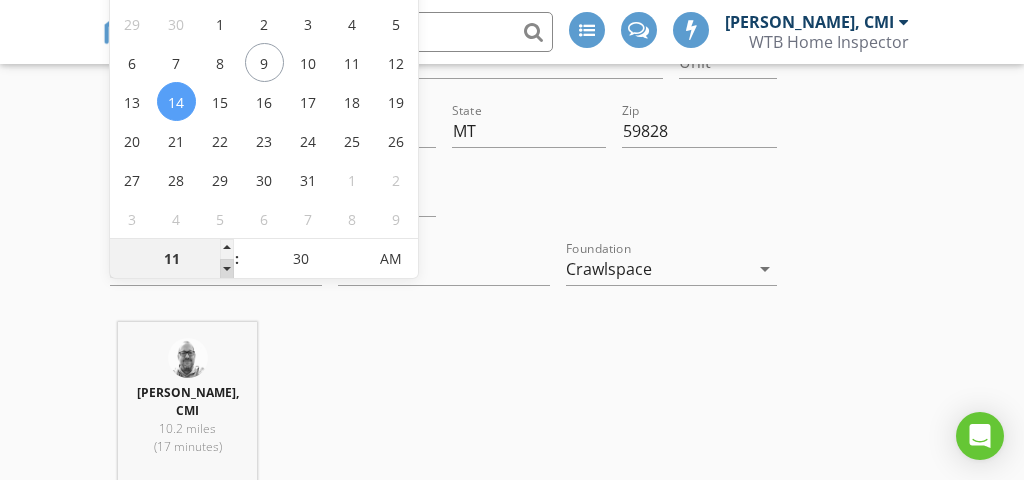 click at bounding box center (227, 269) 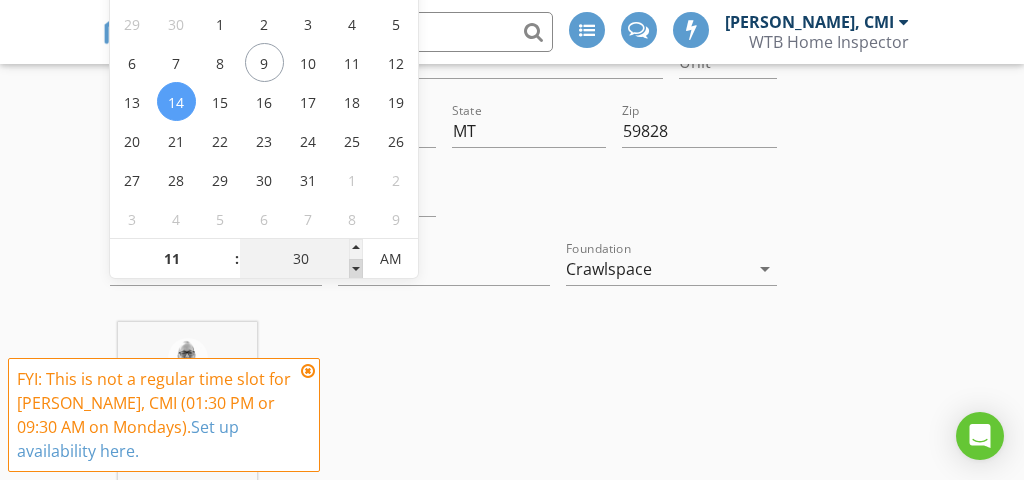 type on "25" 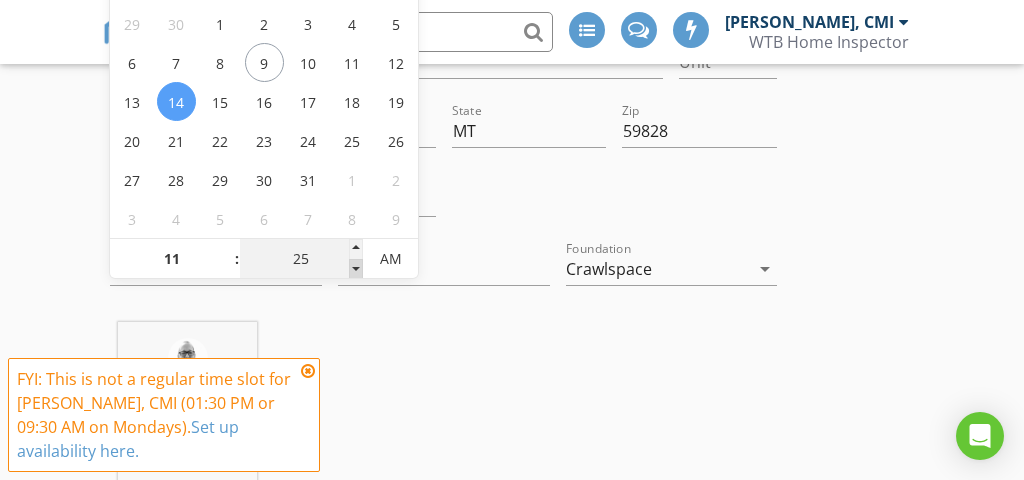 click at bounding box center (356, 269) 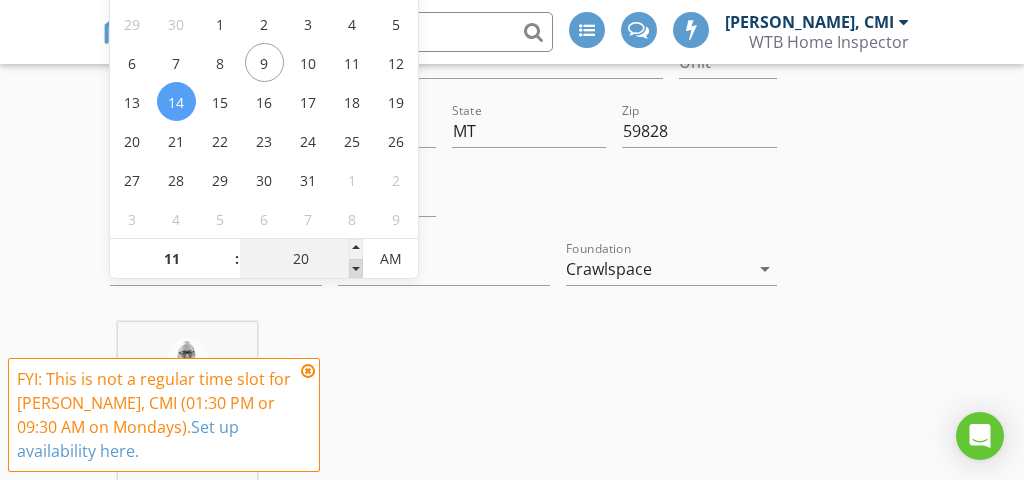 click at bounding box center (356, 269) 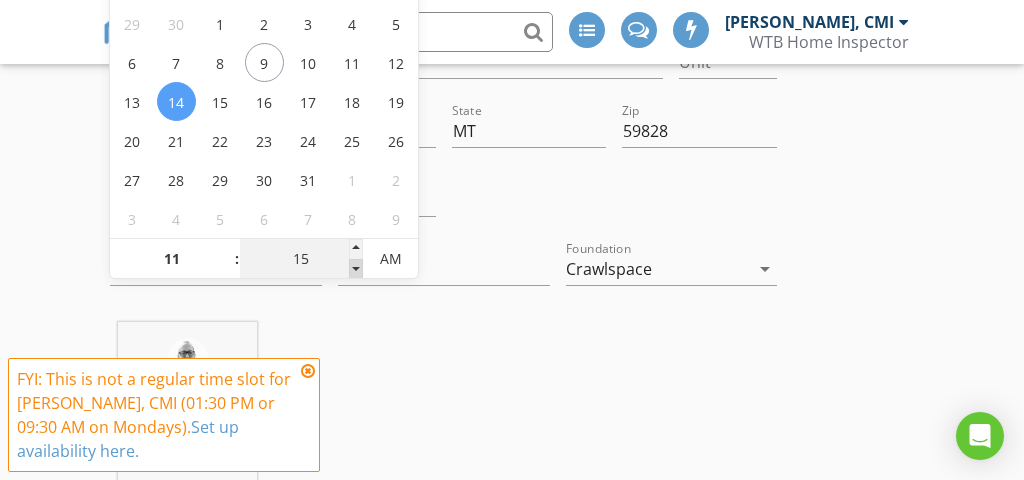 click at bounding box center [356, 269] 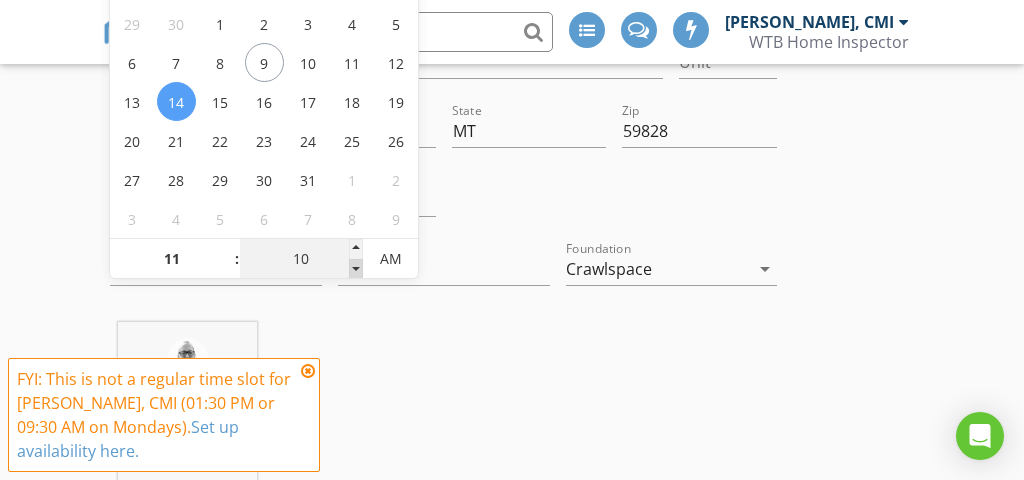 click at bounding box center [356, 269] 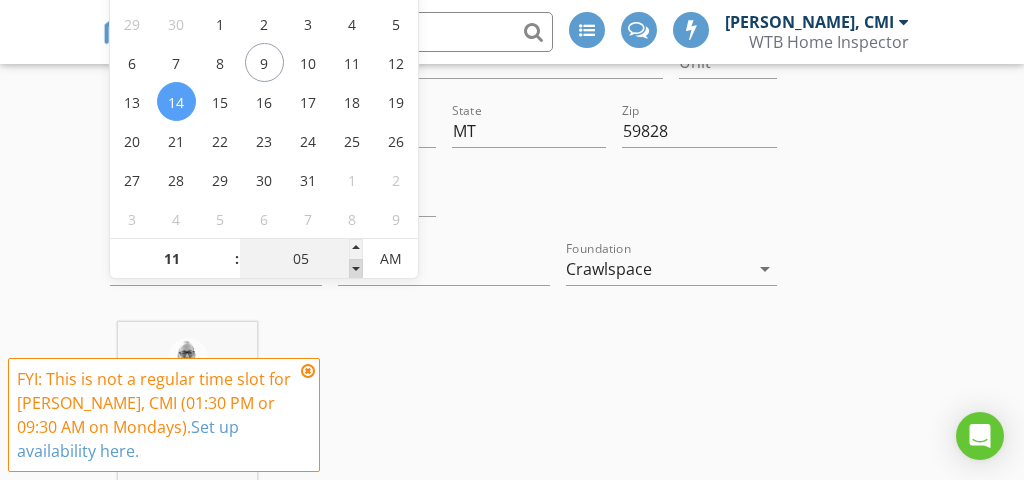 type on "07/14/2025 11:05 AM" 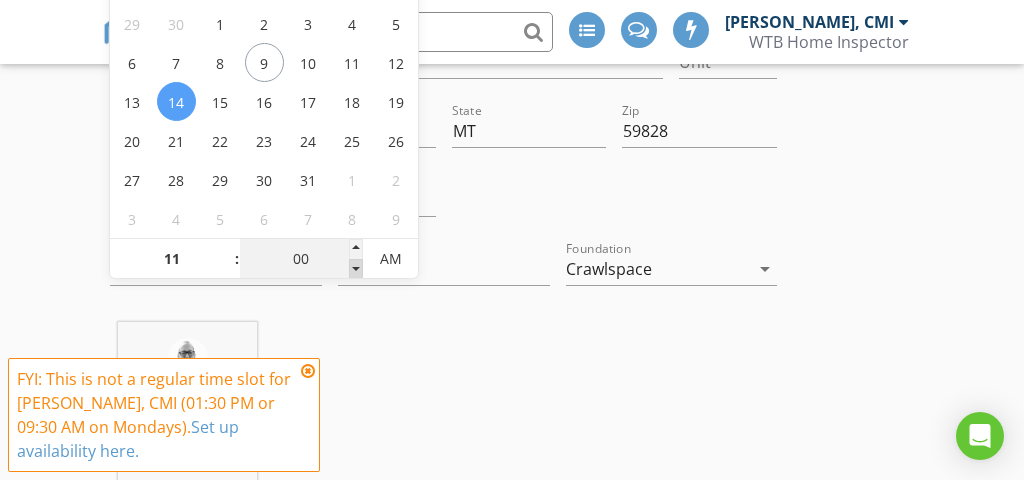 click at bounding box center [356, 269] 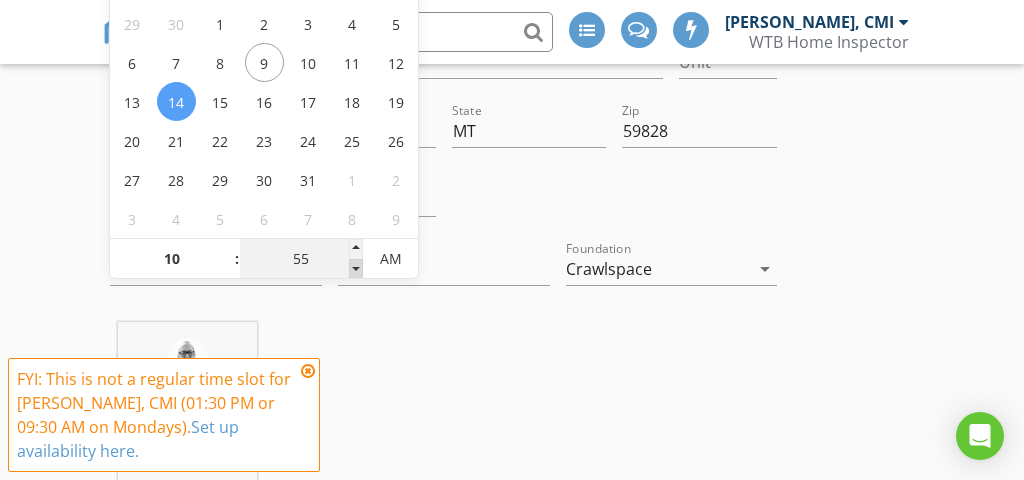 click at bounding box center [356, 269] 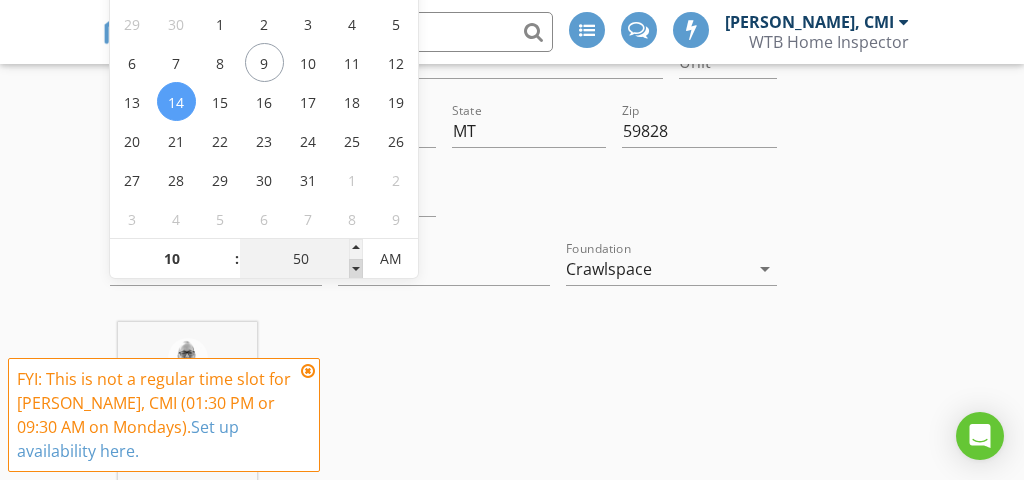 click at bounding box center [356, 269] 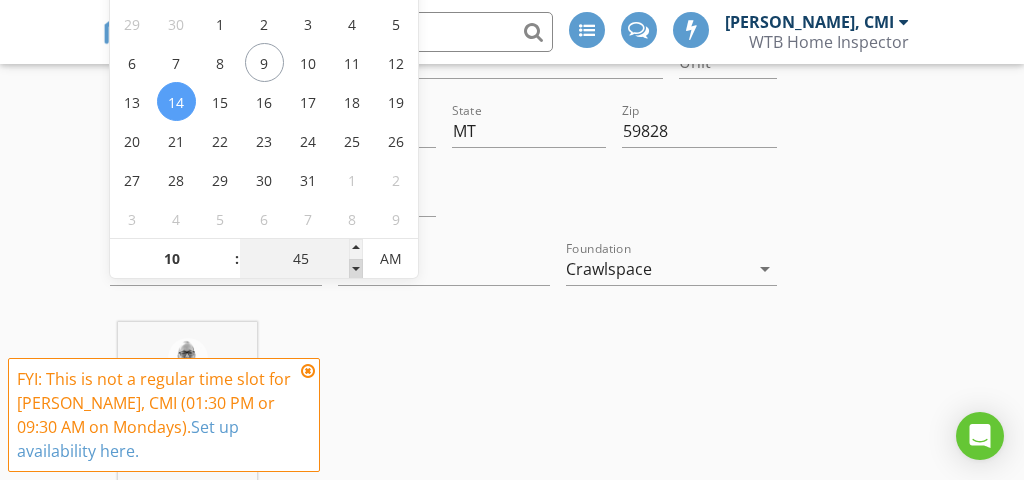 click at bounding box center [356, 269] 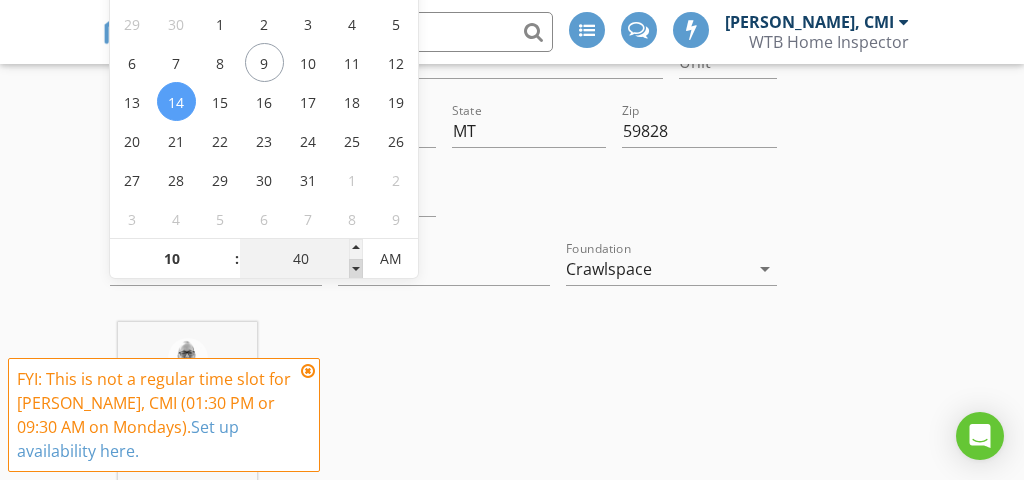 click at bounding box center (356, 269) 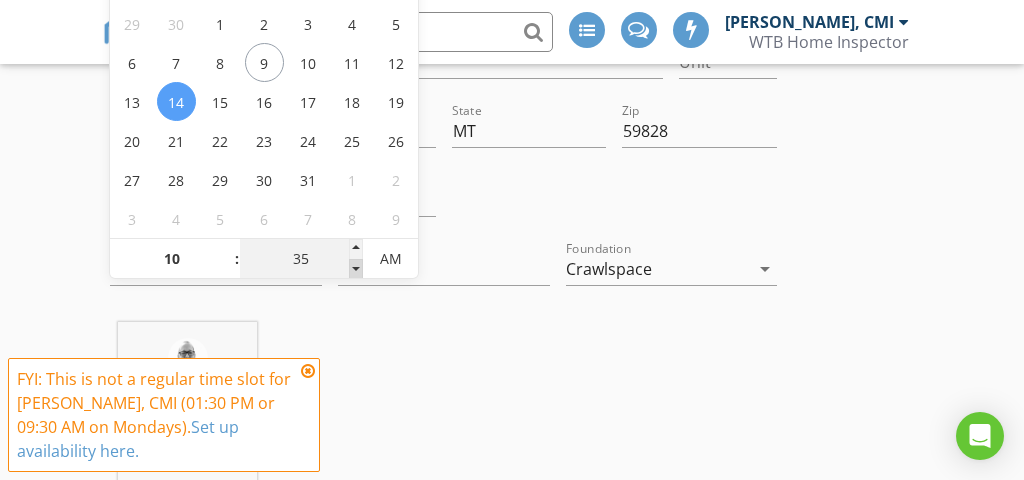 click at bounding box center [356, 269] 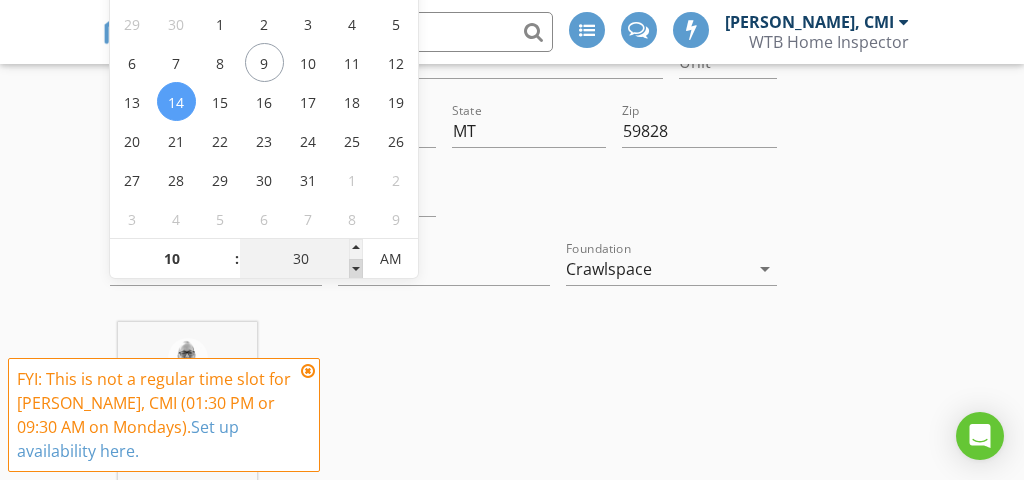 click at bounding box center [356, 269] 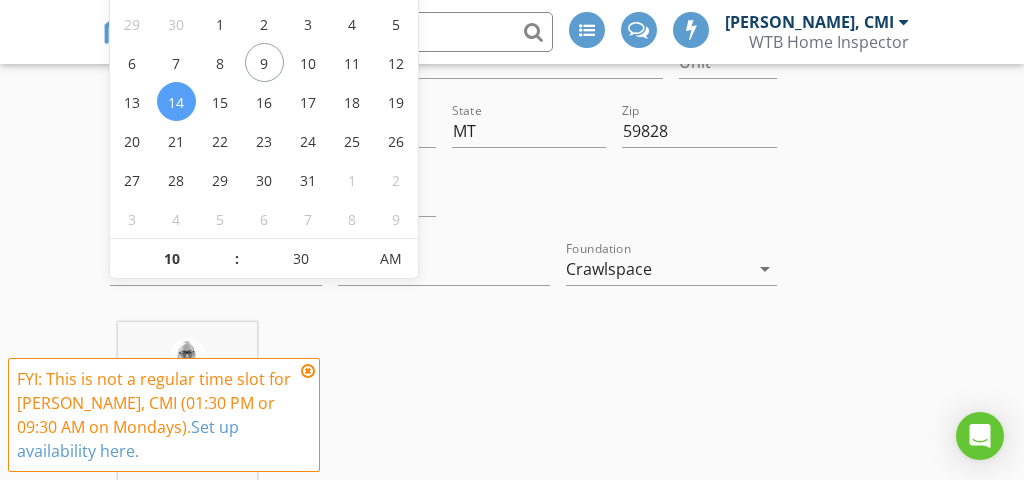 click on "Location
Address Search       Address 1029 Jessica Ct   Unit   City Corvallis   State MT   Zip 59828   County Ravalli     Square Feet 1144   Year Built 2004   Foundation Crawlspace arrow_drop_down     Walter T Bernauer, CMI     10.2 miles     (17 minutes)" at bounding box center [443, 248] 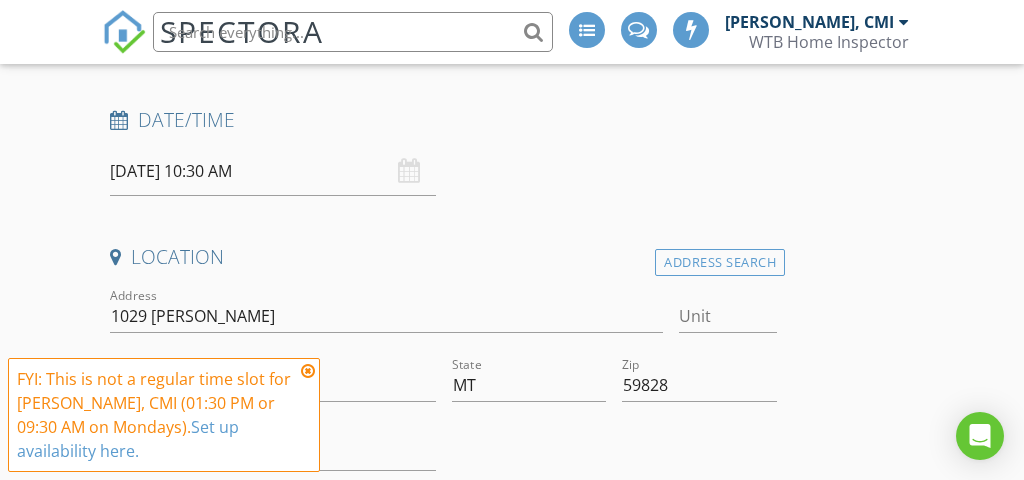 scroll, scrollTop: 333, scrollLeft: 0, axis: vertical 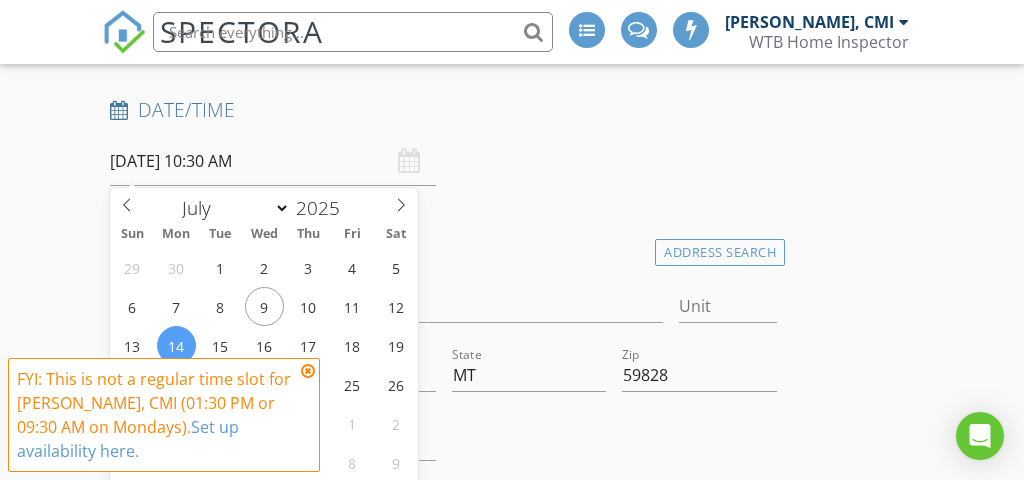 click on "07/14/2025 10:30 AM" at bounding box center [272, 161] 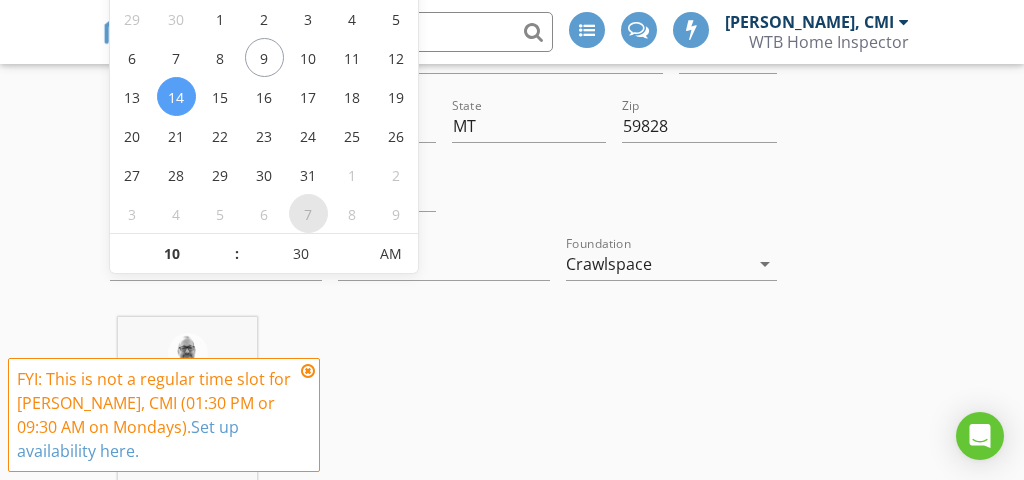 scroll, scrollTop: 583, scrollLeft: 0, axis: vertical 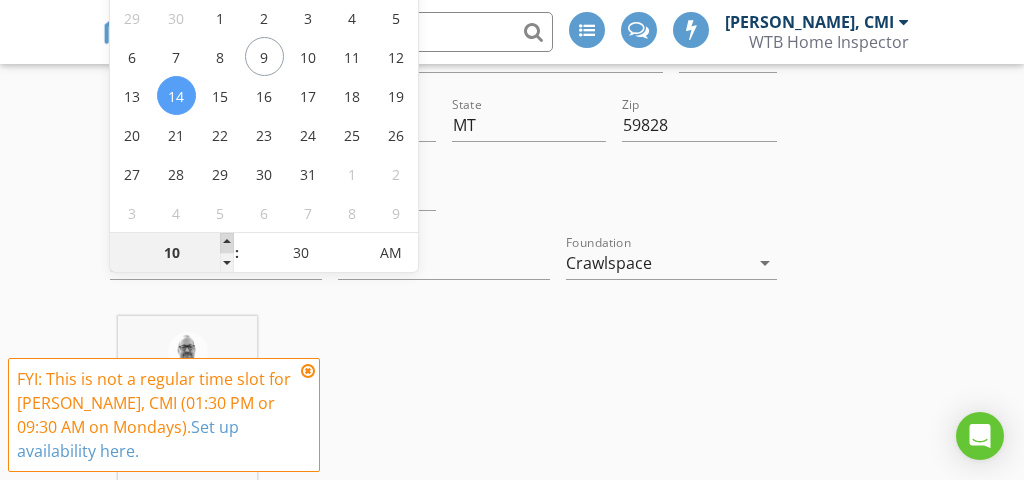type on "11" 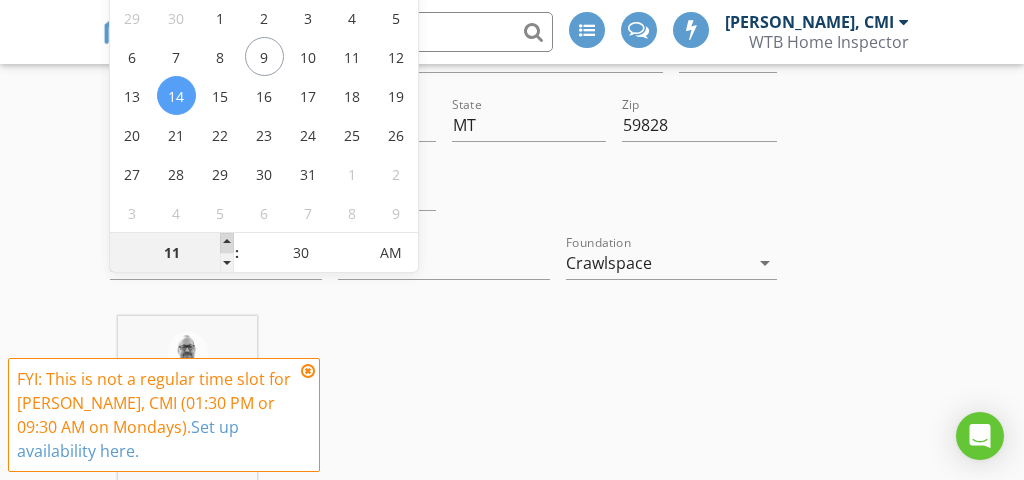 click at bounding box center [227, 243] 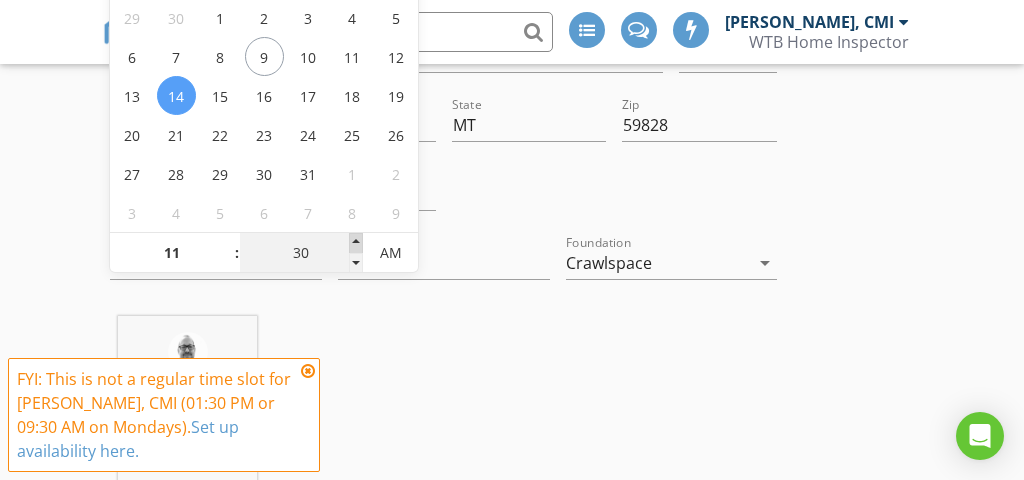 type on "35" 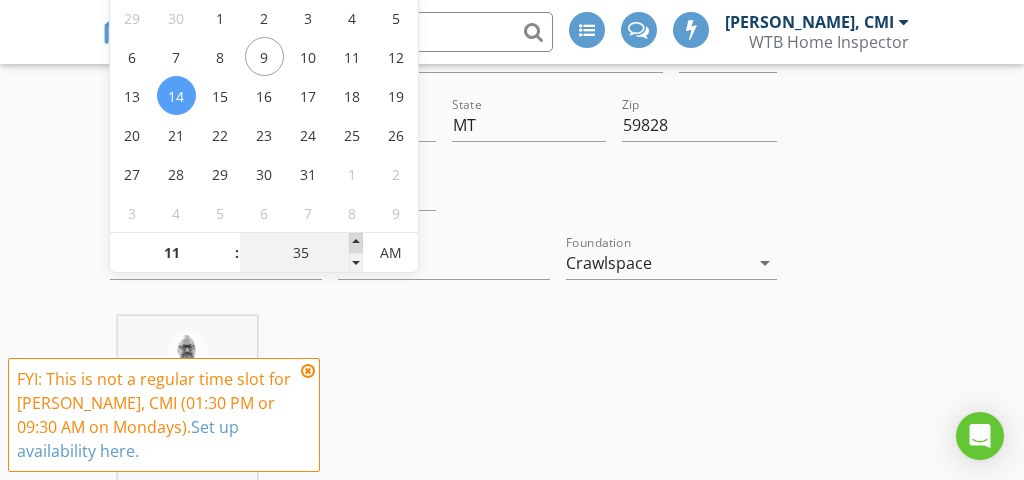 click at bounding box center (356, 243) 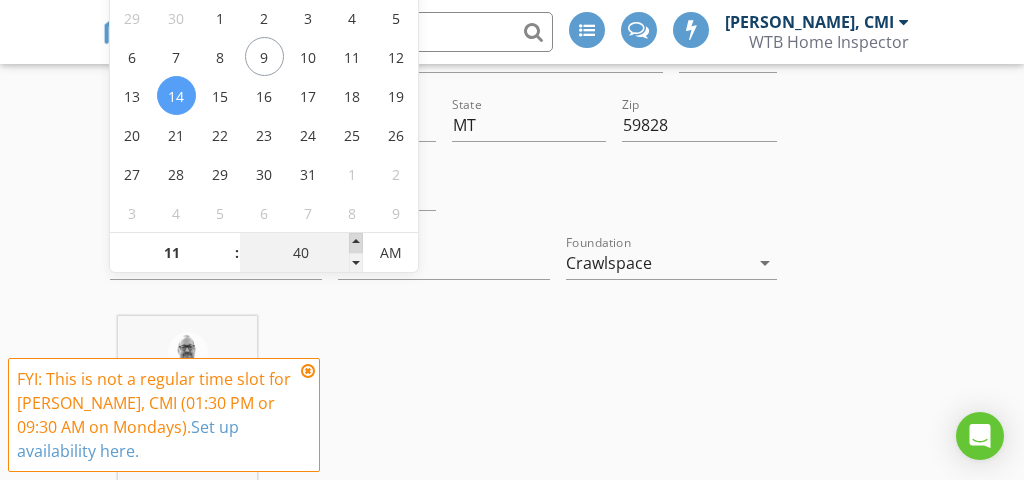 click at bounding box center [356, 243] 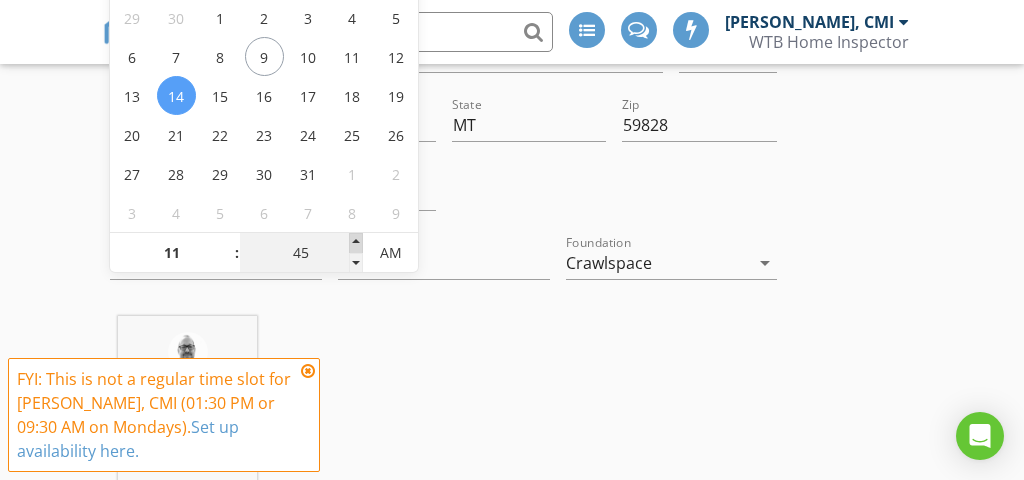 click at bounding box center (356, 243) 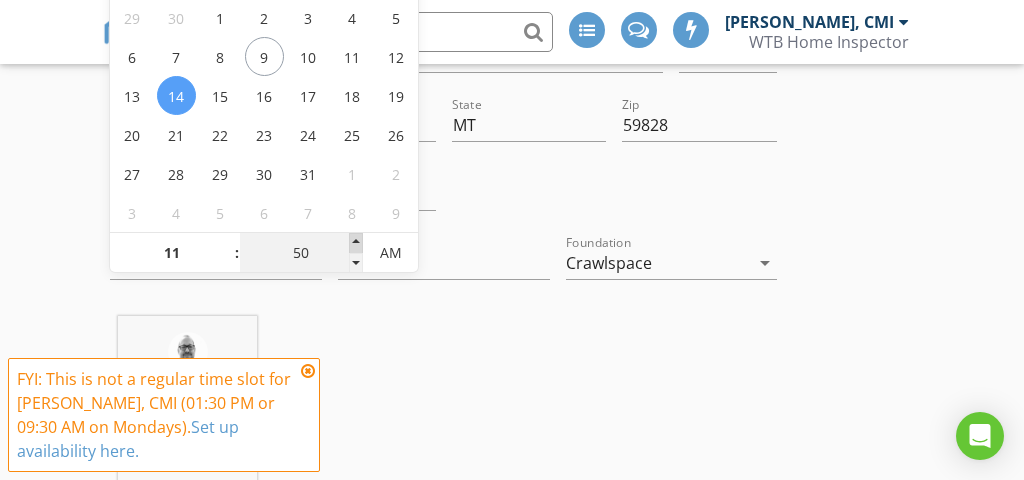 click at bounding box center [356, 243] 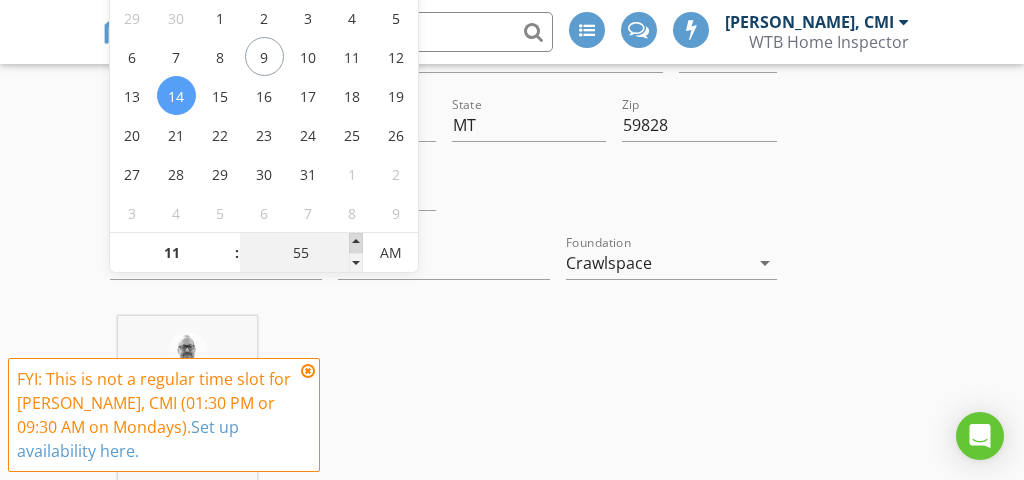 click at bounding box center (356, 243) 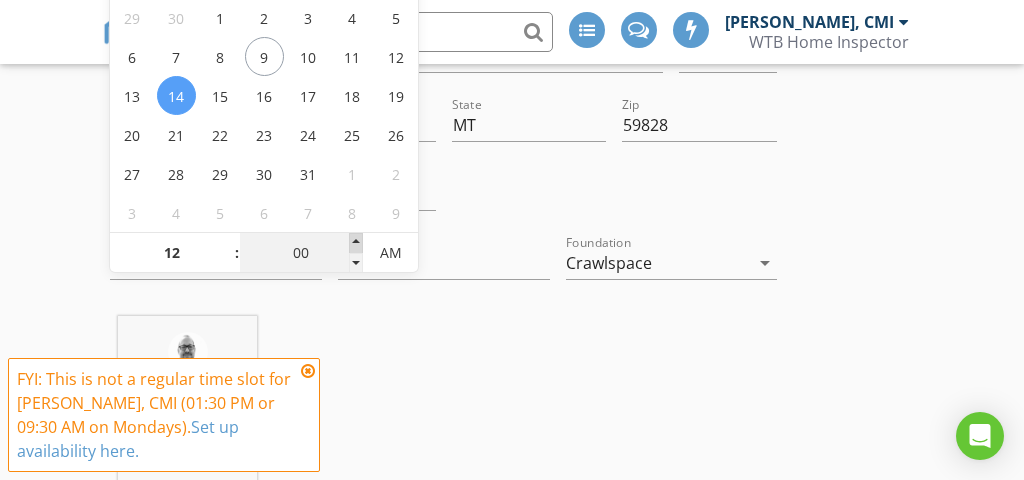 click at bounding box center (356, 243) 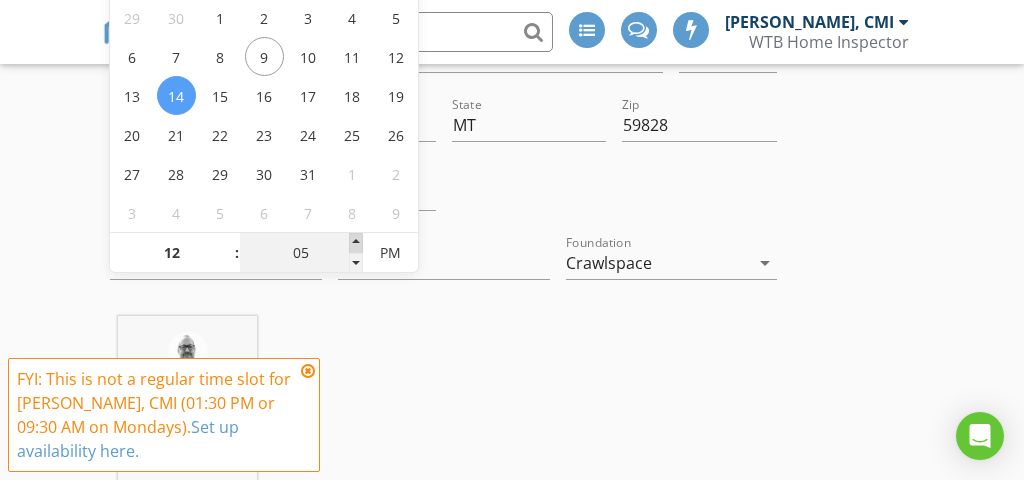 click at bounding box center (356, 243) 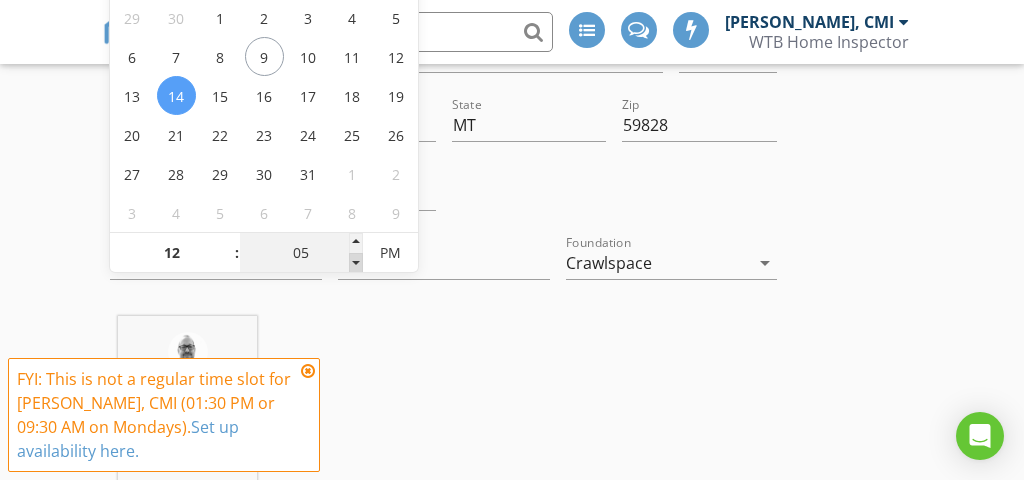 type on "00" 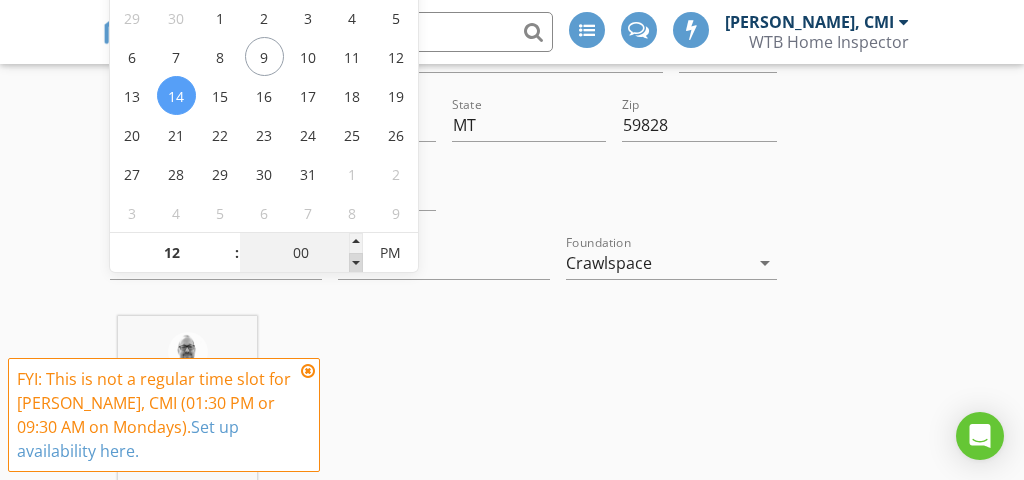 click at bounding box center [356, 263] 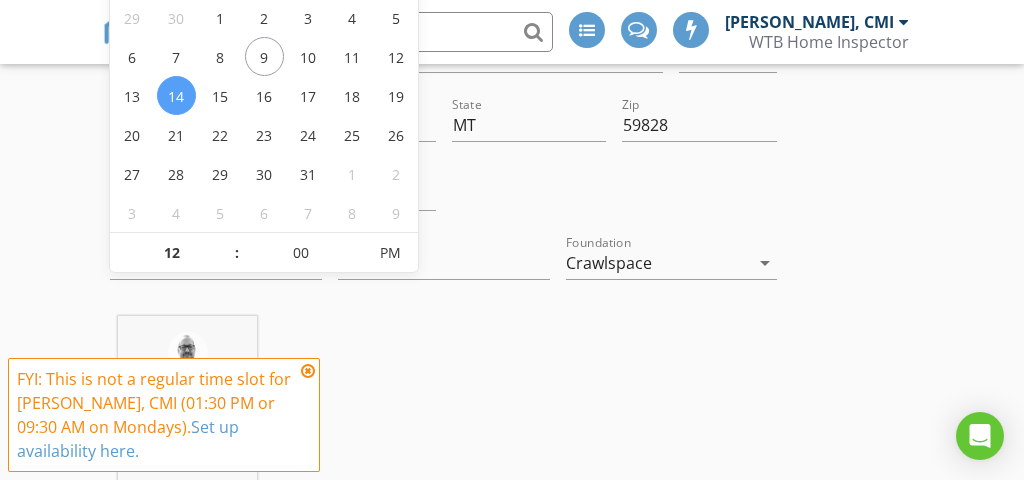 click on "Location
Address Search       Address 1029 Jessica Ct   Unit   City Corvallis   State MT   Zip 59828   County Ravalli     Square Feet 1144   Year Built 2004   Foundation Crawlspace arrow_drop_down     Walter T Bernauer, CMI     10.2 miles     (17 minutes)" at bounding box center [443, 242] 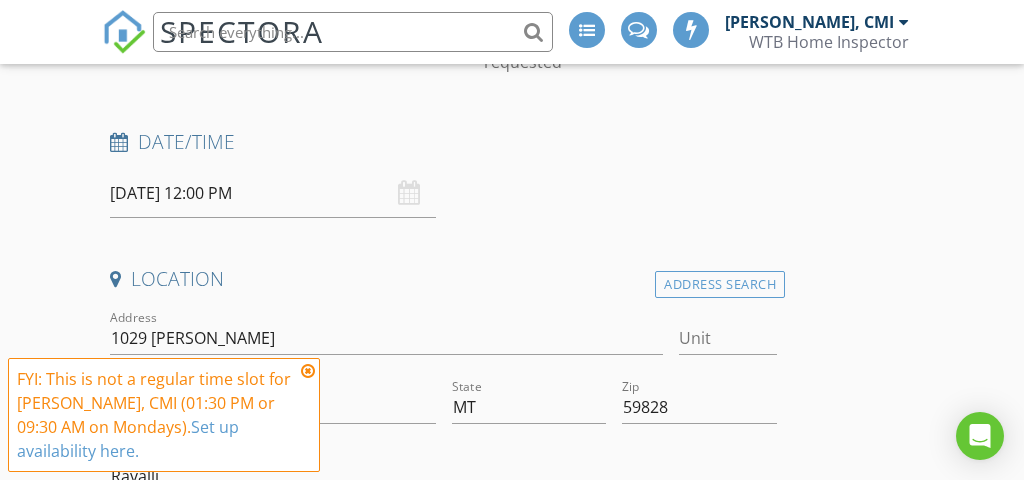 scroll, scrollTop: 265, scrollLeft: 0, axis: vertical 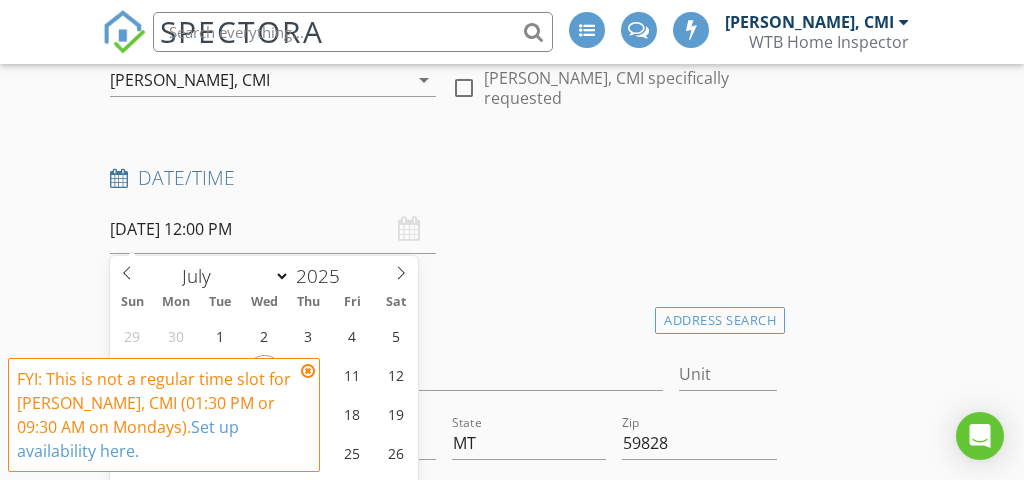 click on "[DATE] 12:00 PM" at bounding box center (272, 229) 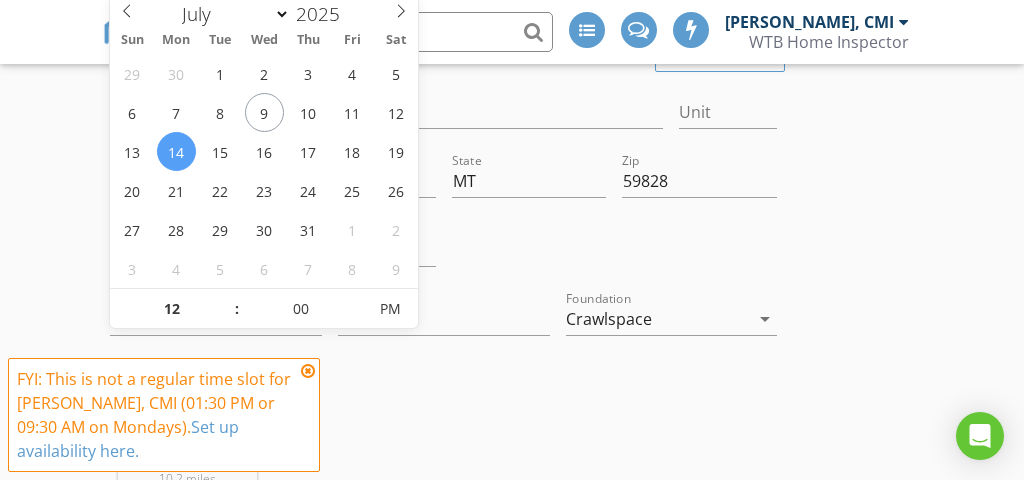 scroll, scrollTop: 534, scrollLeft: 0, axis: vertical 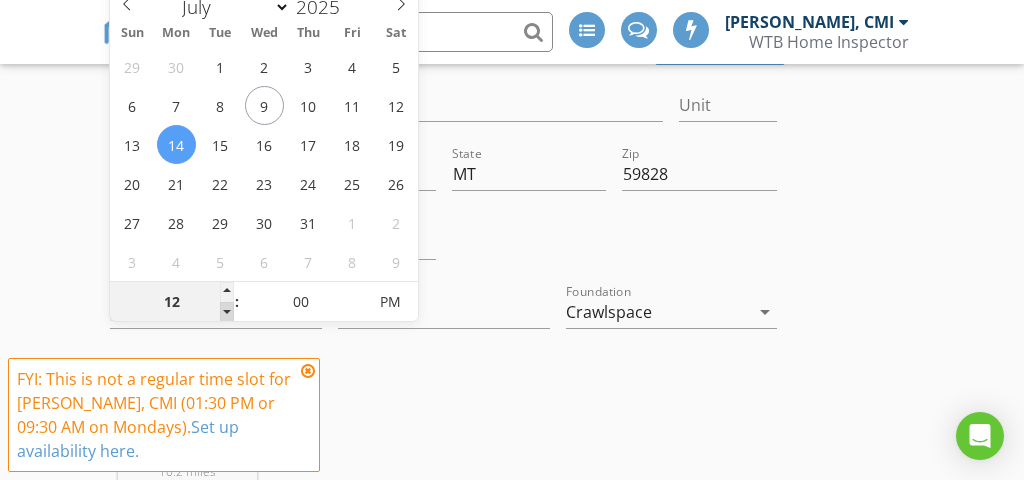 type on "11" 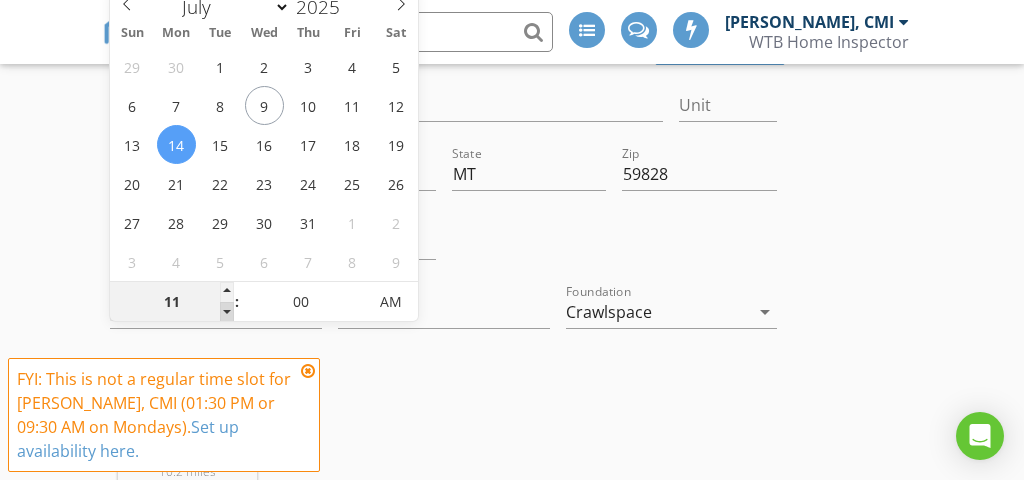 click at bounding box center [227, 312] 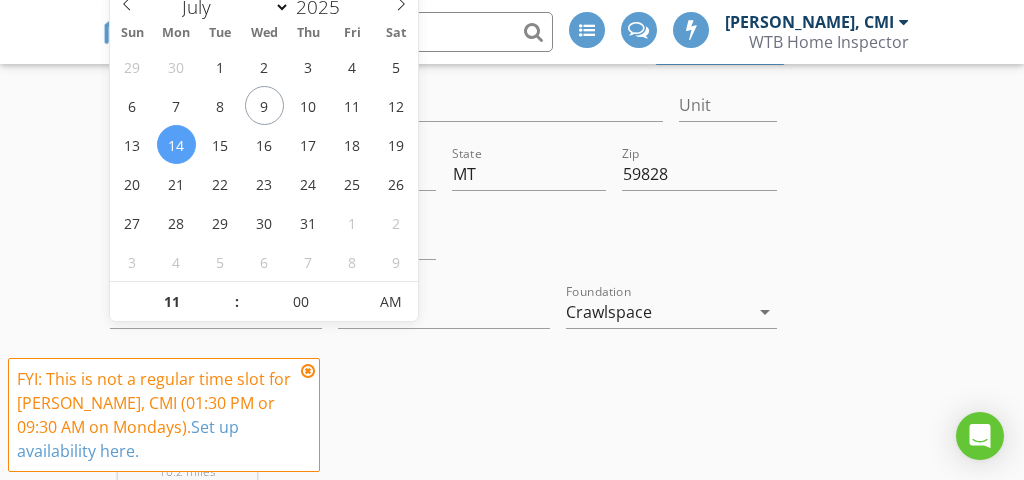 click at bounding box center [614, 245] 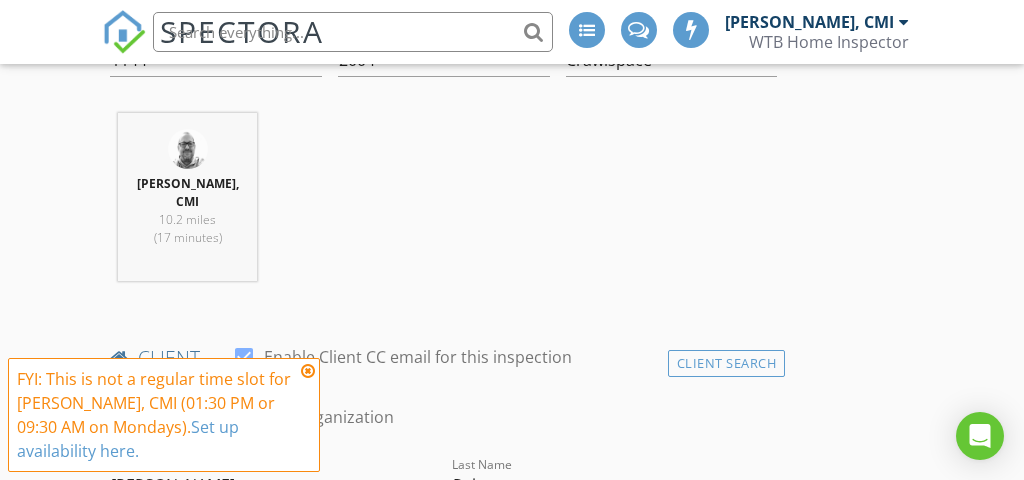 scroll, scrollTop: 812, scrollLeft: 0, axis: vertical 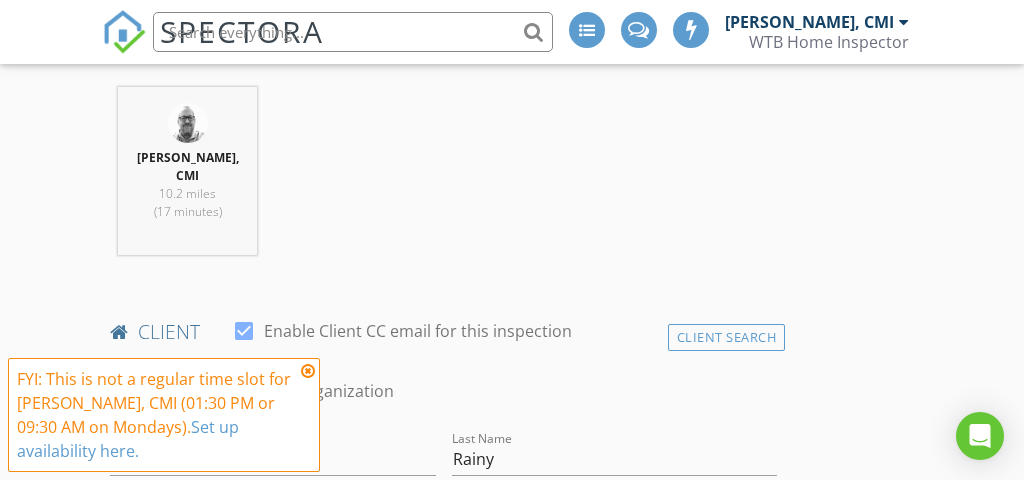 click at bounding box center [308, 371] 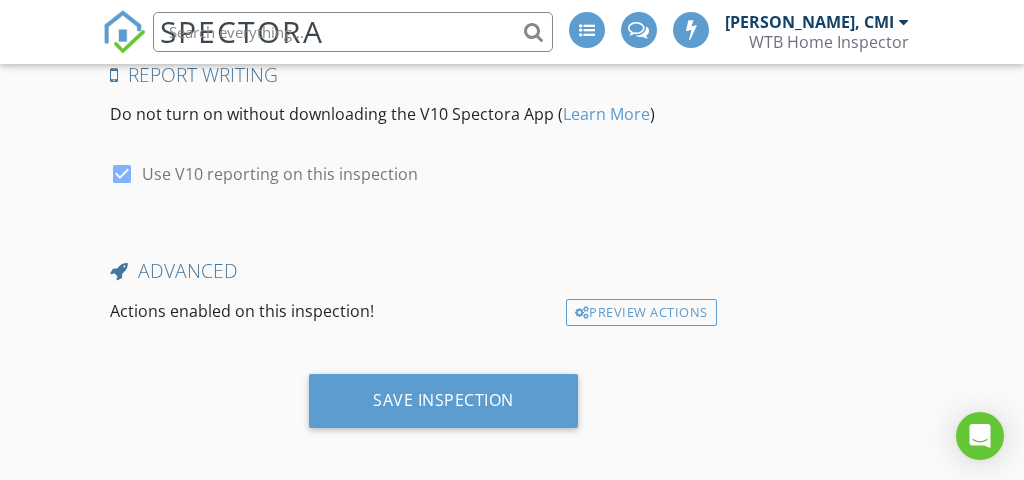 scroll, scrollTop: 4288, scrollLeft: 0, axis: vertical 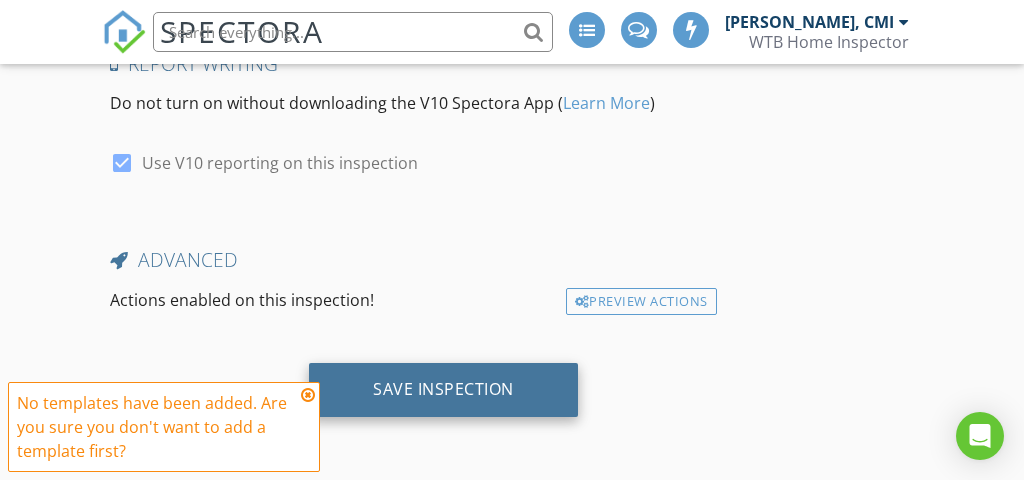 click on "Save Inspection" at bounding box center [443, 389] 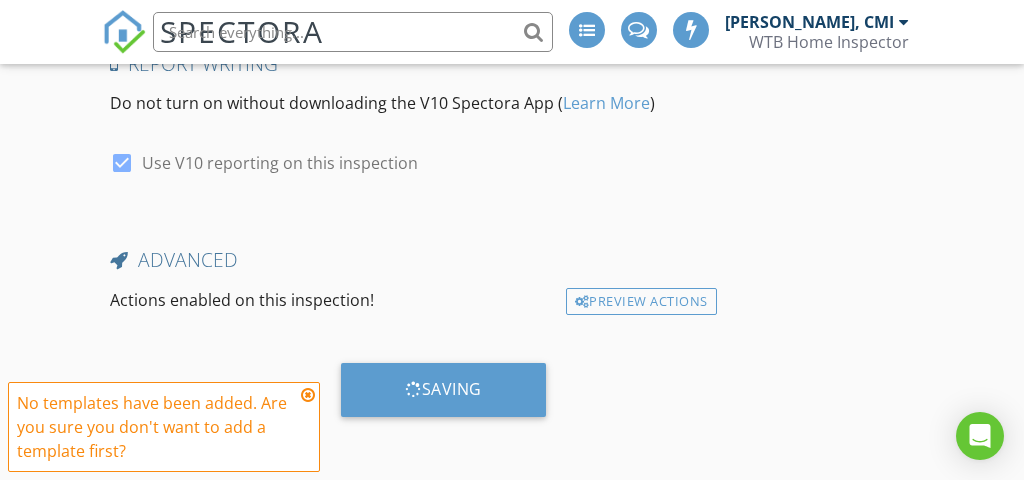 click at bounding box center [308, 395] 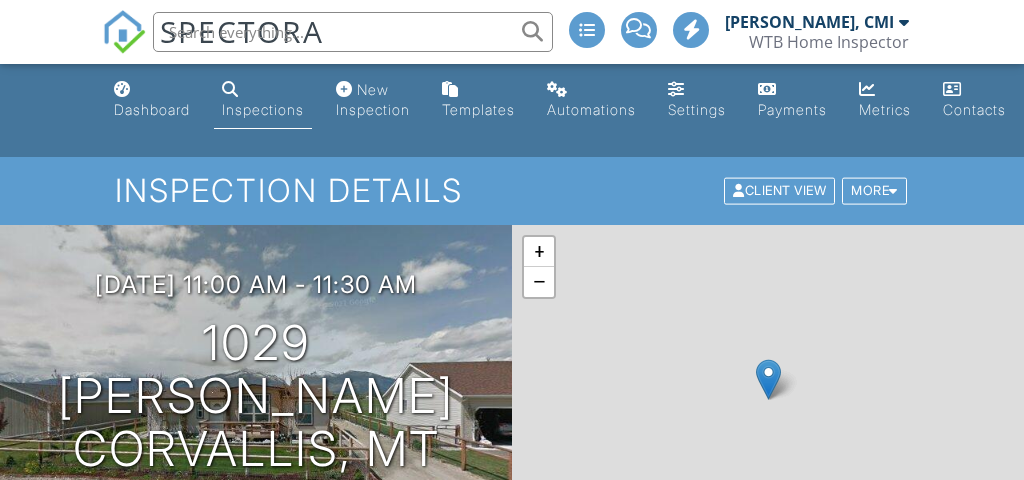 scroll, scrollTop: 0, scrollLeft: 0, axis: both 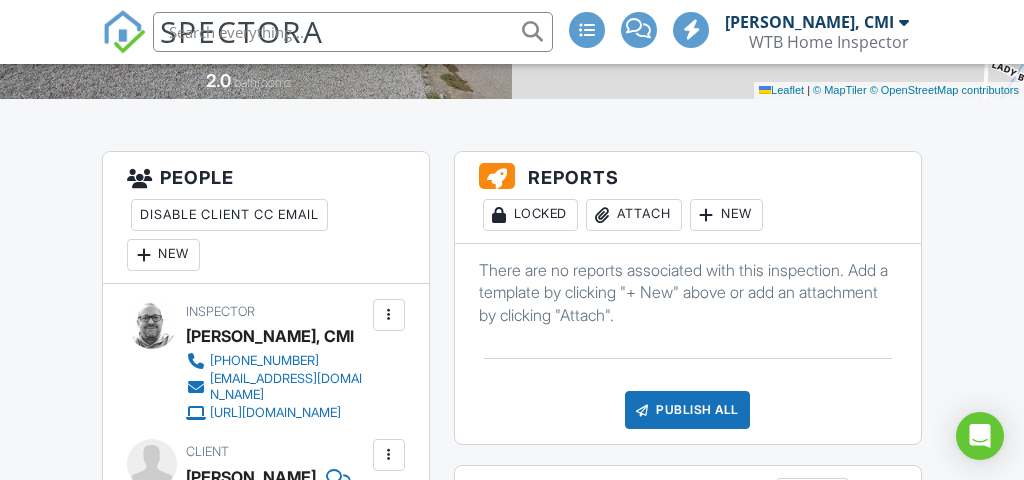 click on "New" at bounding box center [726, 215] 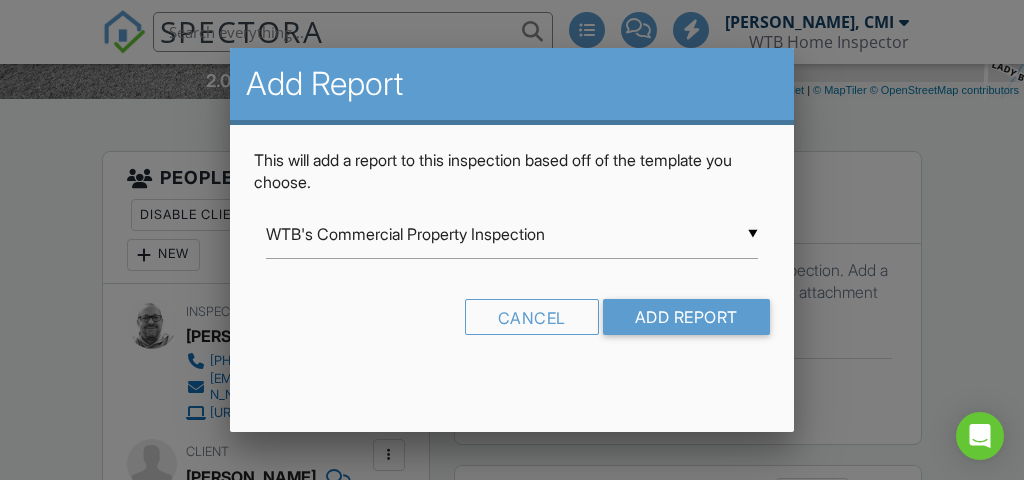 click on "▼ WTB's Commercial Property Inspection WTB's Commercial Property Inspection WTB's Commercial/Residential Property Hybrid Inspection WTB's Duplex Property Inspection   WTB's Enhanced Well Inspection WTB's Home Watch Inspection WTB's Multi-unit Property Inspection  WTB's Rental Minimum Standards Inspection Report  WTB's Residential Property Inspection  WTB's Sewer Scope  WTB's Swimming Pool and Spa Inspection WTB's Meth Inspection WTB's Mold Inspection WTB's Radon Inspection Copy InterNACHI Narrative Library 1.9: Residential from Kenton Shepard - Copy Narratives WTB's 4-Point Insurance Inspection Inspection WTB's Appliance Inspection WTB's Commercial Physical Needs Assessment WTB's Drone Services- Residential Roof Inspection WTB's Home Energy Assessment Inspection WTB's HUD Manufactured Home Foundation-Additions Inspection  WTB's Irrigation Inspection WTB's Lawn Sprinklers-Irrigation Systems Inspection WTB's Pre-Drywall Inspection WTB's Solar Site Inspection WTB's Thermal Imaging Report" at bounding box center (511, 234) 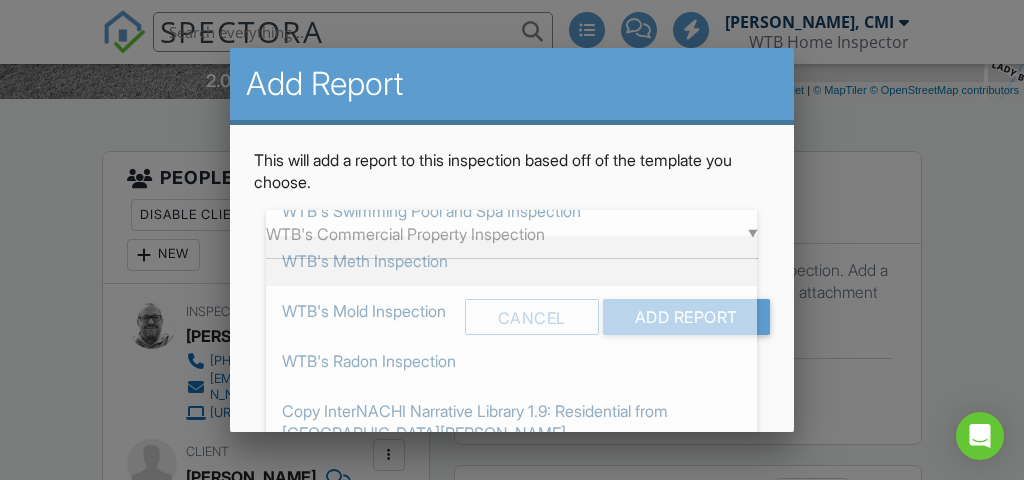 click on "WTB's Meth Inspection" at bounding box center (511, 261) 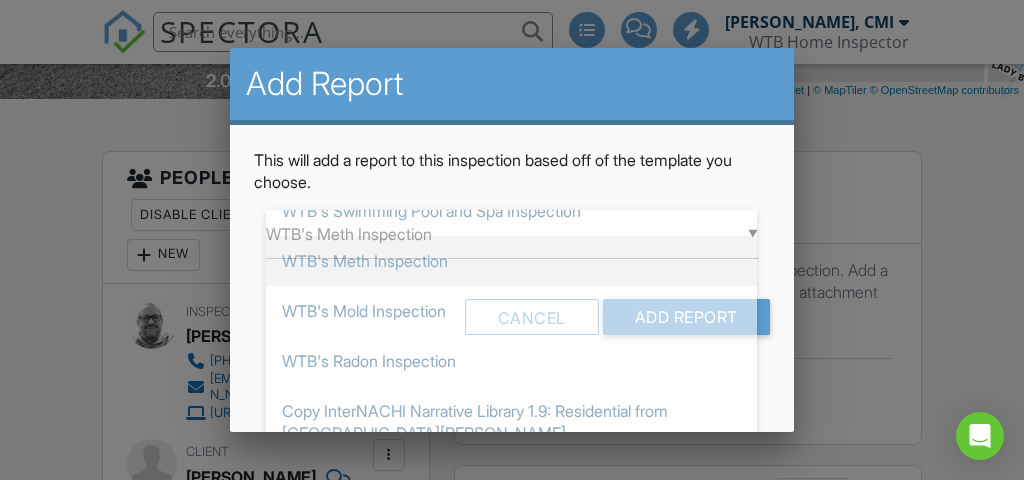 scroll, scrollTop: 500, scrollLeft: 0, axis: vertical 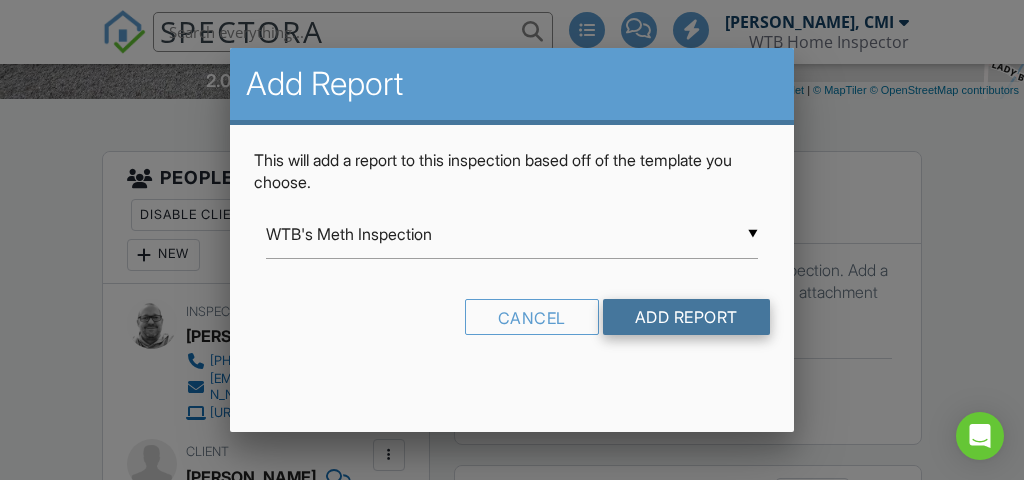 click on "Add Report" at bounding box center [686, 317] 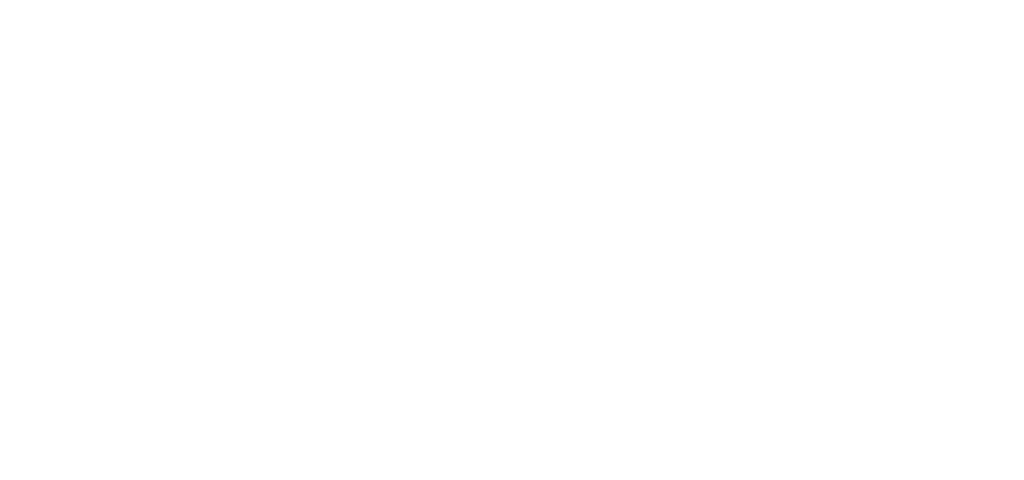 scroll, scrollTop: 0, scrollLeft: 0, axis: both 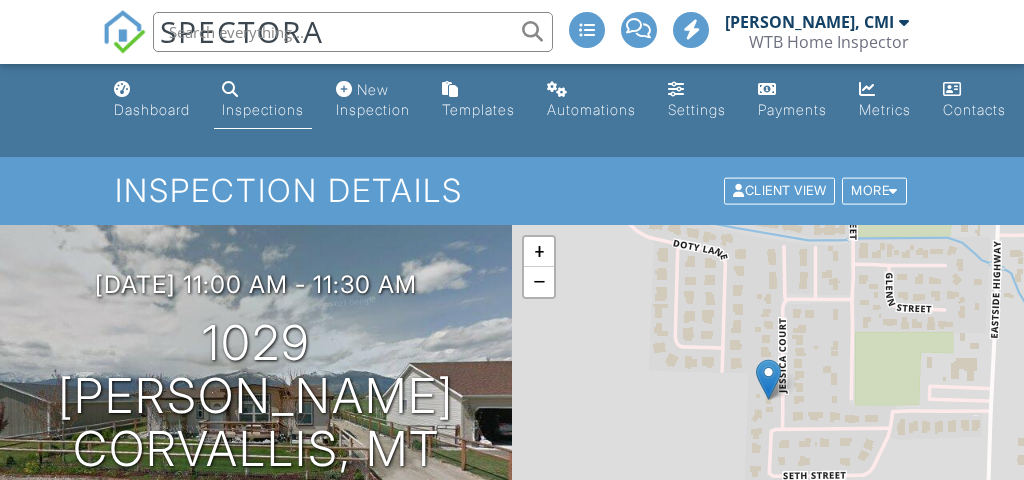 click on "Inspections" at bounding box center [263, 100] 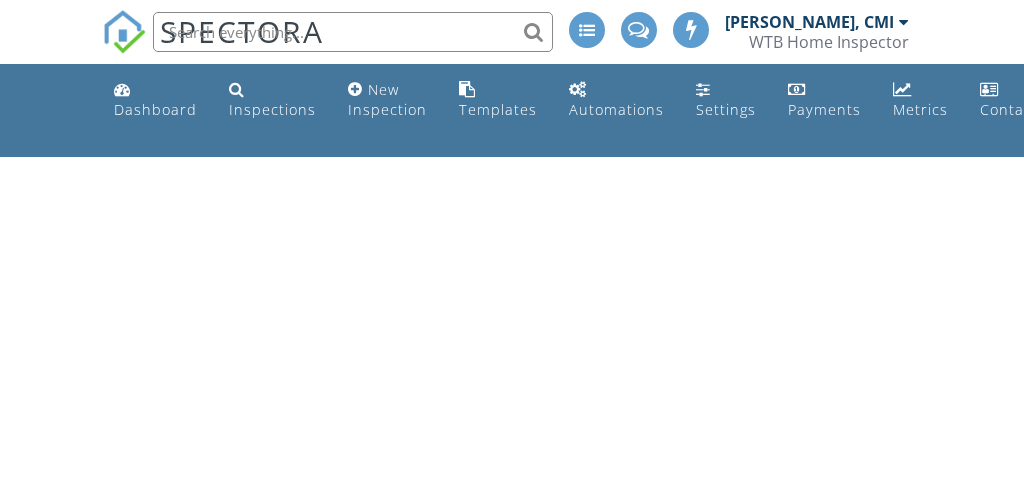 scroll, scrollTop: 0, scrollLeft: 0, axis: both 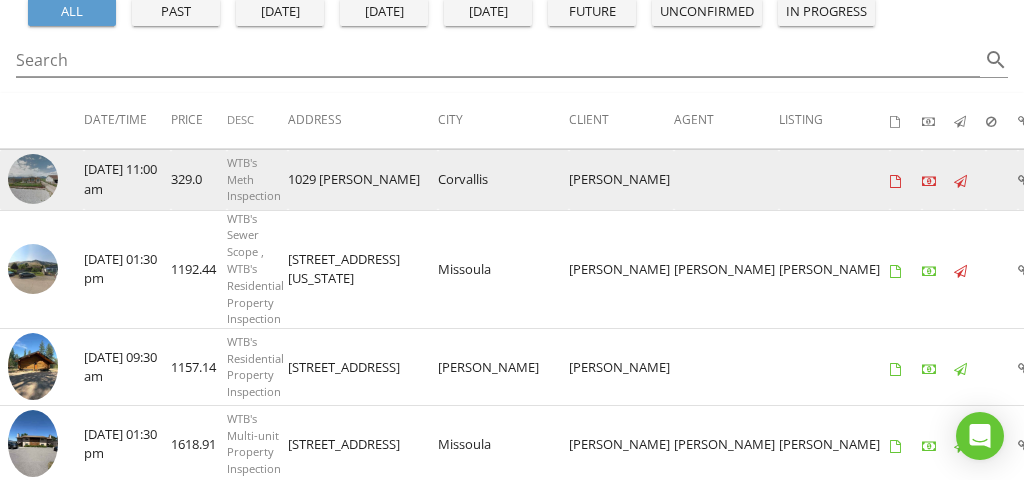 click at bounding box center [33, 179] 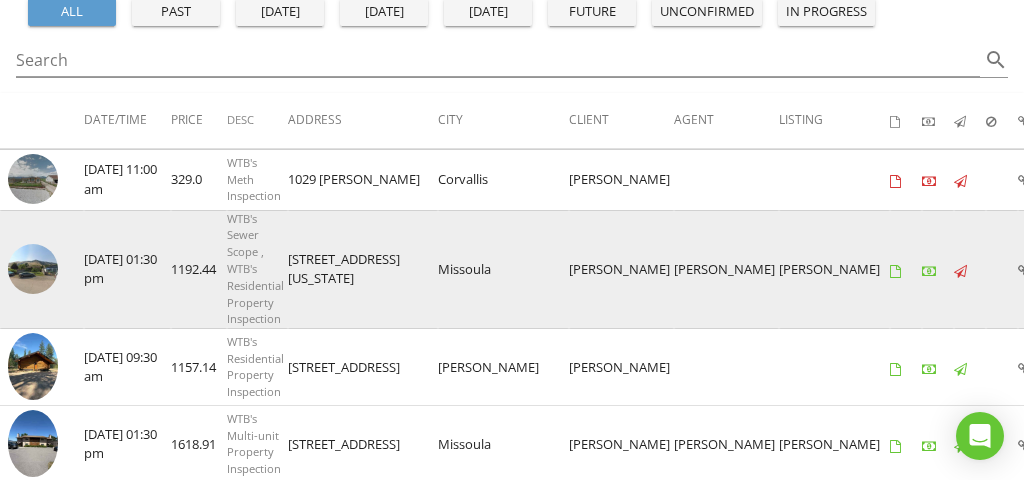 click at bounding box center [33, 269] 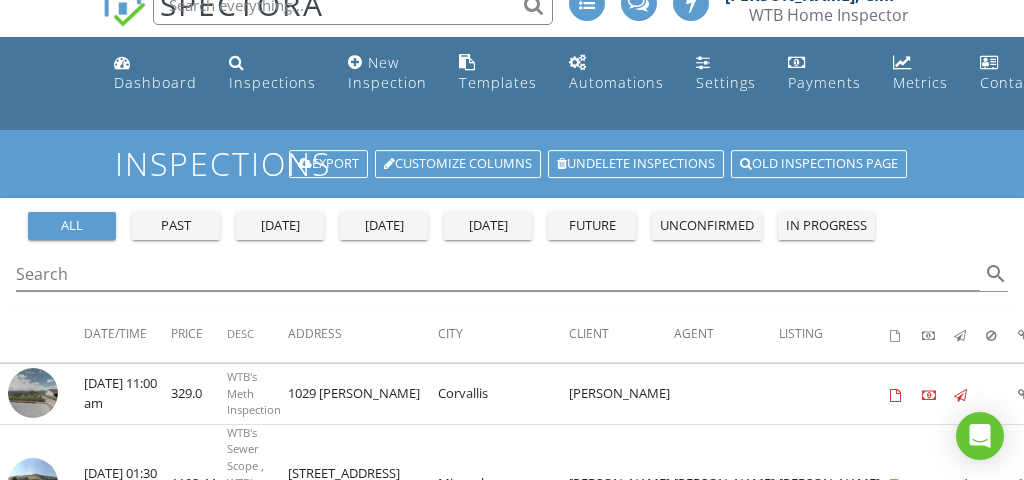 scroll, scrollTop: 0, scrollLeft: 0, axis: both 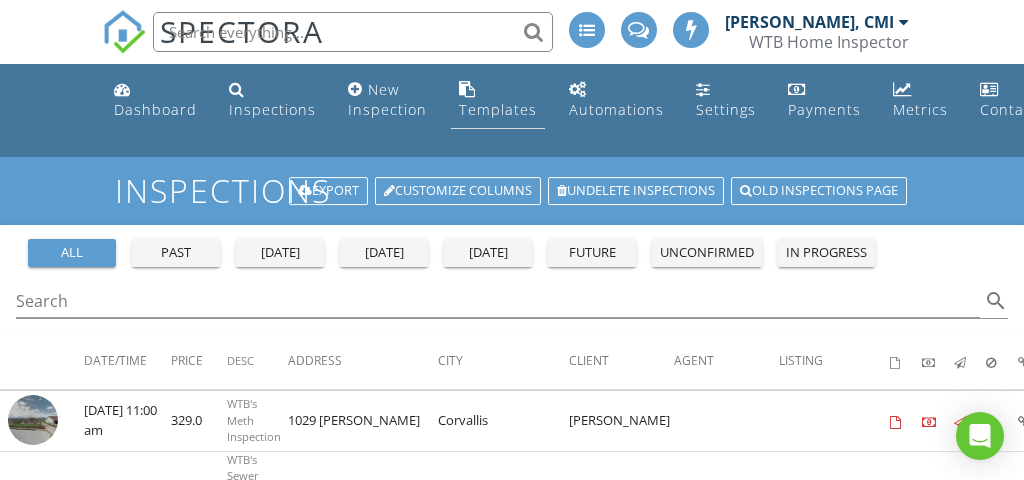 click on "Templates" at bounding box center (498, 100) 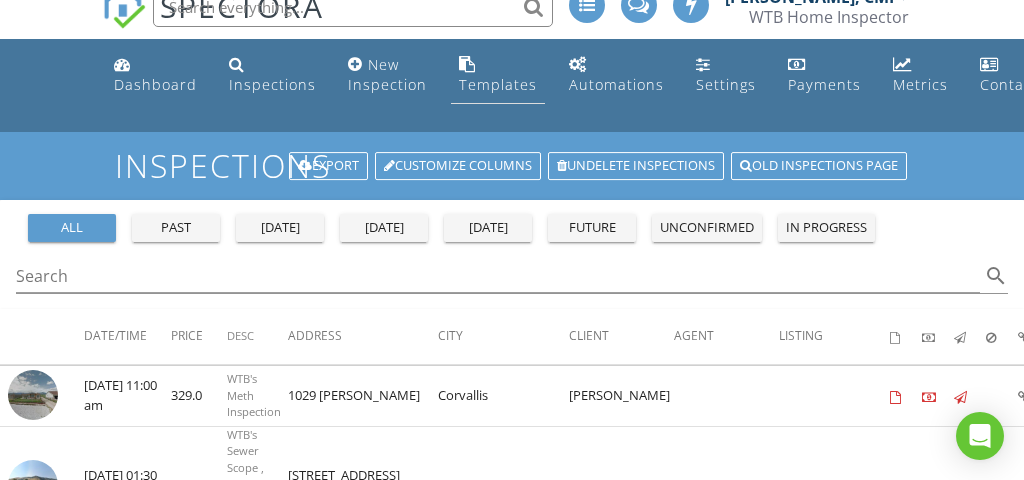 scroll, scrollTop: 27, scrollLeft: 0, axis: vertical 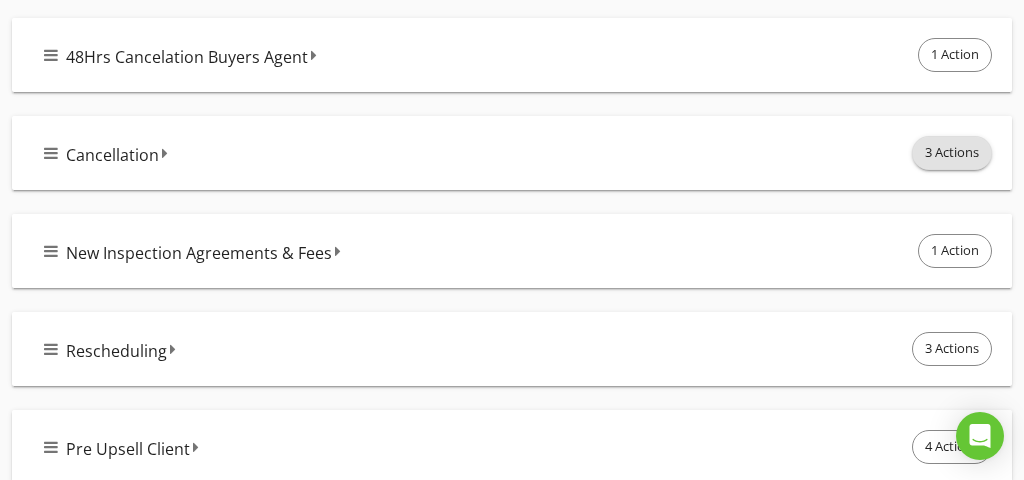 click on "3 Actions" at bounding box center (952, 153) 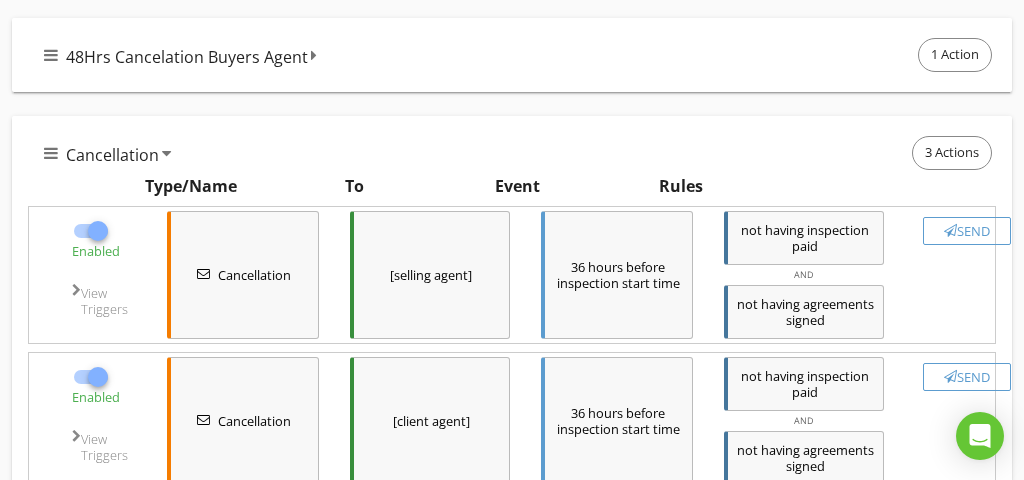 click at bounding box center (98, 231) 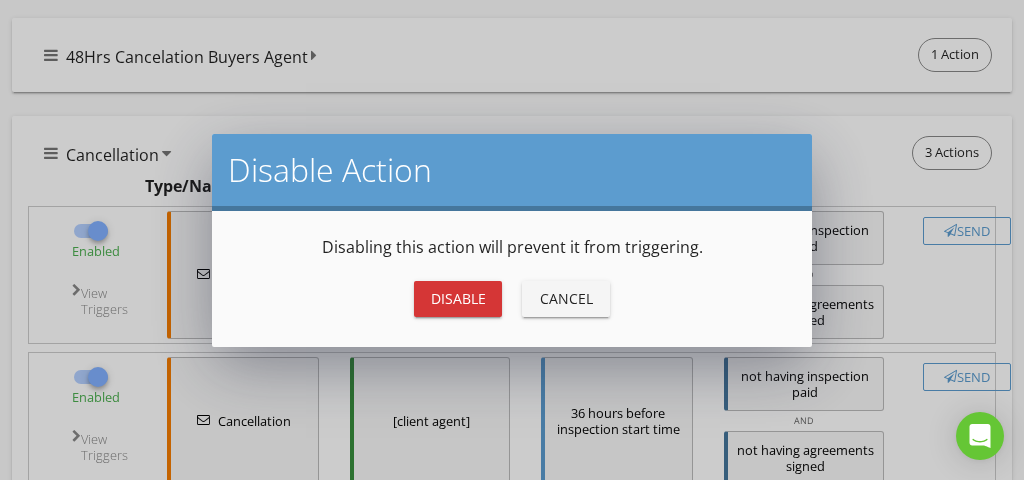 click on "Disable" at bounding box center [458, 298] 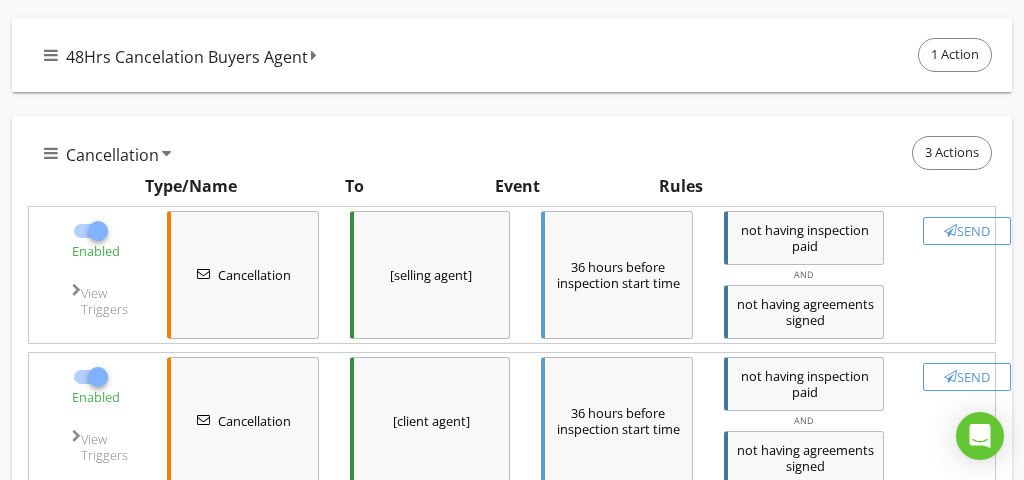 click at bounding box center (98, 377) 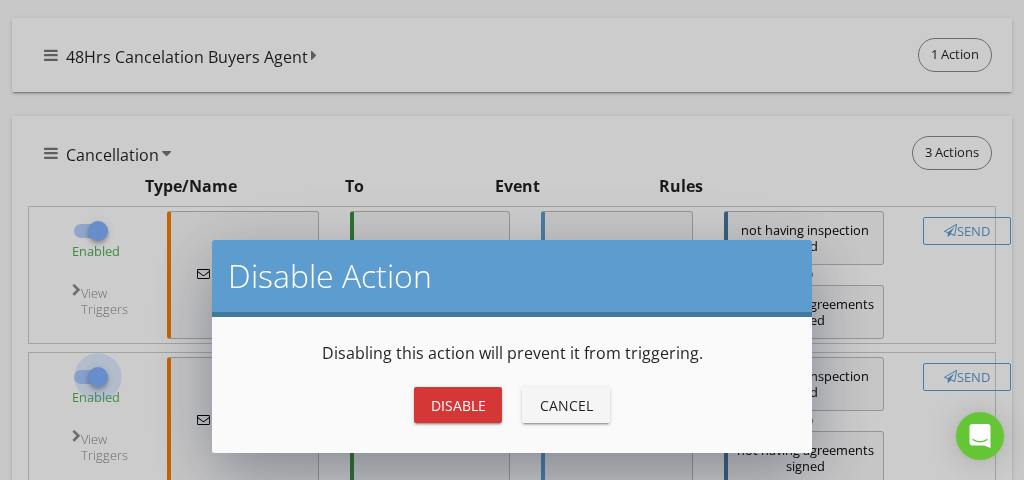 checkbox on "false" 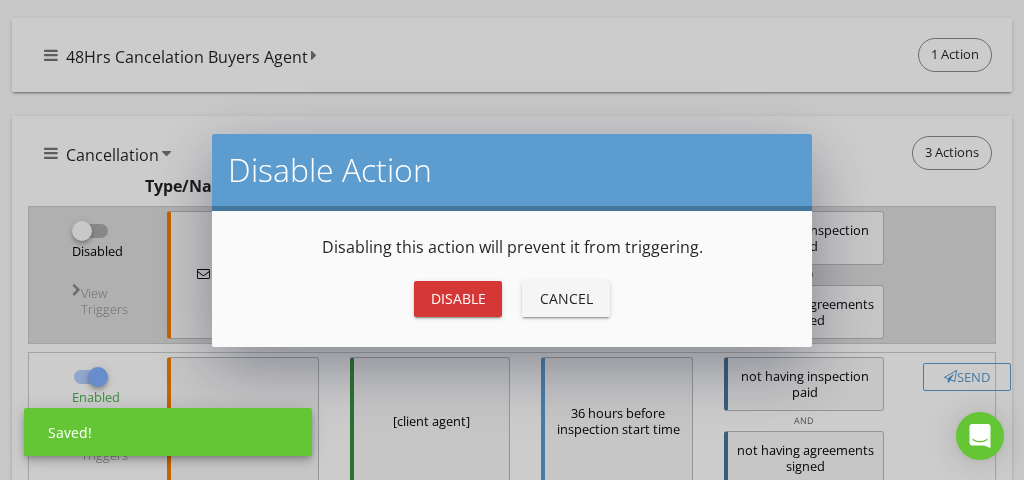 click on "Disable" at bounding box center (458, 298) 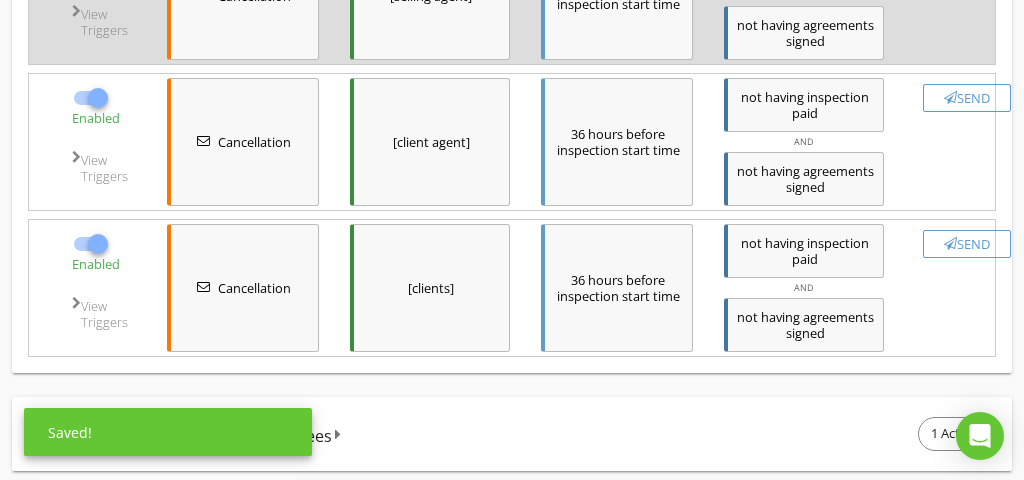 scroll, scrollTop: 981, scrollLeft: 0, axis: vertical 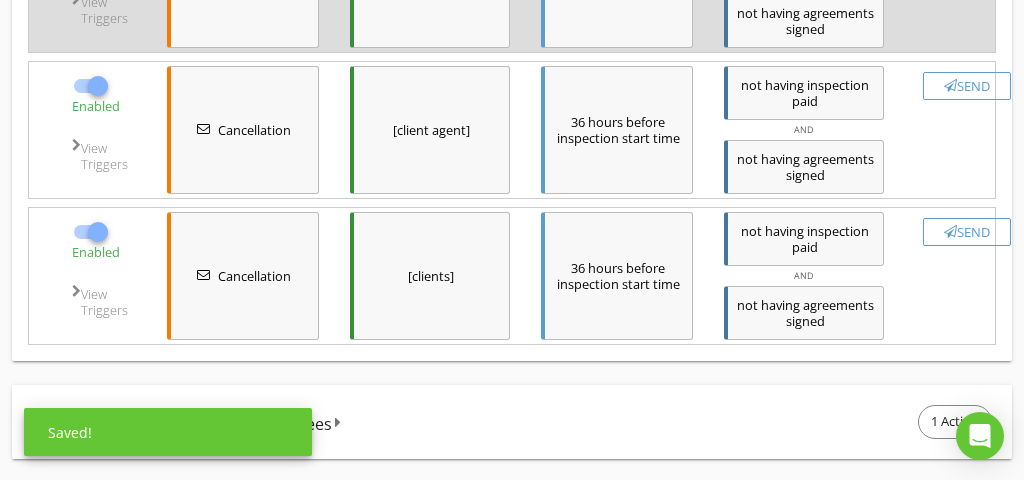 checkbox on "false" 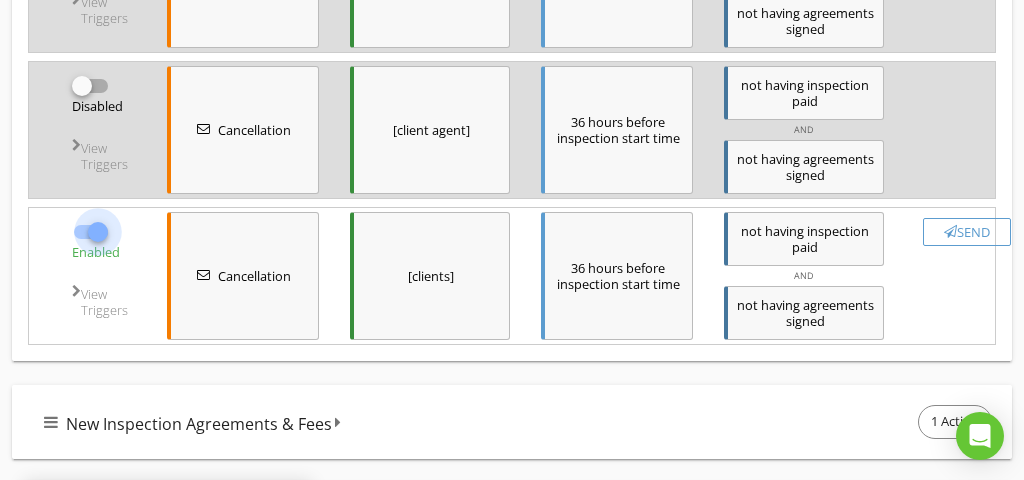 click at bounding box center (98, 232) 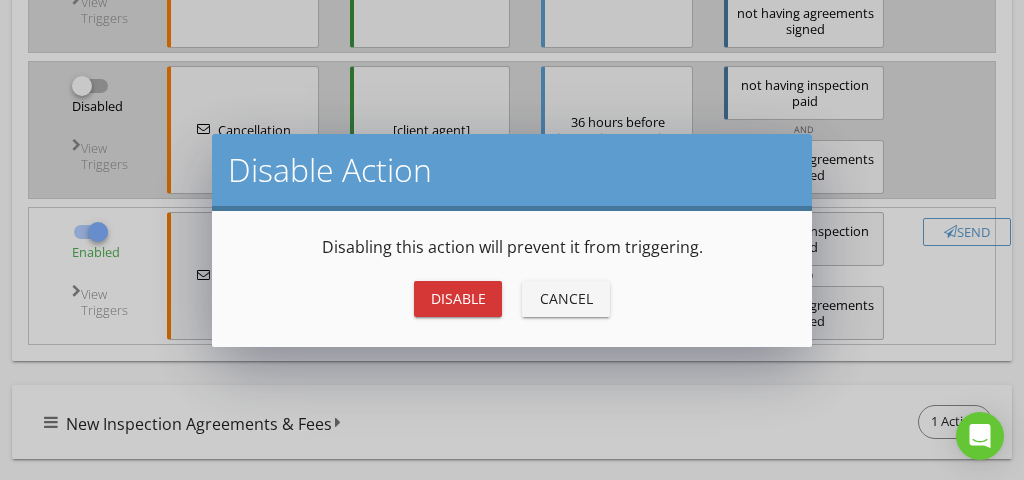 click on "Disable" at bounding box center [458, 298] 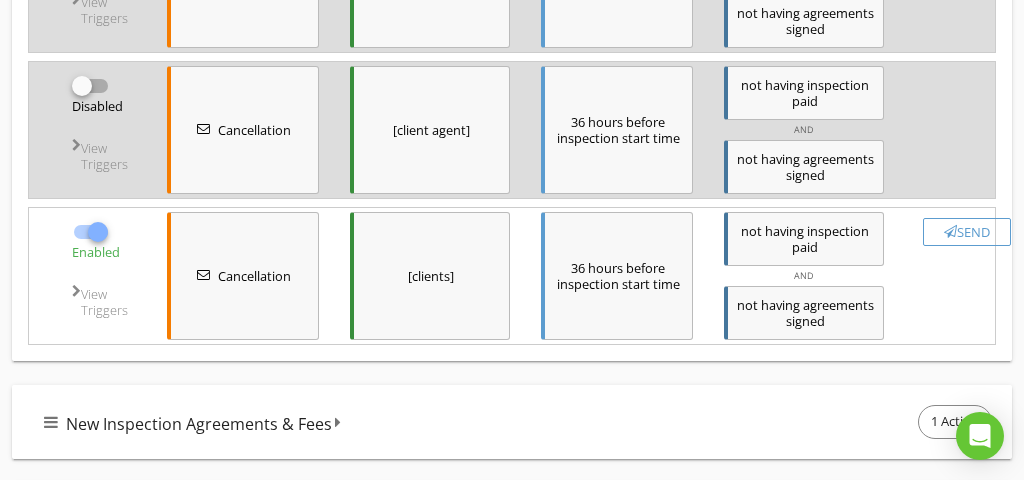 checkbox on "false" 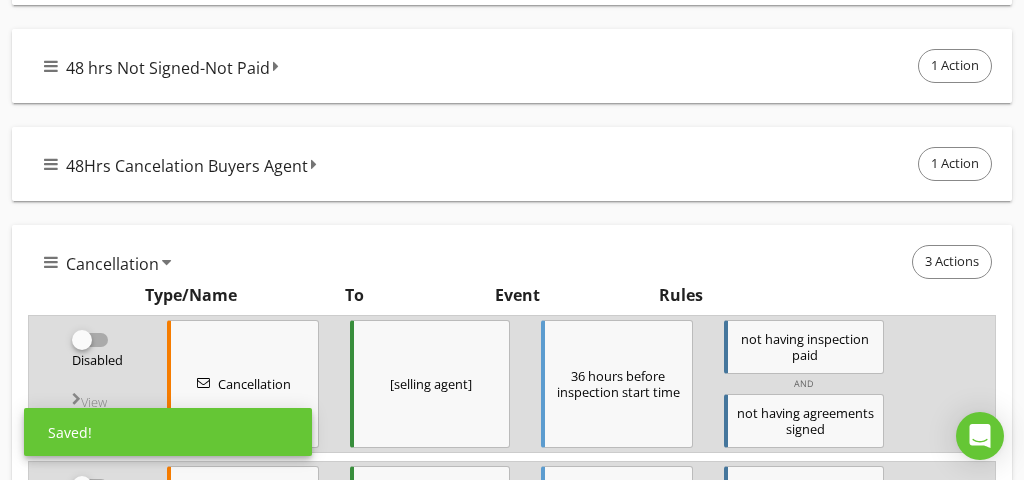 scroll, scrollTop: 600, scrollLeft: 0, axis: vertical 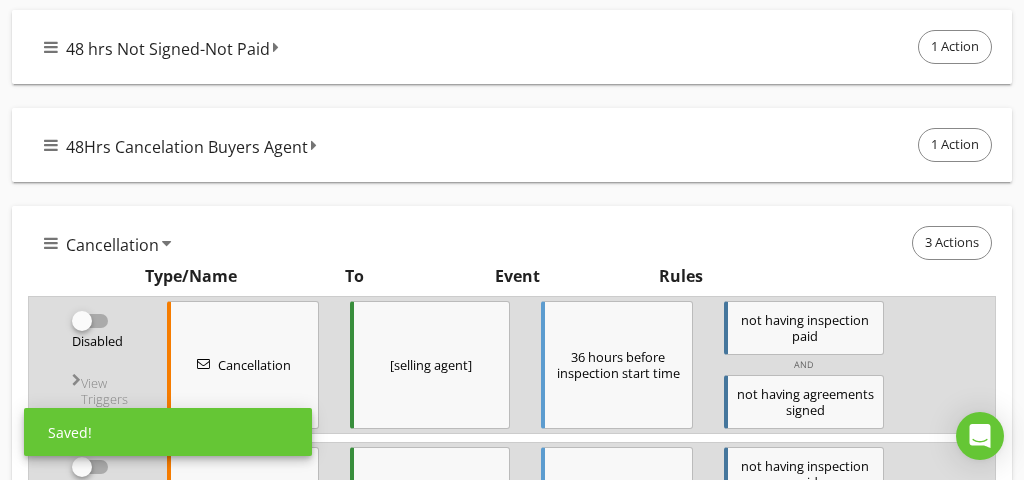 click on "48Hrs Cancelation Buyers Agent
1 Action" at bounding box center [520, 145] 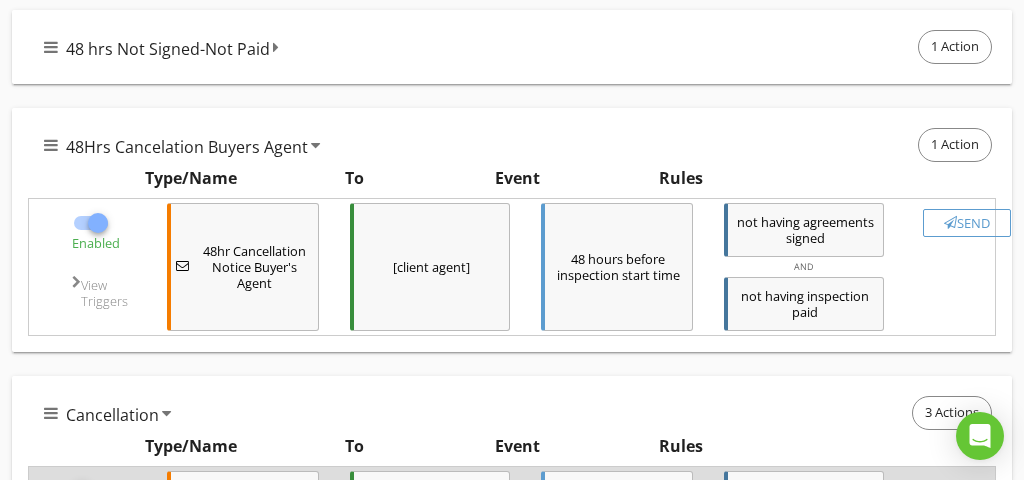click at bounding box center [98, 223] 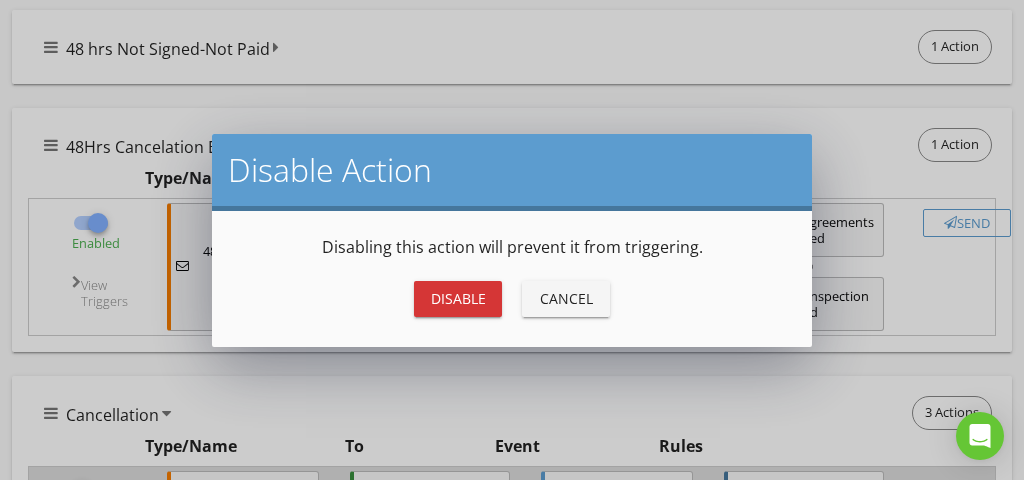 click on "Disable" at bounding box center (458, 298) 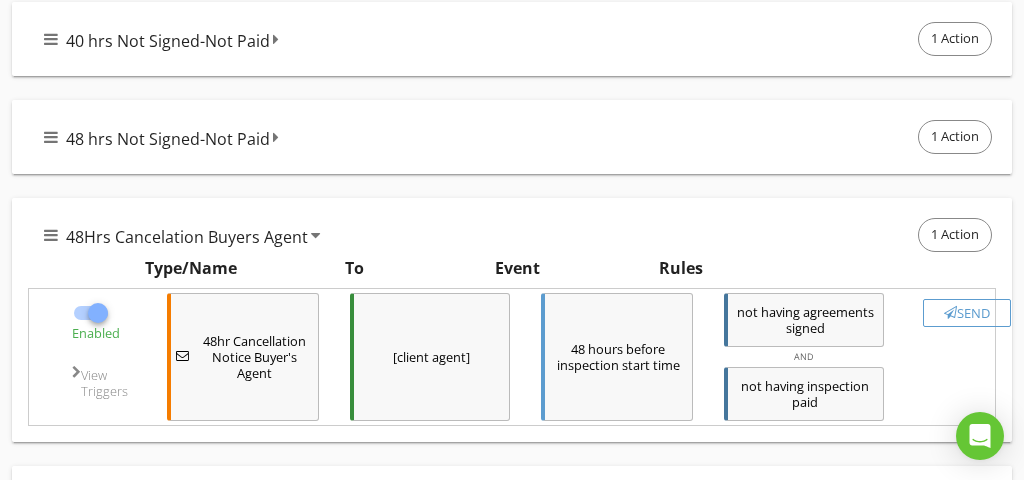 checkbox on "false" 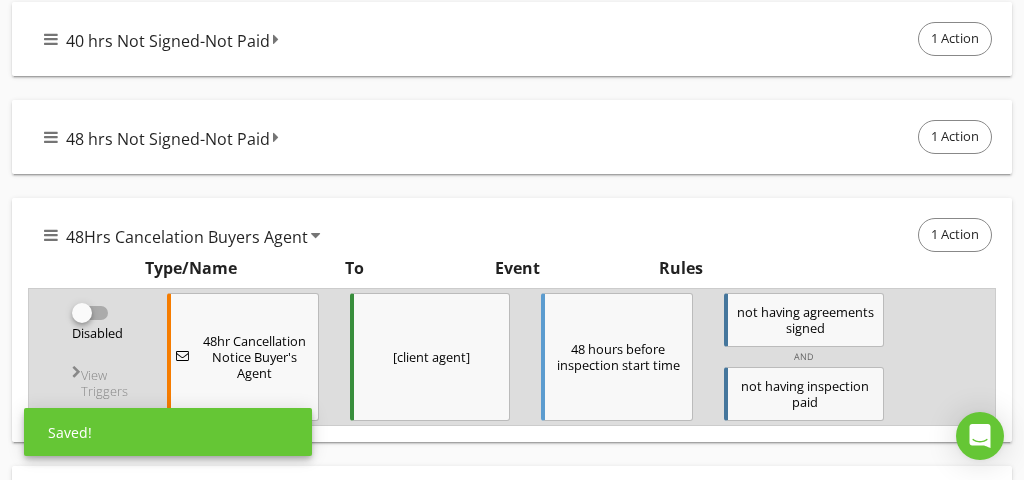 scroll, scrollTop: 501, scrollLeft: 0, axis: vertical 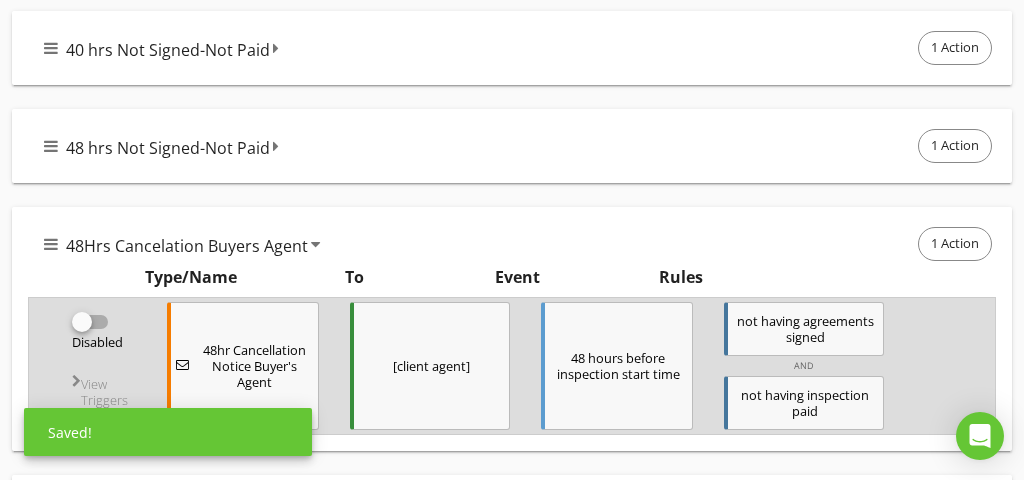 click on "48 hrs Not Signed-Not Paid
1 Action" at bounding box center (520, 146) 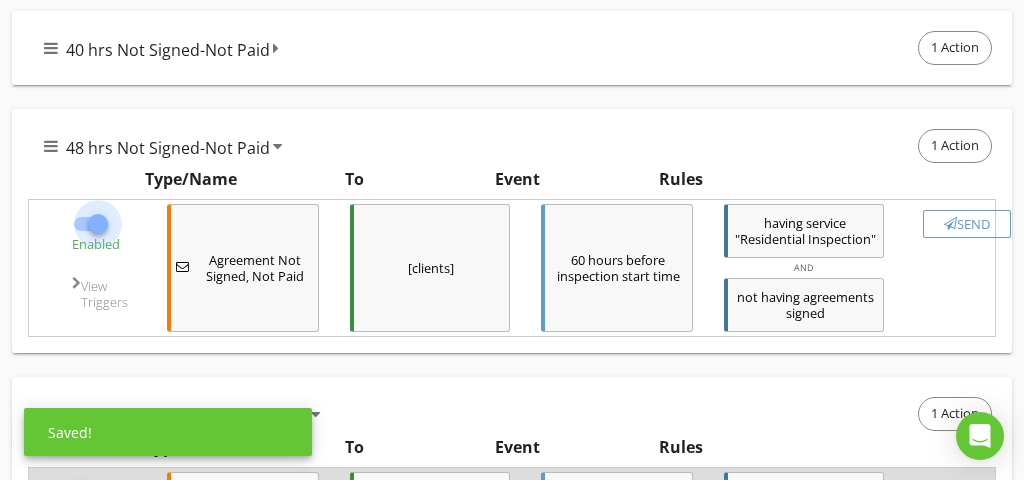 click at bounding box center (98, 224) 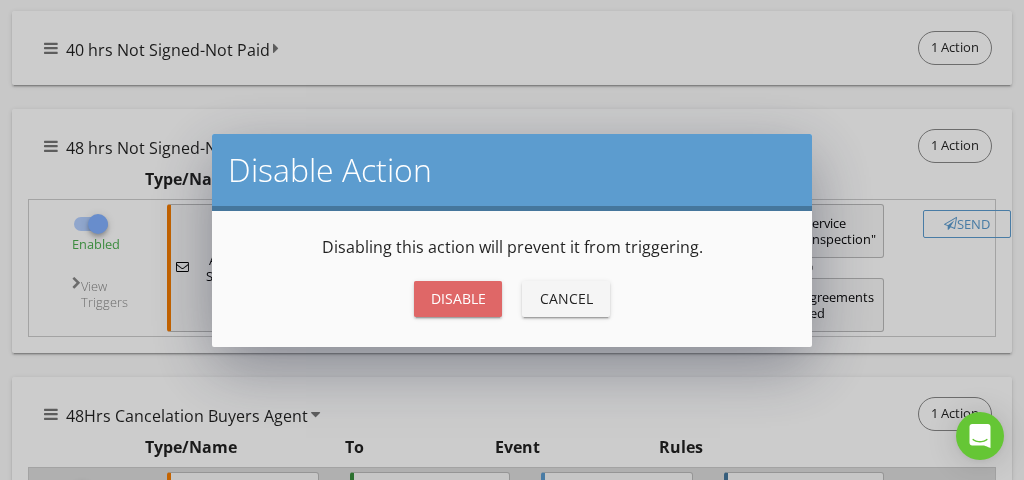 click on "Disable" at bounding box center [458, 298] 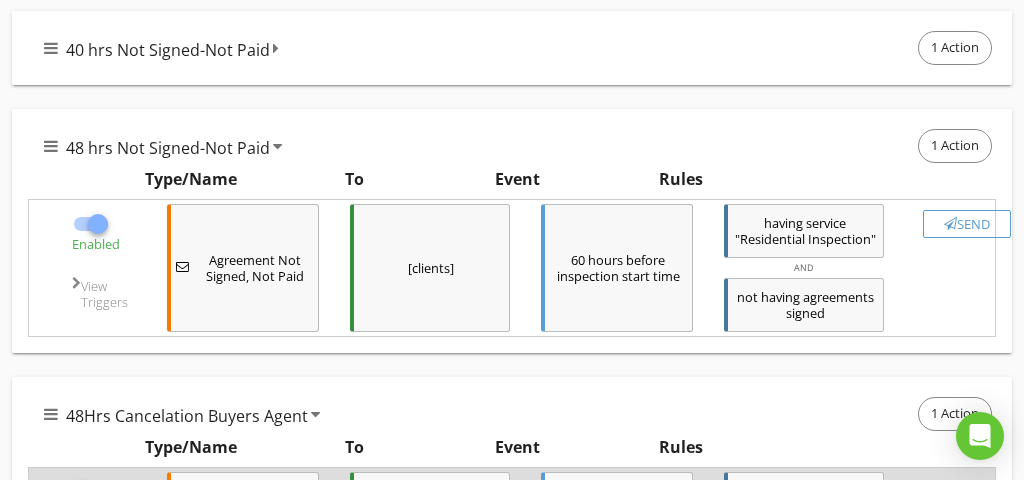 checkbox on "false" 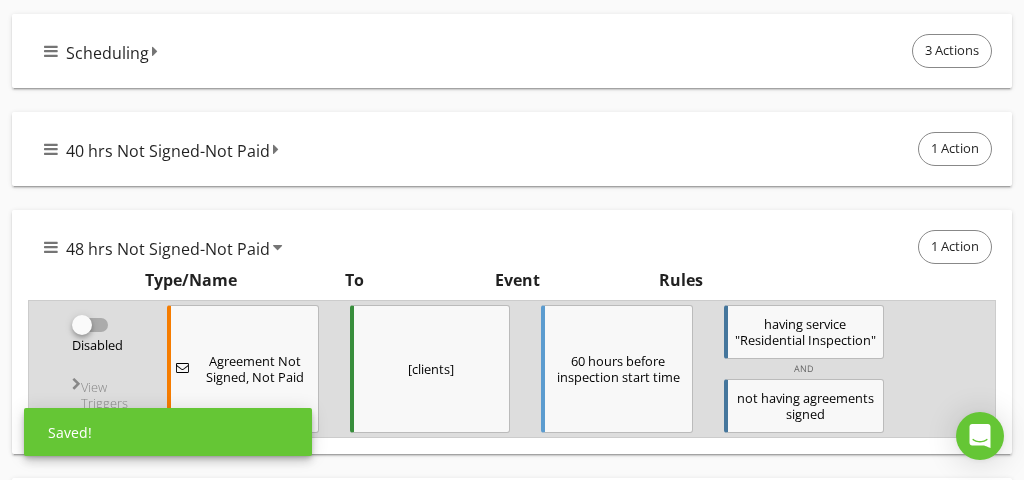 scroll, scrollTop: 355, scrollLeft: 0, axis: vertical 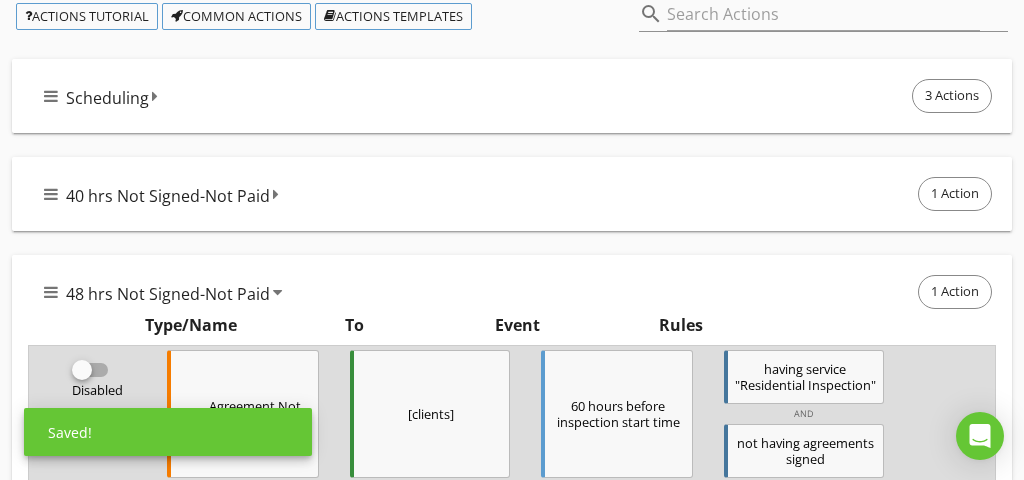 click on "40 hrs Not Signed-Not Paid" at bounding box center (168, 196) 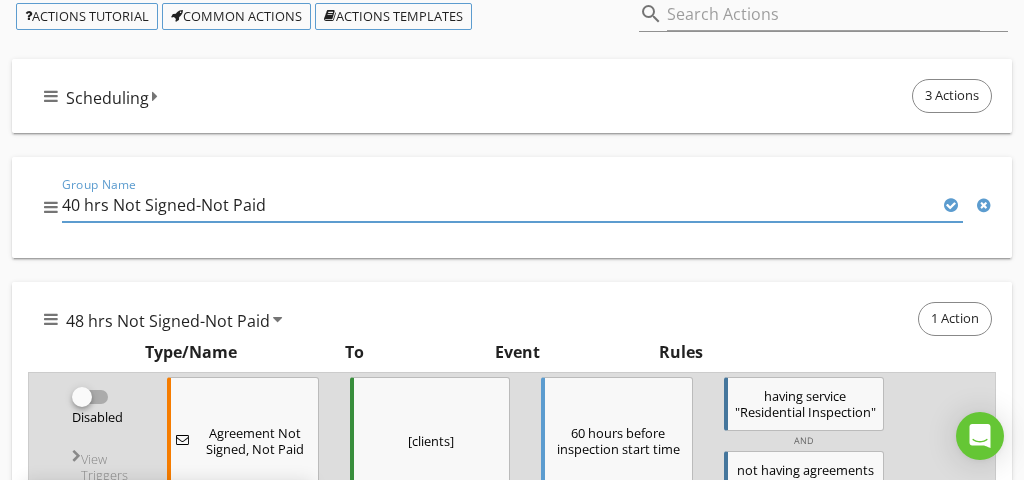 click on "Group Name 40 hrs Not Signed-Not Paid" at bounding box center (512, 207) 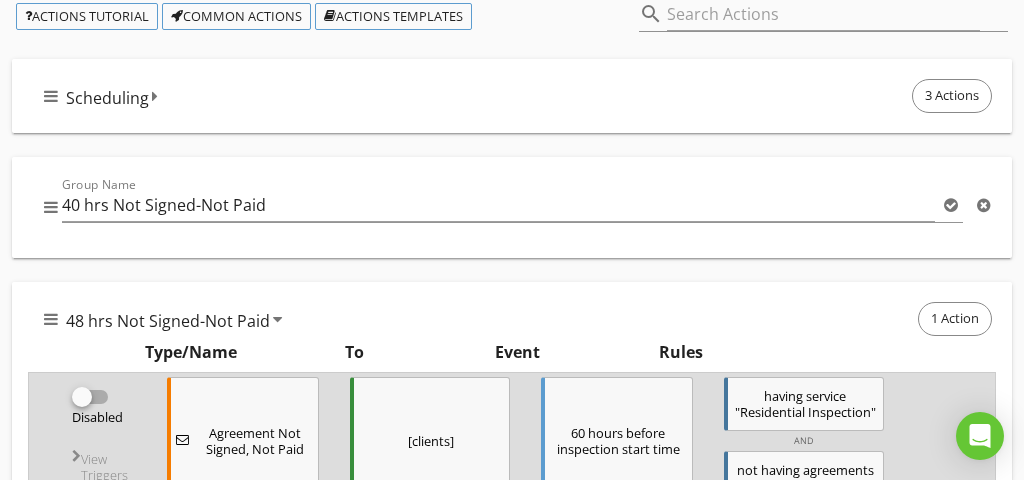 click at bounding box center (51, 207) 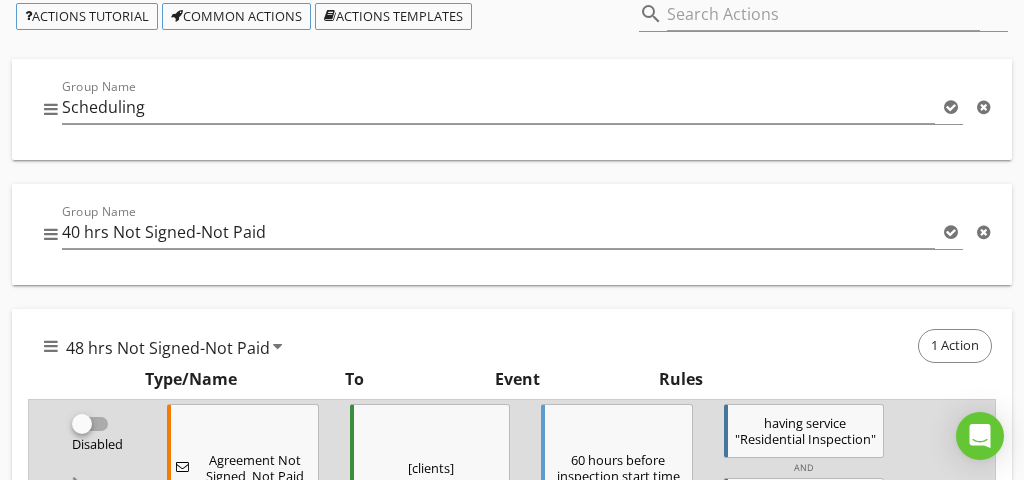 click on "Group Name Scheduling" at bounding box center (512, 109) 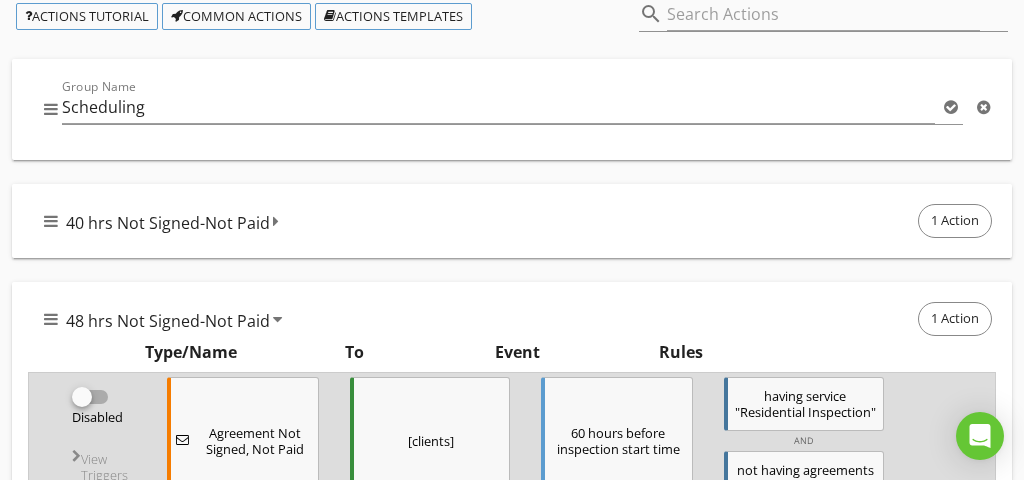 click on "40 hrs Not Signed-Not Paid
1 Action" at bounding box center (520, 221) 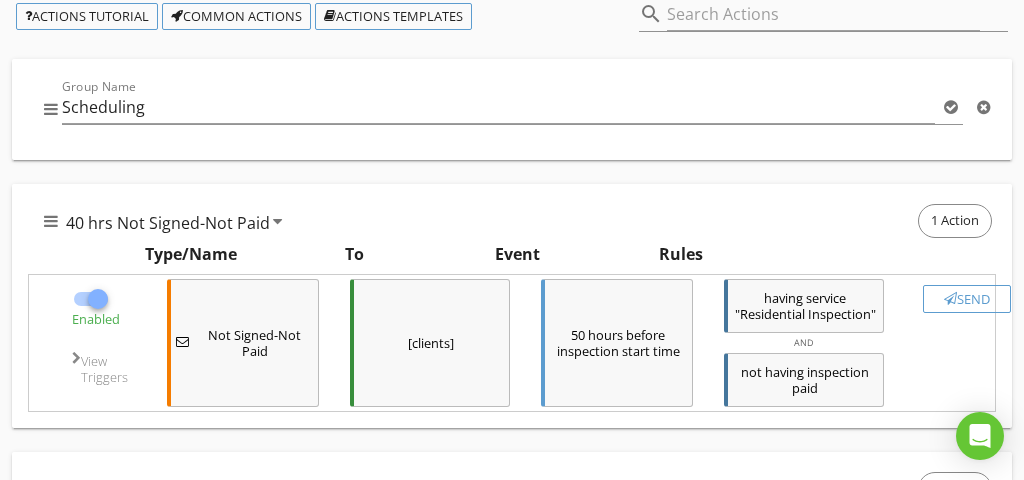 click at bounding box center (98, 299) 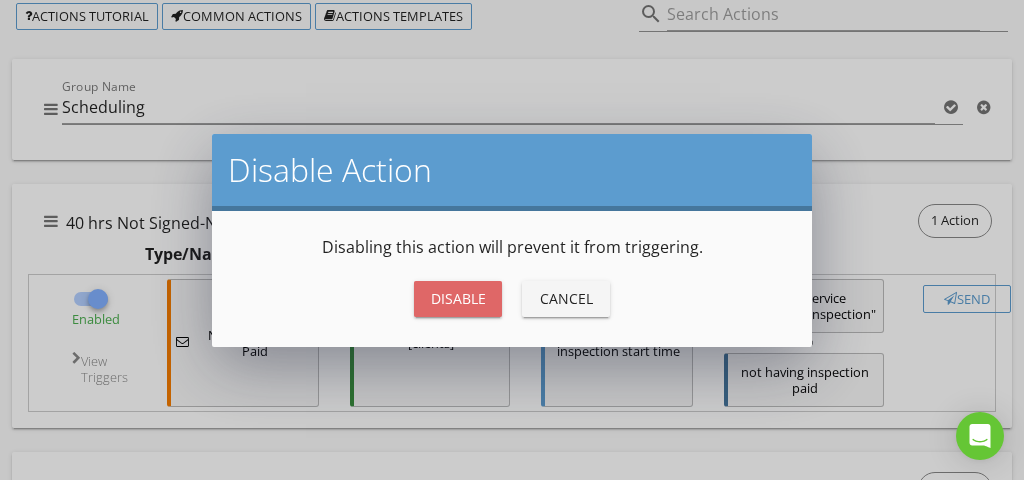 click on "Disable" at bounding box center [458, 298] 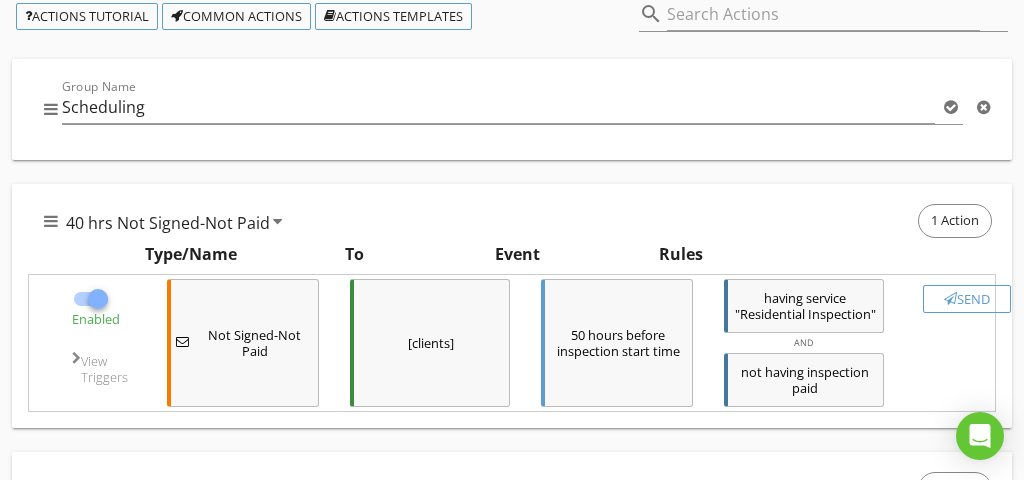 checkbox on "false" 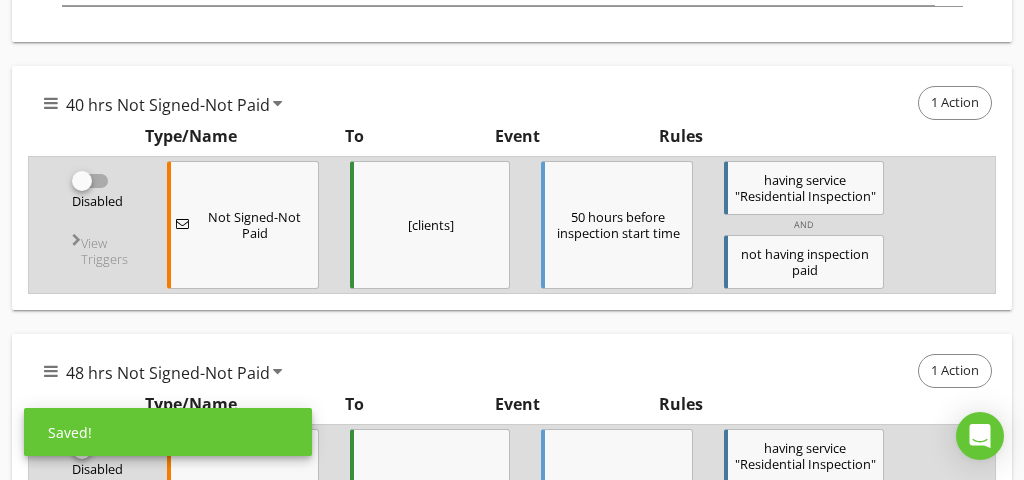 scroll, scrollTop: 417, scrollLeft: 0, axis: vertical 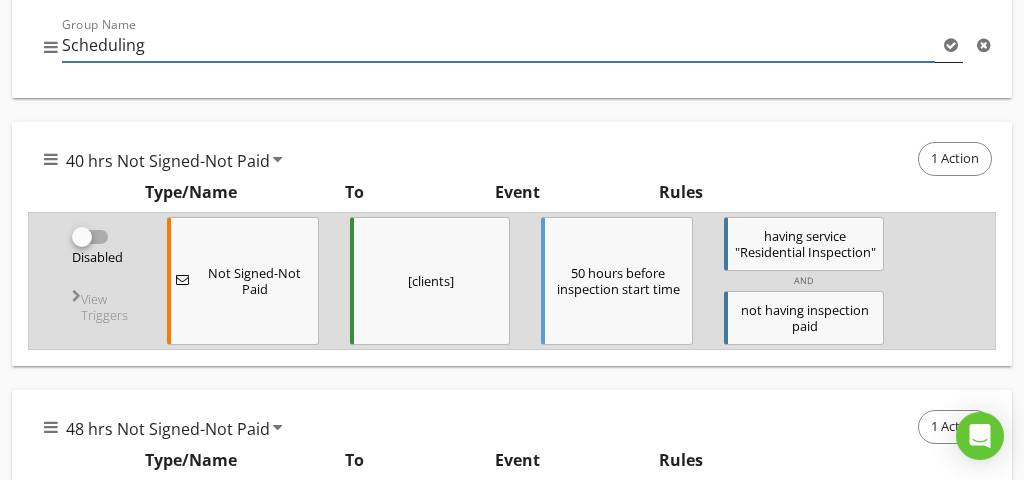 click on "Scheduling" at bounding box center (498, 45) 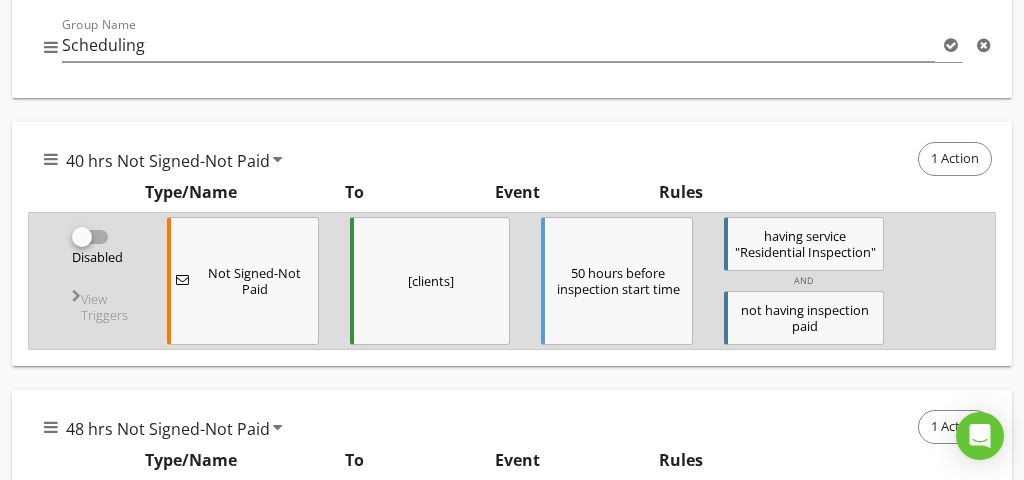click at bounding box center [984, 45] 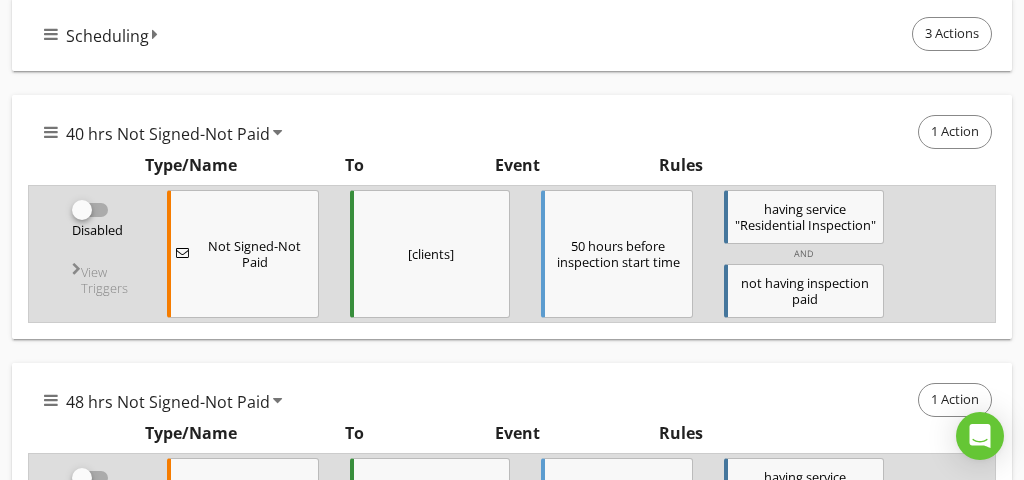click on "Scheduling
3 Actions" at bounding box center (512, 34) 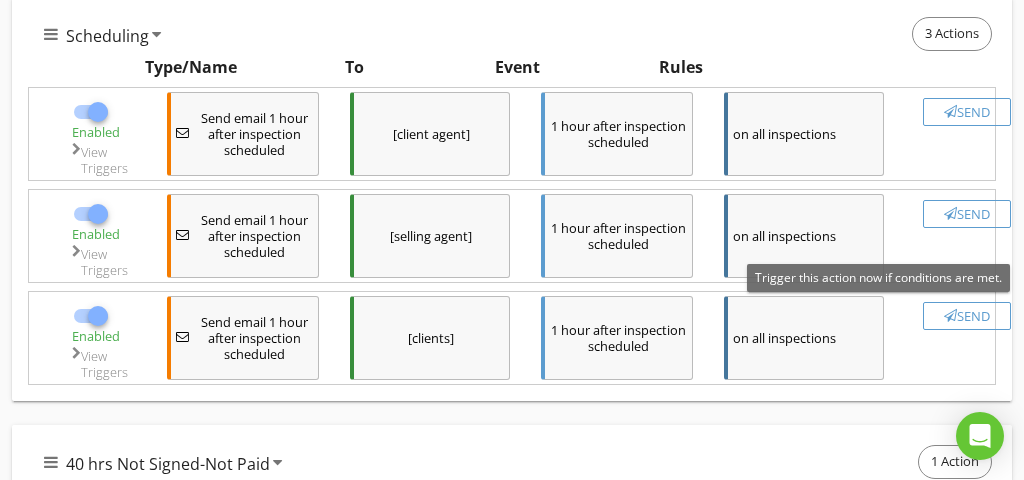 click on "Send" at bounding box center (967, 316) 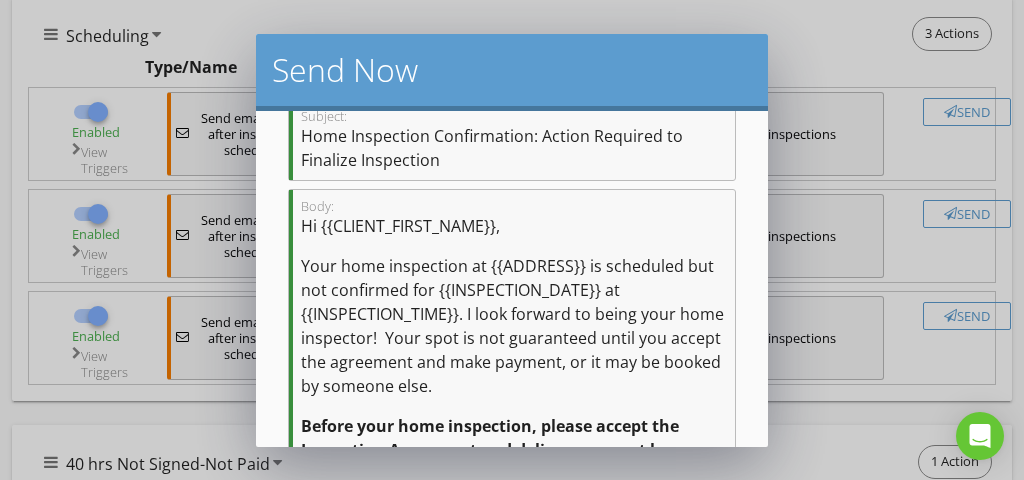 scroll, scrollTop: 260, scrollLeft: 0, axis: vertical 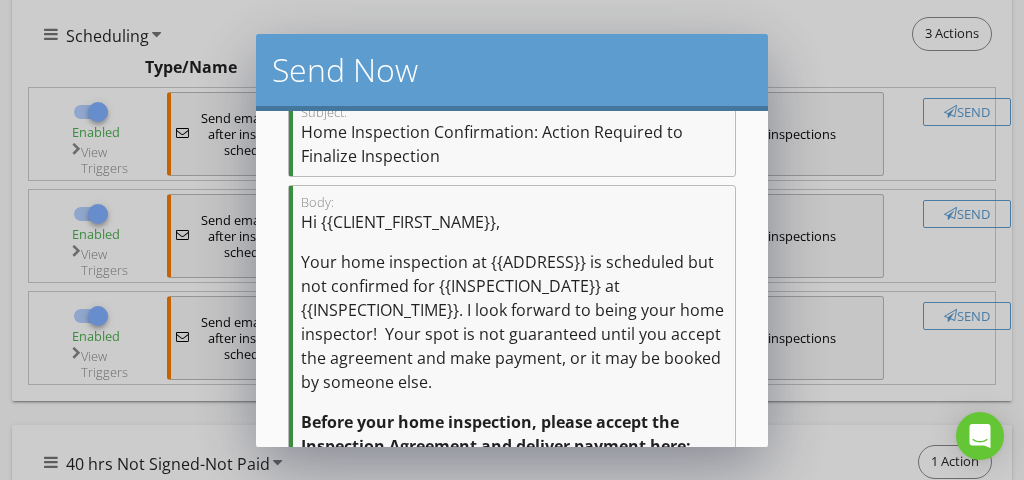 click on "Your home inspection at {{ADDRESS}} is scheduled but not confirmed for {{INSPECTION_DATE}} at {{INSPECTION_TIME}}. I look forward to being your home inspector!  Your spot is not guaranteed until you accept the agreement and make payment, or it may be booked by someone else." at bounding box center [514, 322] 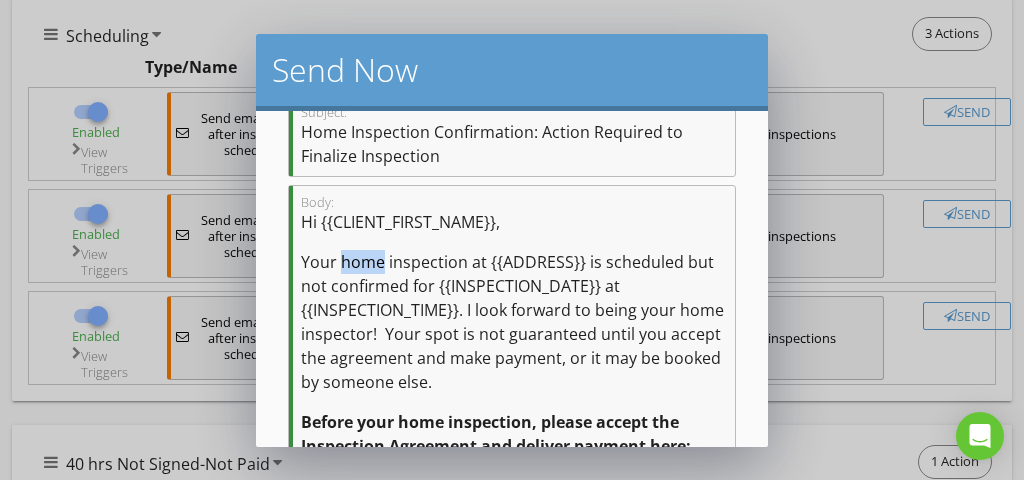 click on "Your home inspection at {{ADDRESS}} is scheduled but not confirmed for {{INSPECTION_DATE}} at {{INSPECTION_TIME}}. I look forward to being your home inspector!  Your spot is not guaranteed until you accept the agreement and make payment, or it may be booked by someone else." at bounding box center (514, 322) 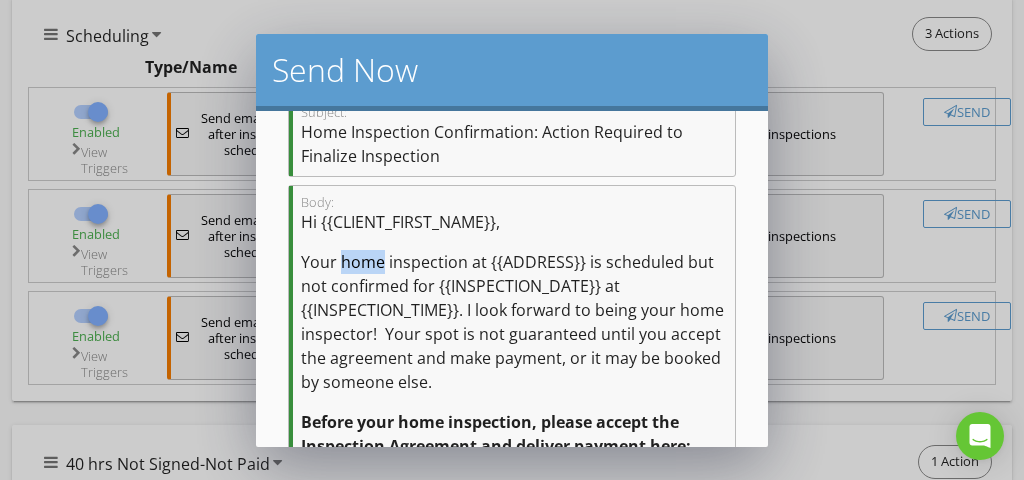 click on "Your home inspection at {{ADDRESS}} is scheduled but not confirmed for {{INSPECTION_DATE}} at {{INSPECTION_TIME}}. I look forward to being your home inspector!  Your spot is not guaranteed until you accept the agreement and make payment, or it may be booked by someone else." at bounding box center (514, 322) 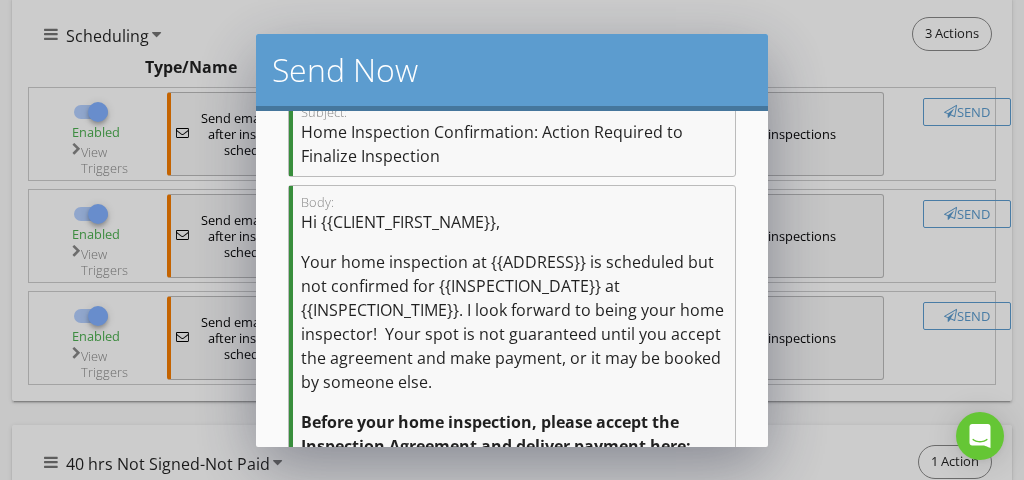 click on "Your home inspection at {{ADDRESS}} is scheduled but not confirmed for {{INSPECTION_DATE}} at {{INSPECTION_TIME}}. I look forward to being your home inspector!  Your spot is not guaranteed until you accept the agreement and make payment, or it may be booked by someone else." at bounding box center [514, 322] 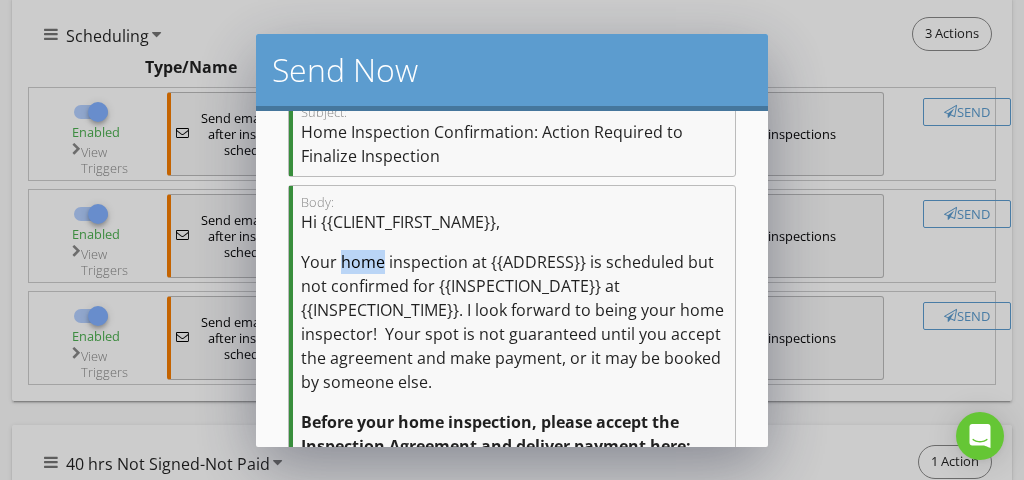 click on "Your home inspection at {{ADDRESS}} is scheduled but not confirmed for {{INSPECTION_DATE}} at {{INSPECTION_TIME}}. I look forward to being your home inspector!  Your spot is not guaranteed until you accept the agreement and make payment, or it may be booked by someone else." at bounding box center [514, 322] 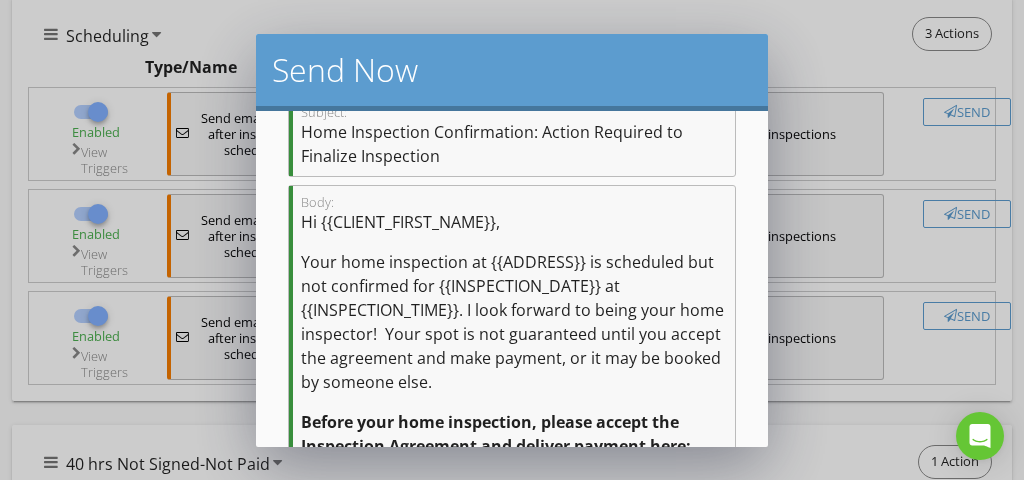 click on "Your home inspection at {{ADDRESS}} is scheduled but not confirmed for {{INSPECTION_DATE}} at {{INSPECTION_TIME}}. I look forward to being your home inspector!  Your spot is not guaranteed until you accept the agreement and make payment, or it may be booked by someone else." at bounding box center (514, 322) 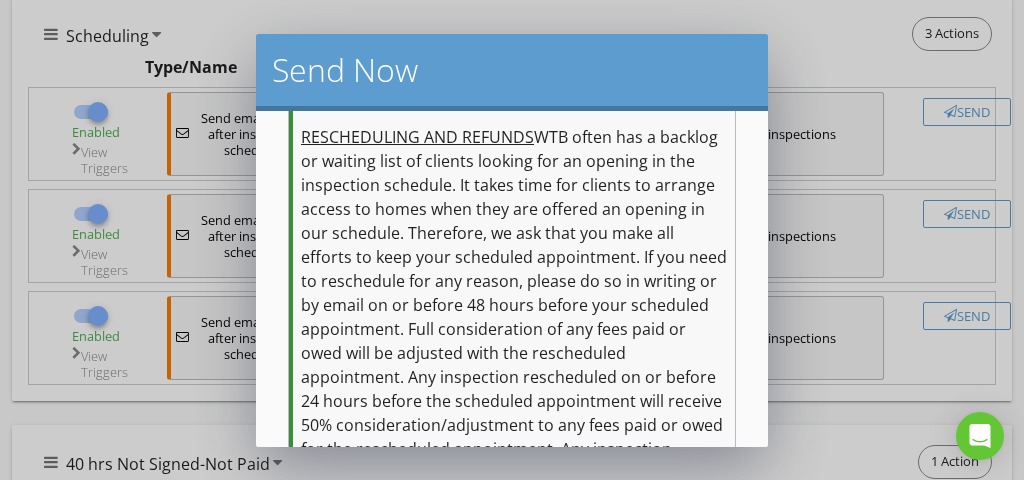 scroll, scrollTop: 1233, scrollLeft: 0, axis: vertical 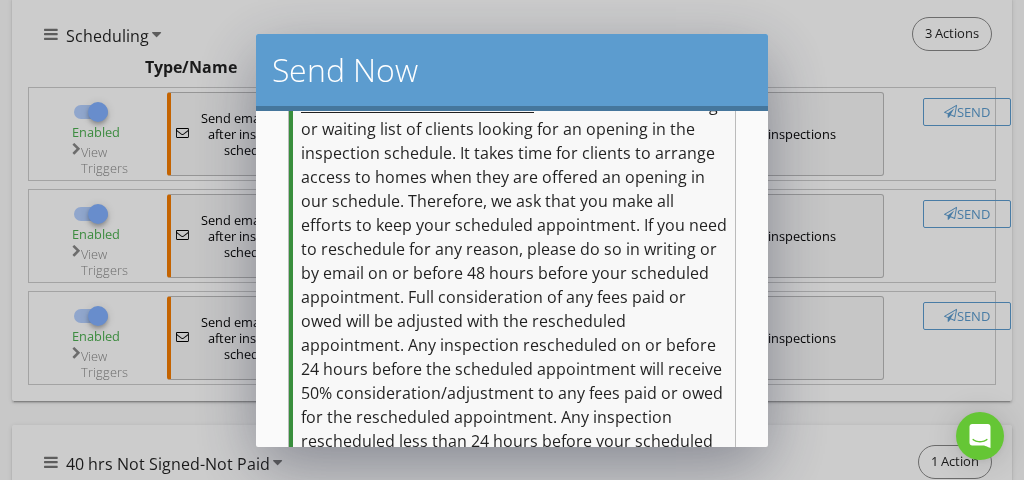 click on "RESCHEDULING AND REFUNDS  WTB often has a backlog or waiting list of clients looking for an opening in the inspection schedule. It takes time for clients to arrange access to homes when they are offered an opening in our schedule. Therefore, we ask that you make all efforts to keep your scheduled appointment. If you need to reschedule for any reason, please do so in writing or by email on or before 48 hours before your scheduled appointment. Full consideration of any fees paid or owed will be adjusted with the rescheduled appointment. Any inspection rescheduled on or before 24 hours before the scheduled appointment will receive 50% consideration/adjustment to any fees paid or owed for the rescheduled appointment. Any inspection rescheduled less than 24 hours before your scheduled appointment will not be refunded, considered, or adjusted.  Credit Card fees will be deducted from any refund issued." at bounding box center (514, 309) 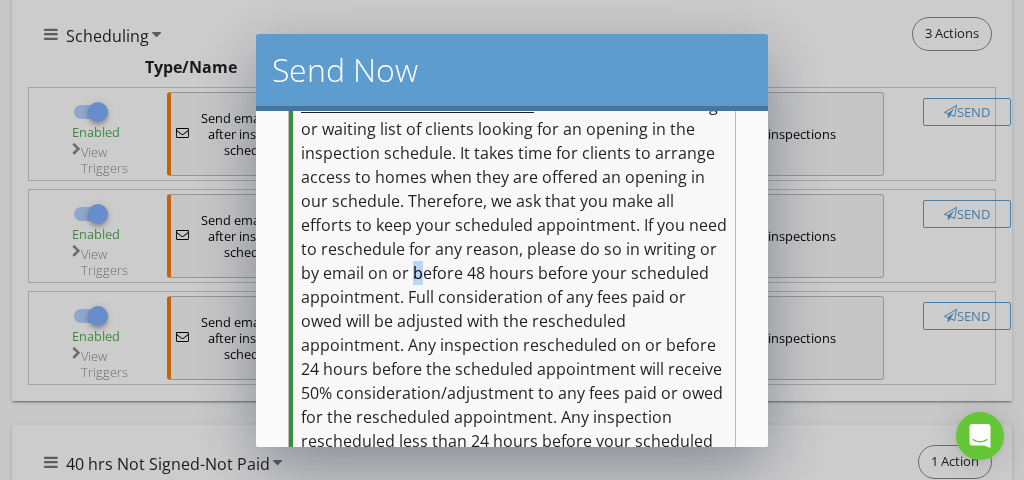 click on "RESCHEDULING AND REFUNDS  WTB often has a backlog or waiting list of clients looking for an opening in the inspection schedule. It takes time for clients to arrange access to homes when they are offered an opening in our schedule. Therefore, we ask that you make all efforts to keep your scheduled appointment. If you need to reschedule for any reason, please do so in writing or by email on or before 48 hours before your scheduled appointment. Full consideration of any fees paid or owed will be adjusted with the rescheduled appointment. Any inspection rescheduled on or before 24 hours before the scheduled appointment will receive 50% consideration/adjustment to any fees paid or owed for the rescheduled appointment. Any inspection rescheduled less than 24 hours before your scheduled appointment will not be refunded, considered, or adjusted.  Credit Card fees will be deducted from any refund issued." at bounding box center [514, 309] 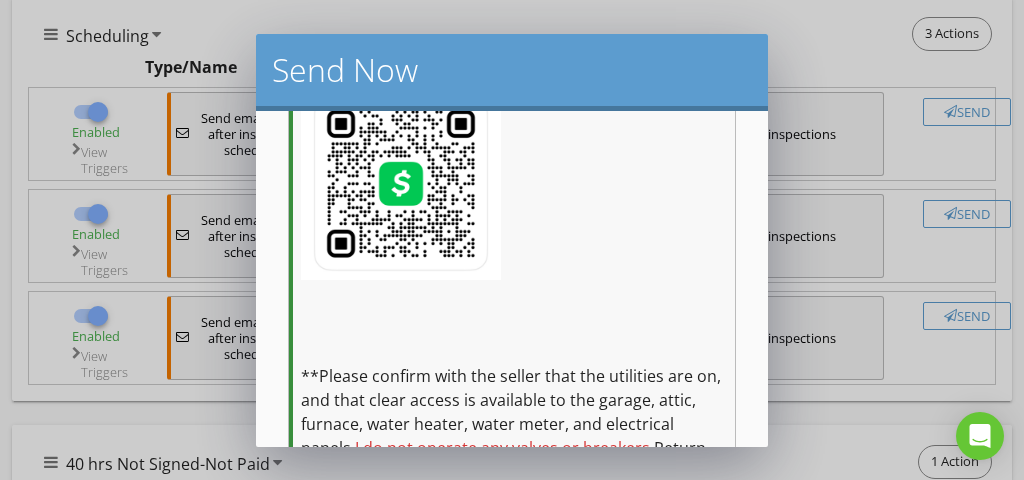 scroll, scrollTop: 3648, scrollLeft: 0, axis: vertical 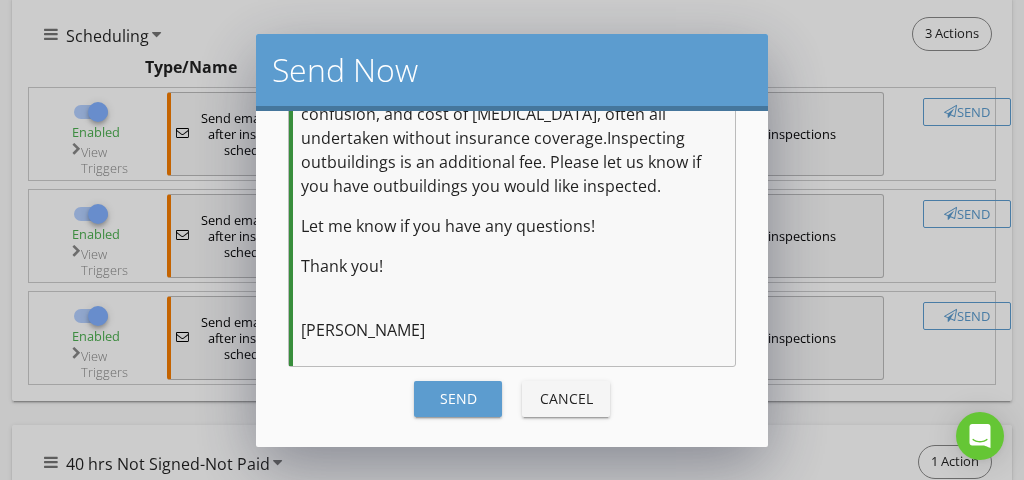 click on "Cancel" at bounding box center (566, 398) 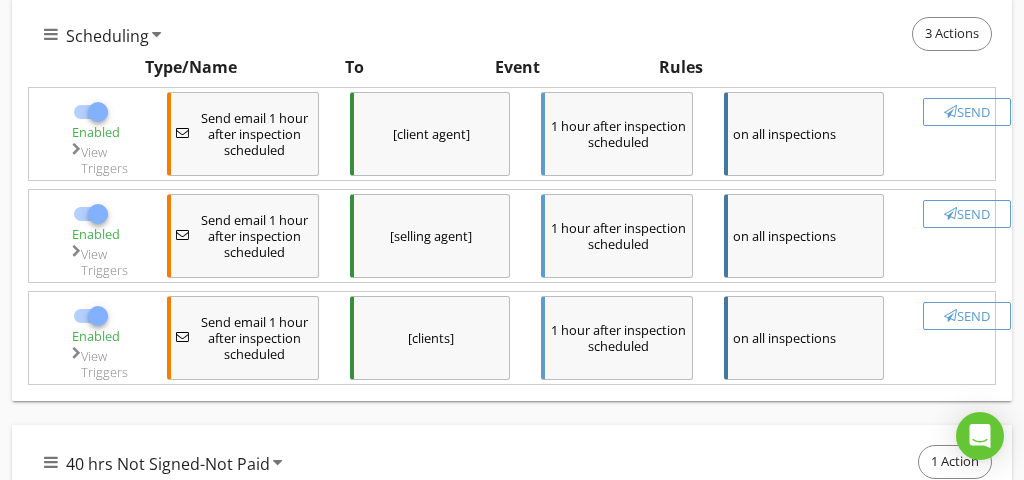 click on "1 hour after
inspection scheduled" at bounding box center [617, 338] 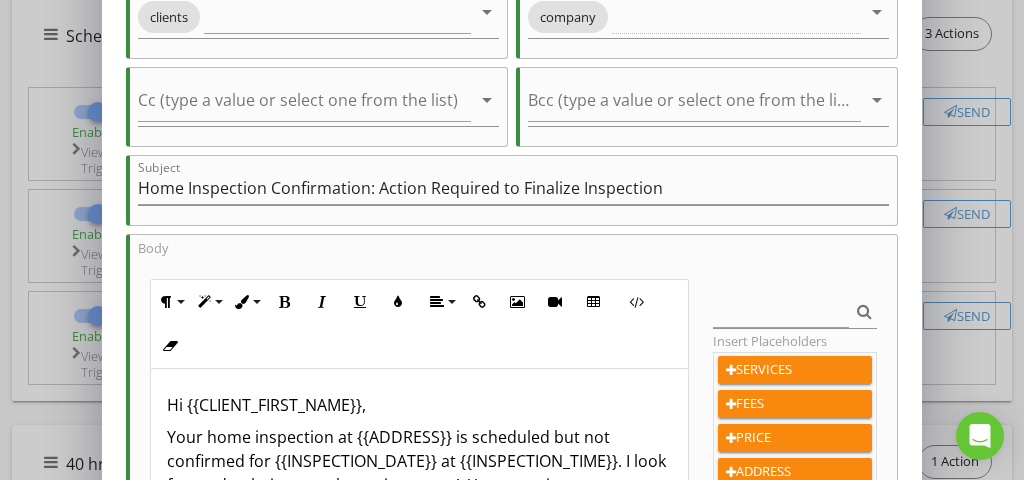 scroll, scrollTop: 197, scrollLeft: 0, axis: vertical 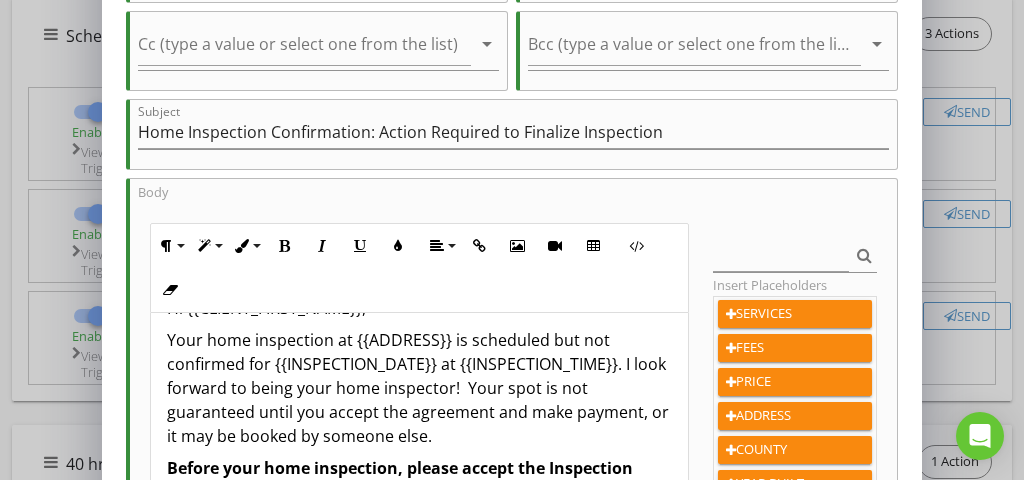 click on "Your home inspection at {{ADDRESS}} is scheduled but not confirmed for {{INSPECTION_DATE}} at {{INSPECTION_TIME}}. I look forward to being your home inspector!  Your spot is not guaranteed until you accept the agreement and make payment, or it may be booked by someone else." at bounding box center (419, 388) 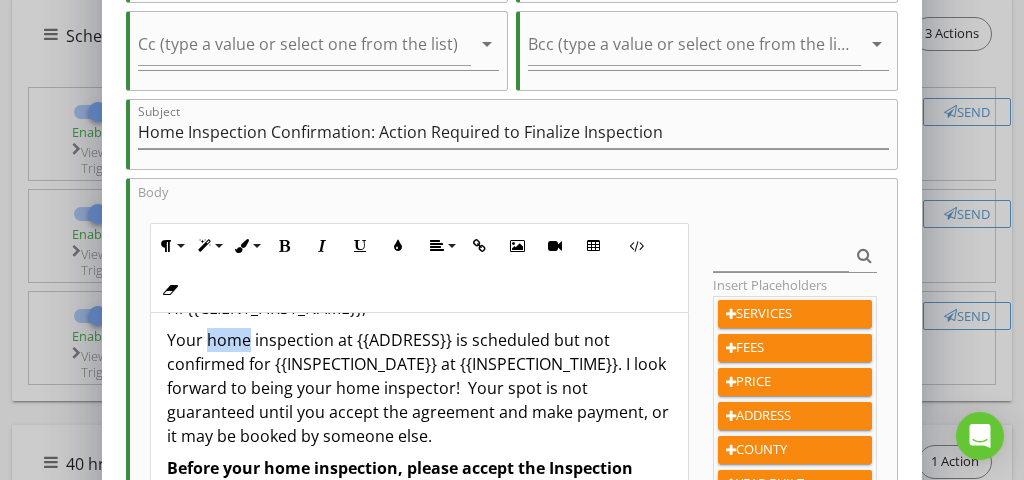 click on "Your home inspection at {{ADDRESS}} is scheduled but not confirmed for {{INSPECTION_DATE}} at {{INSPECTION_TIME}}. I look forward to being your home inspector!  Your spot is not guaranteed until you accept the agreement and make payment, or it may be booked by someone else." at bounding box center (419, 388) 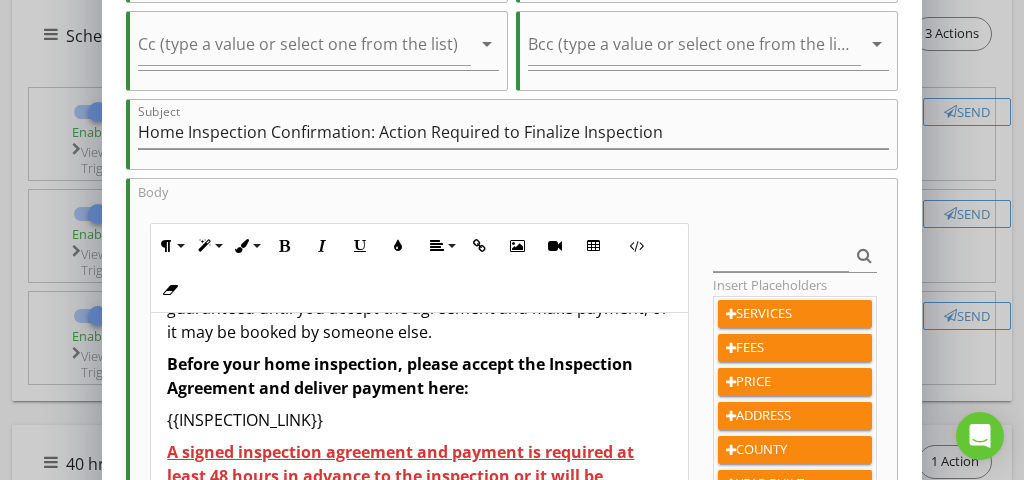 scroll, scrollTop: 147, scrollLeft: 0, axis: vertical 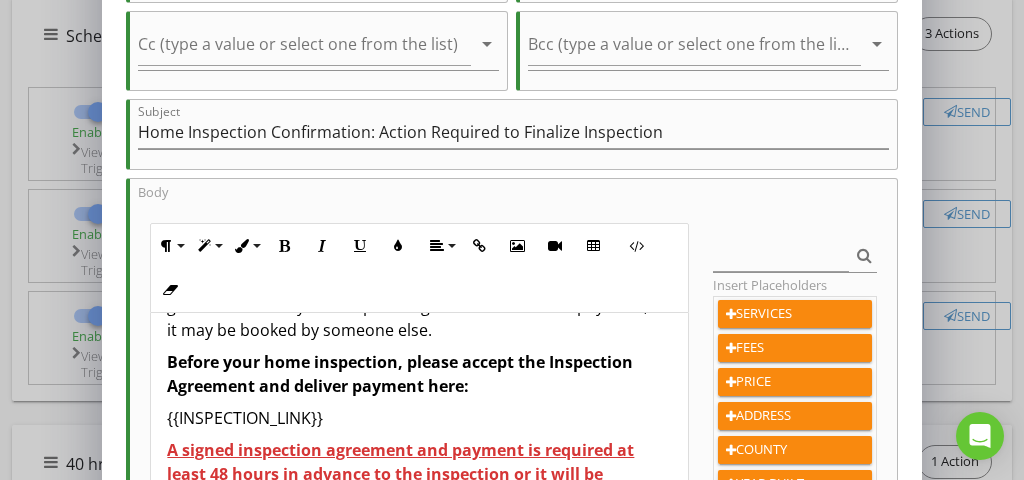 click on "Before your home inspection, please accept the Inspection Agreement and deliver payment here:" at bounding box center (400, 374) 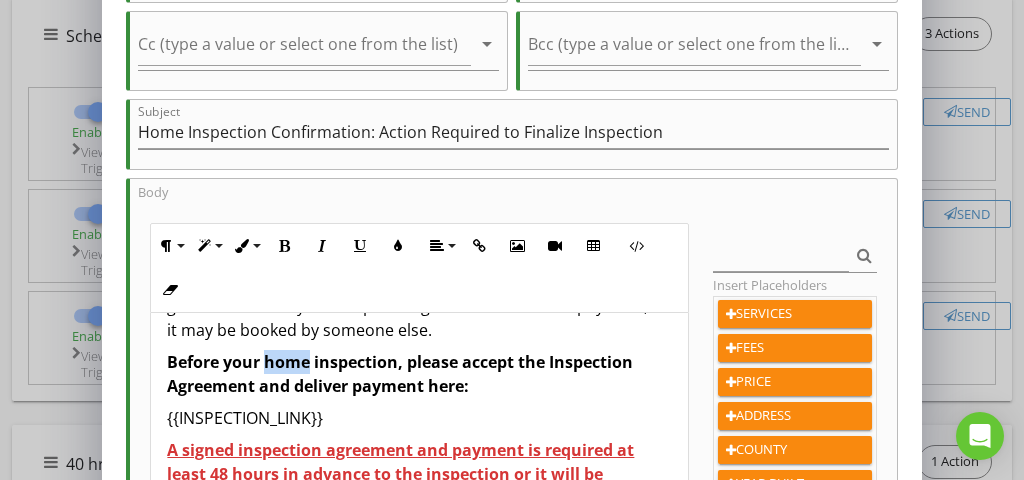 click on "Before your home inspection, please accept the Inspection Agreement and deliver payment here:" at bounding box center (400, 374) 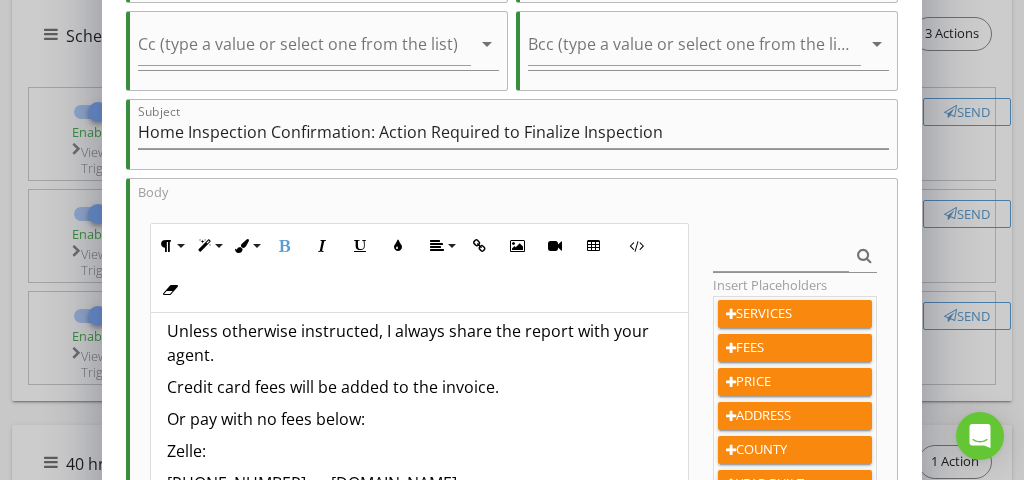 scroll, scrollTop: 1148, scrollLeft: 0, axis: vertical 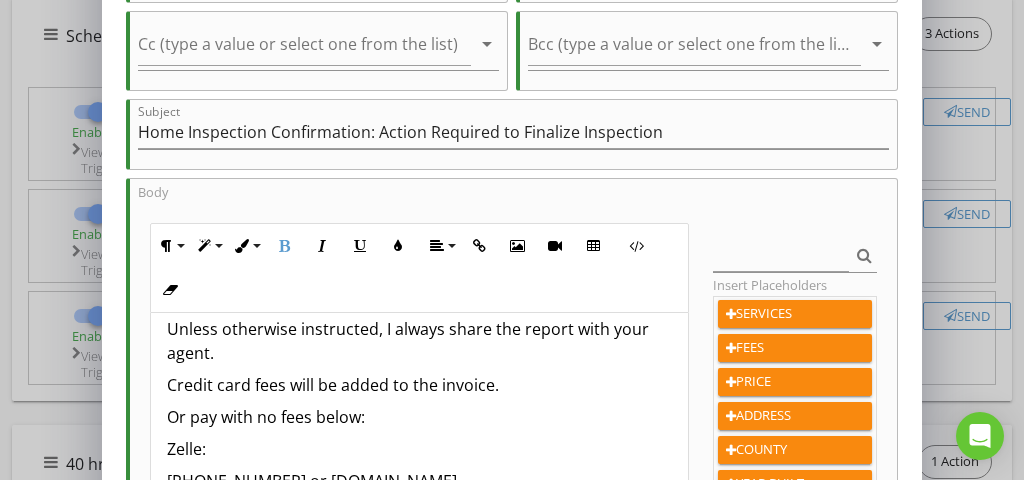 drag, startPoint x: 165, startPoint y: 324, endPoint x: 220, endPoint y: 356, distance: 63.631752 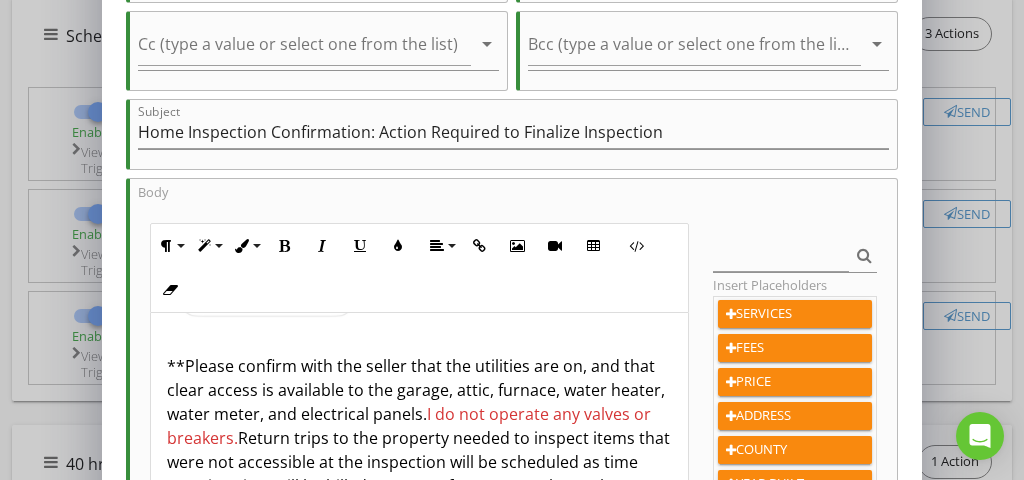 scroll, scrollTop: 2329, scrollLeft: 0, axis: vertical 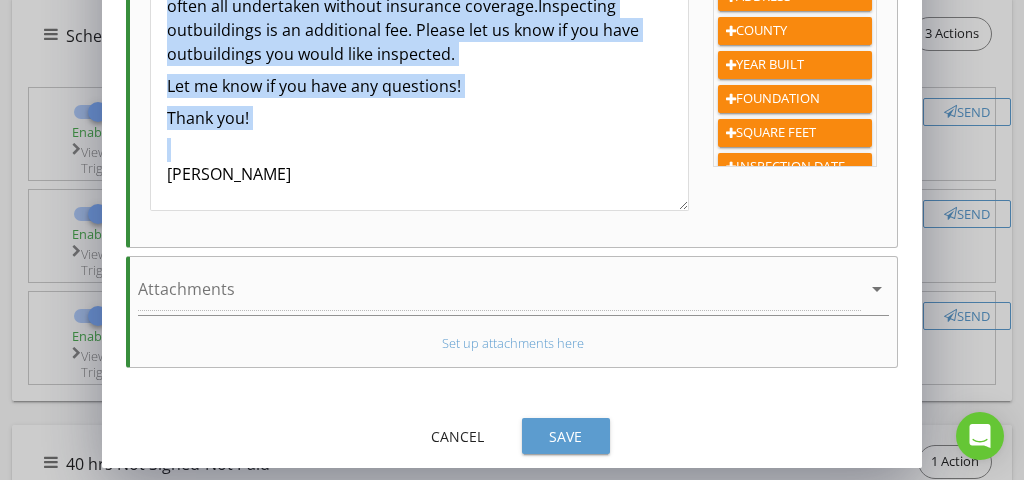 drag, startPoint x: 162, startPoint y: 362, endPoint x: 337, endPoint y: 137, distance: 285.04385 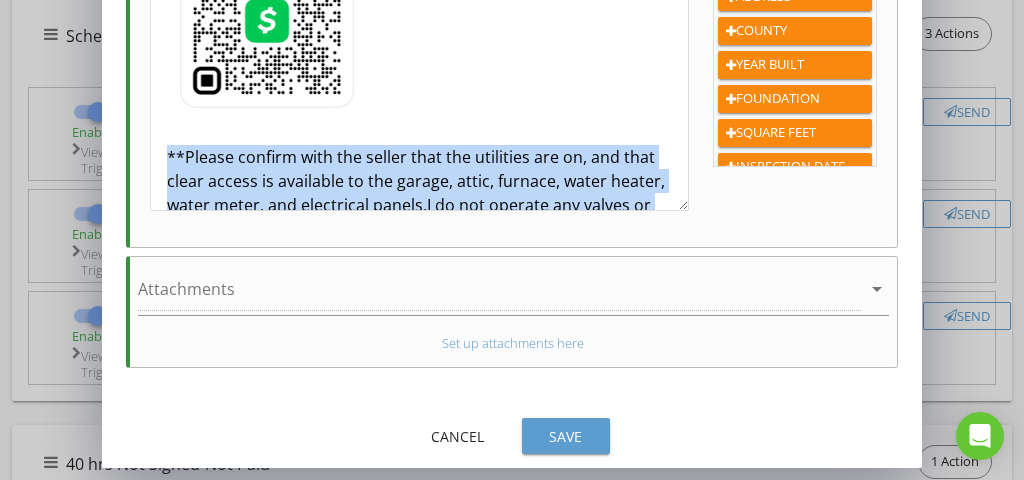 scroll, scrollTop: 2157, scrollLeft: 0, axis: vertical 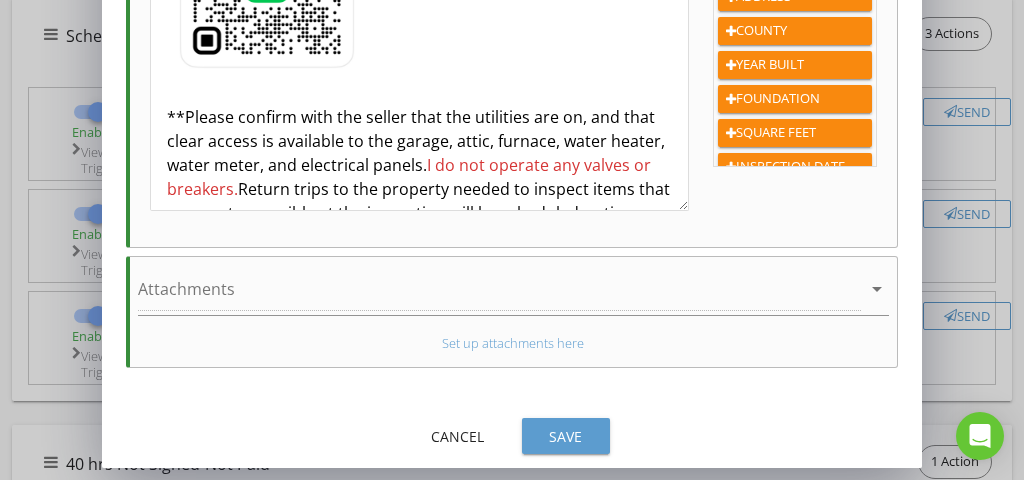 click on "**Please confirm with the seller that the utilities are on, and that clear access is available to the garage, attic, furnace, water heater, water meter, and electrical panels.  I do not operate any valves or breakers.  Return trips to the property needed to inspect items that were not accessible at the inspection will be scheduled as time permits. Time will be billed at a rate of $150.00 per hour plus travel, with a minimum of one hour." at bounding box center [419, 189] 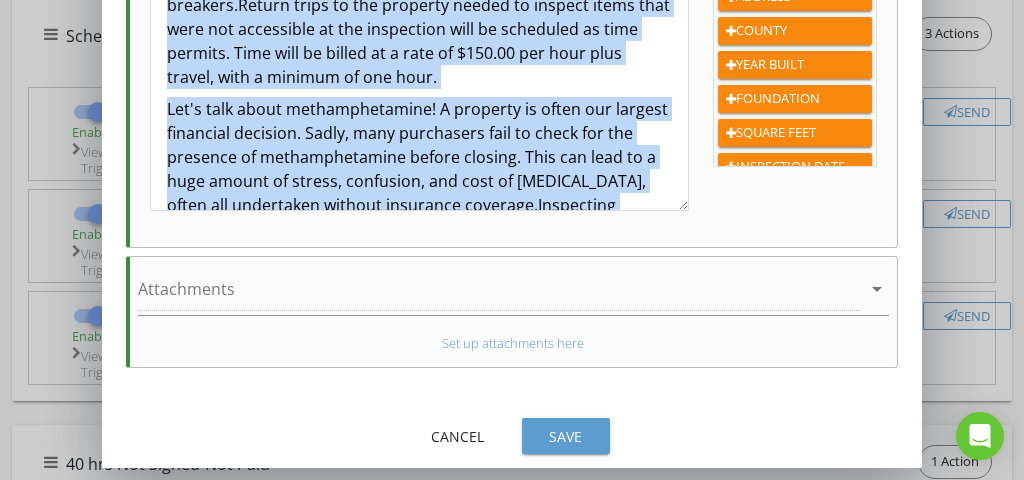 scroll, scrollTop: 2433, scrollLeft: 0, axis: vertical 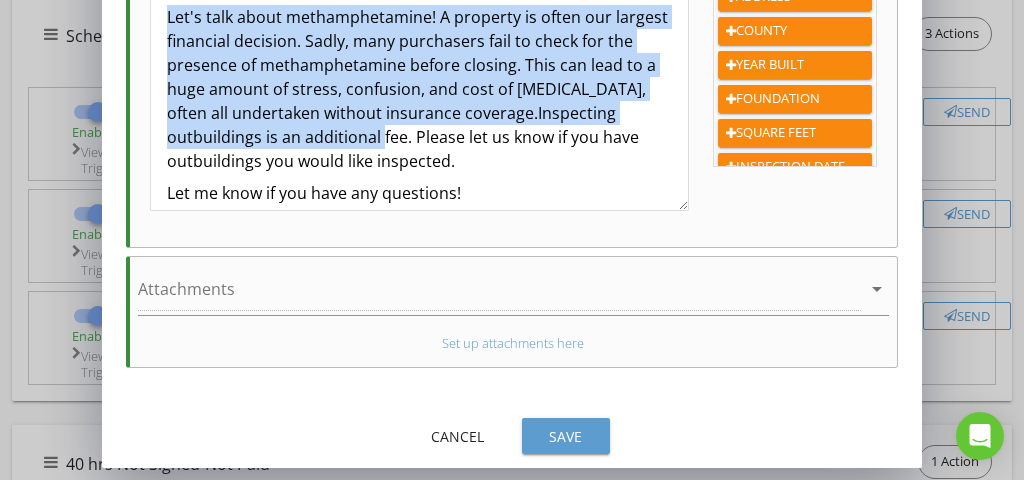 drag, startPoint x: 168, startPoint y: 117, endPoint x: 461, endPoint y: 169, distance: 297.57855 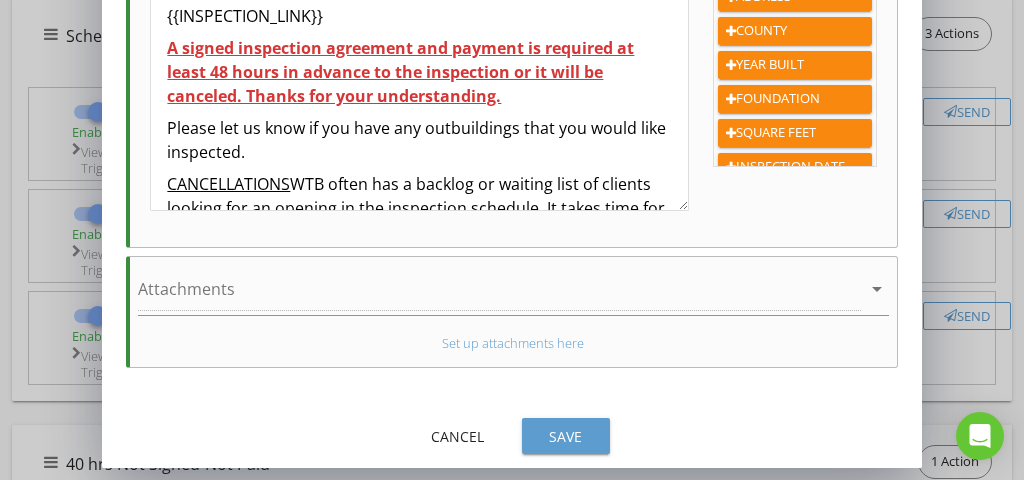 scroll, scrollTop: 0, scrollLeft: 0, axis: both 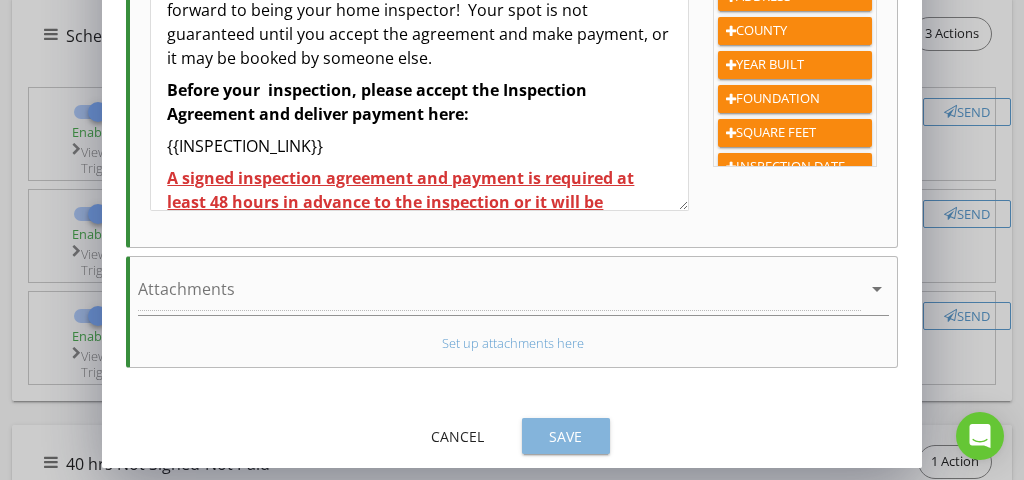 click on "Save" at bounding box center [566, 436] 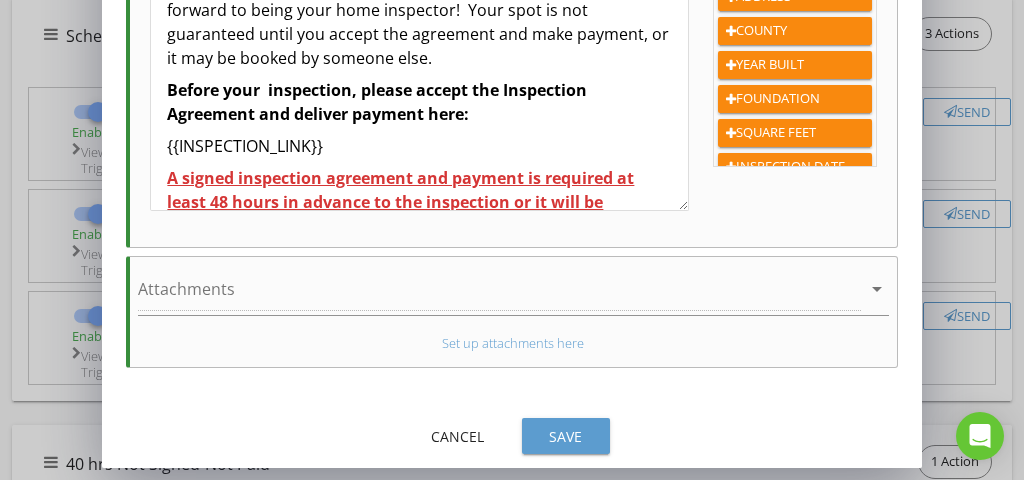 scroll, scrollTop: 572, scrollLeft: 0, axis: vertical 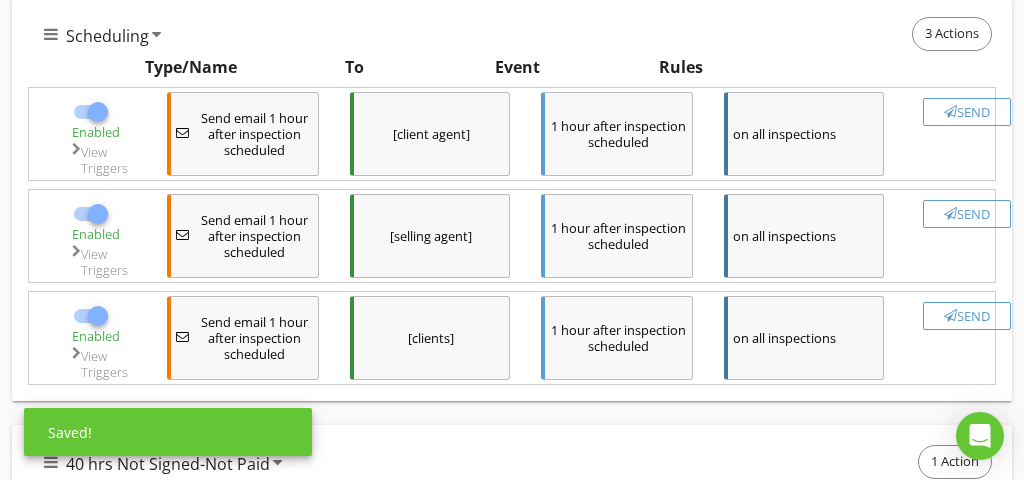 click at bounding box center (950, 315) 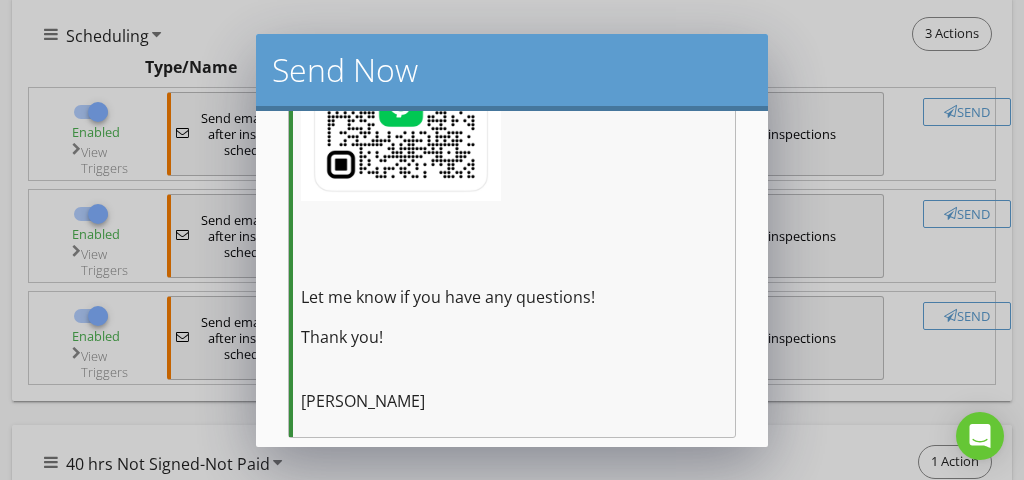 scroll, scrollTop: 3168, scrollLeft: 0, axis: vertical 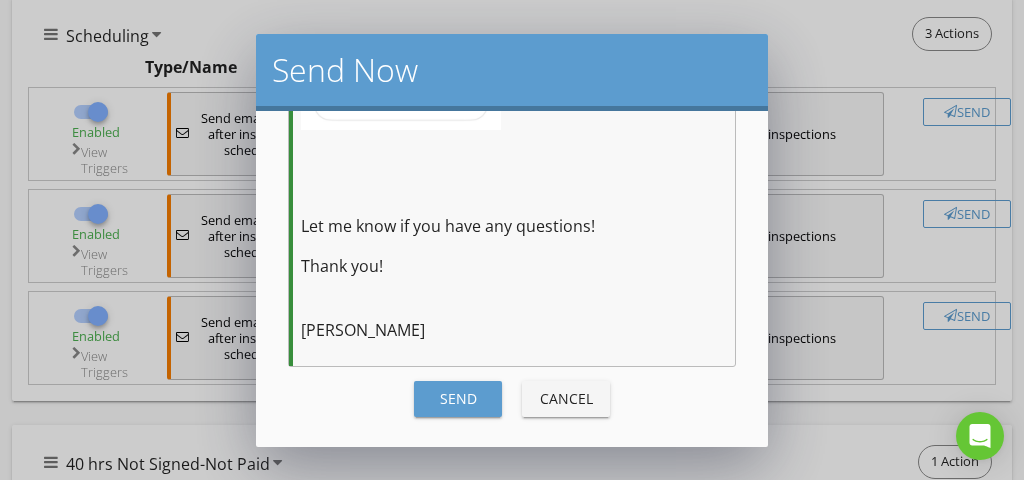 click on "Send" at bounding box center [458, 398] 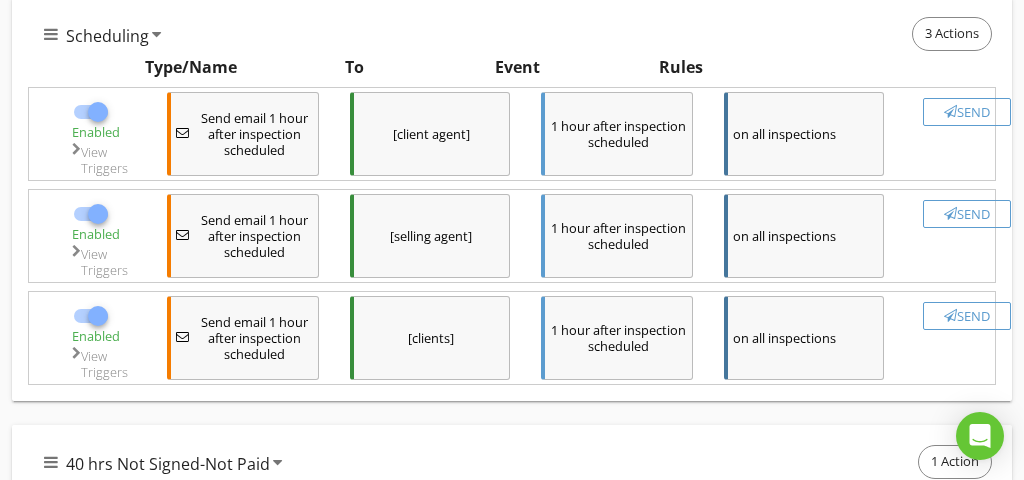 checkbox on "false" 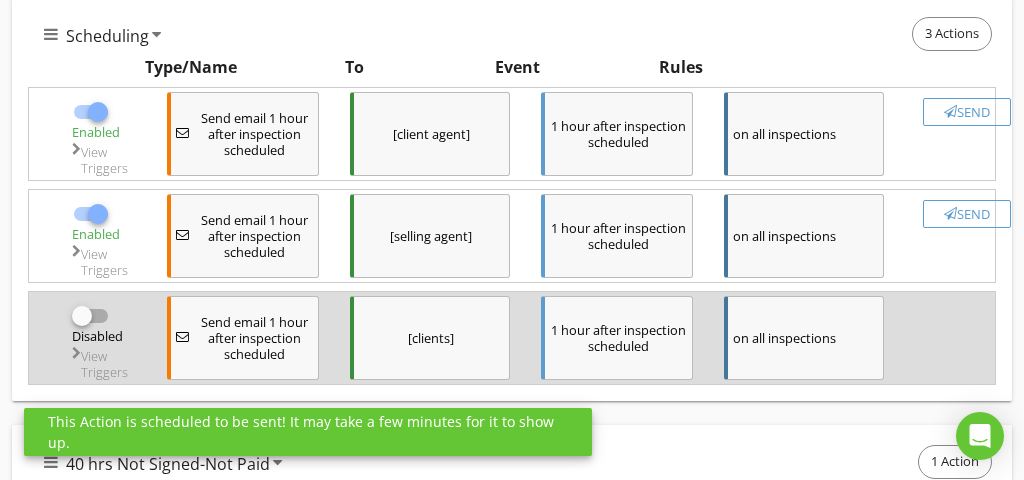 click at bounding box center [98, 214] 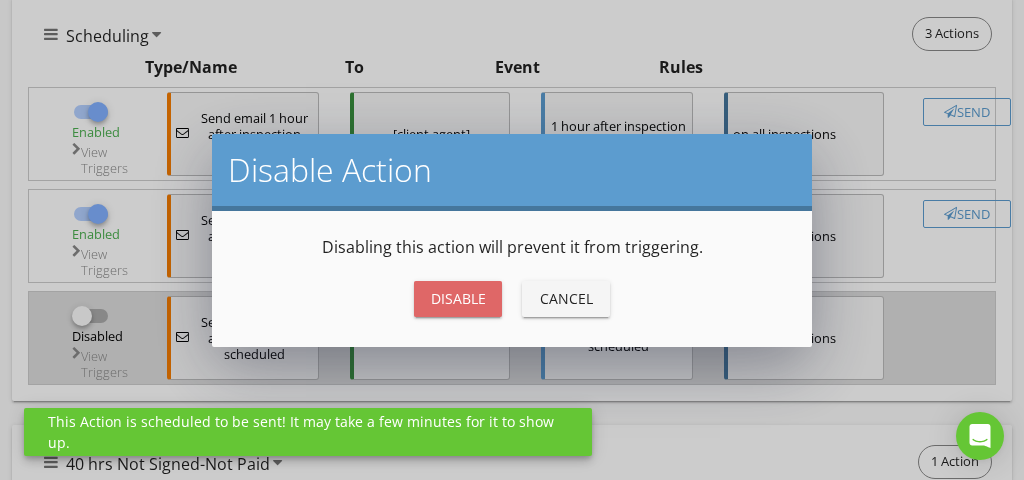 click on "Disable" at bounding box center [458, 298] 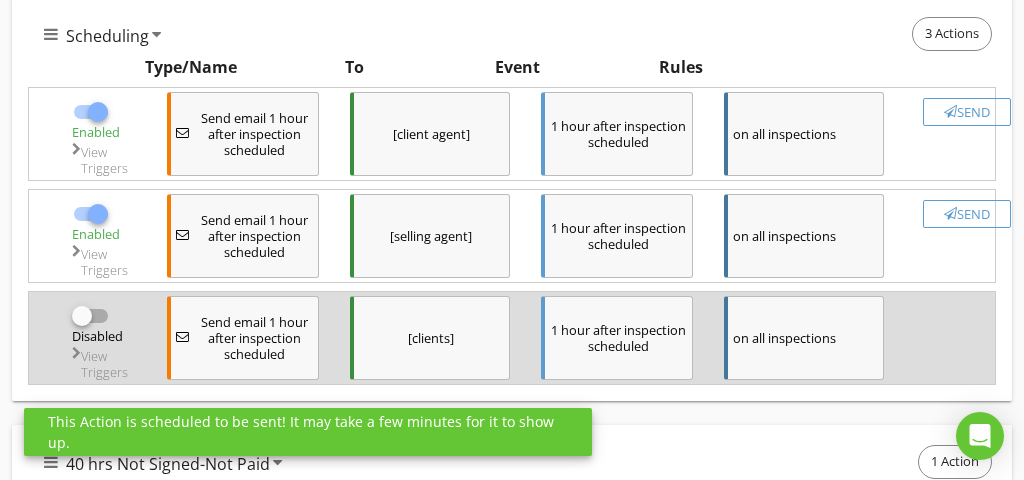 checkbox on "false" 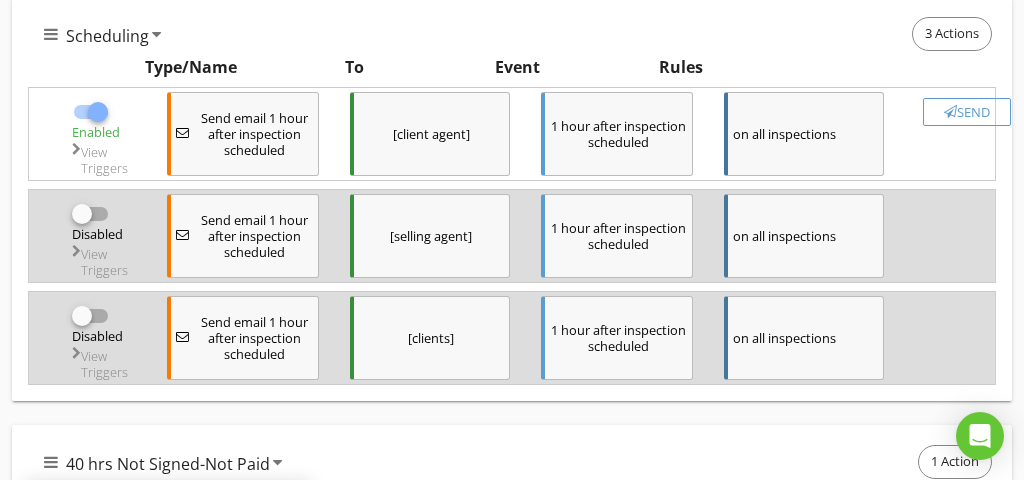 click on "Enabled" at bounding box center (96, 132) 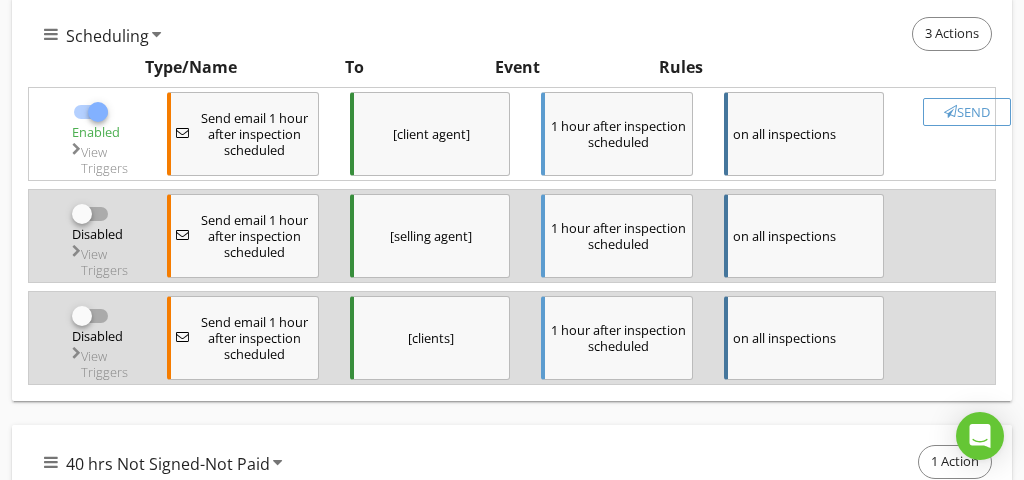 click at bounding box center [98, 112] 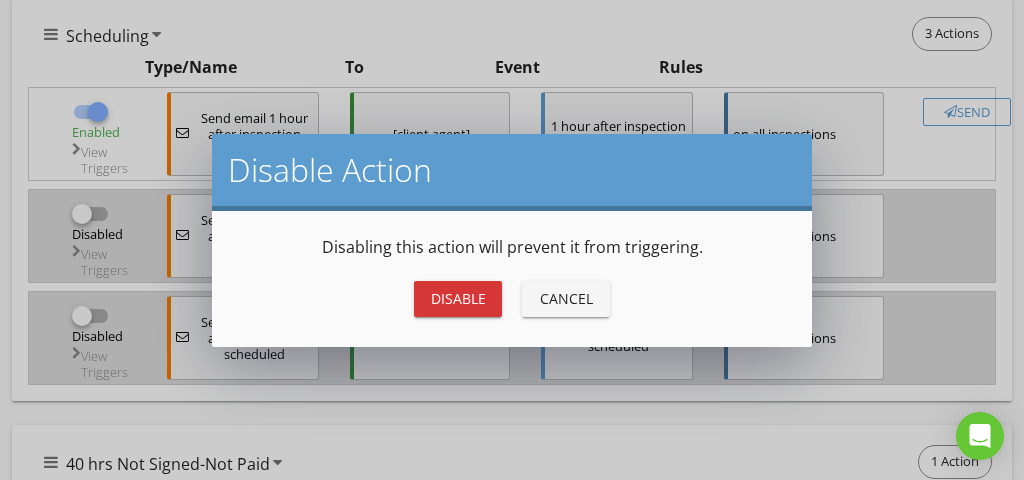 click on "Disabling this action will prevent it from triggering.
Disable
Cancel" at bounding box center (512, 279) 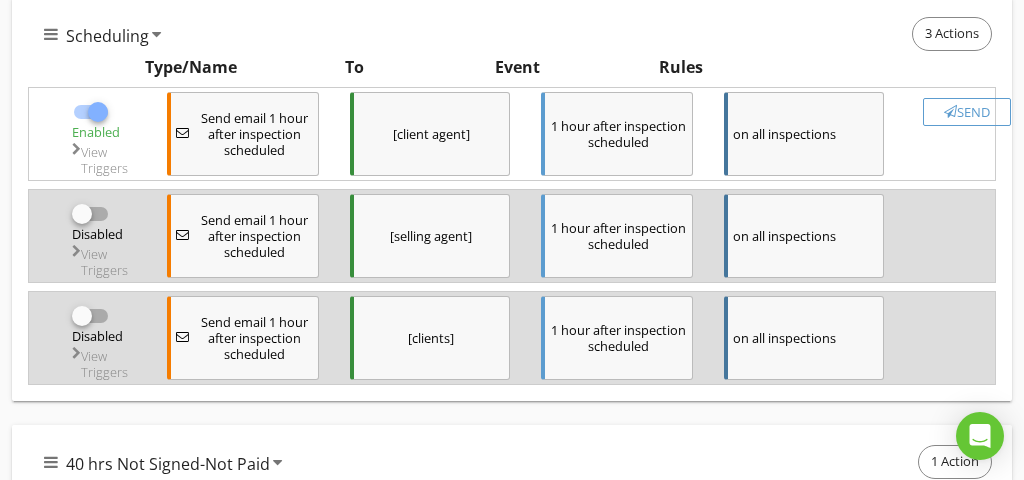 checkbox on "false" 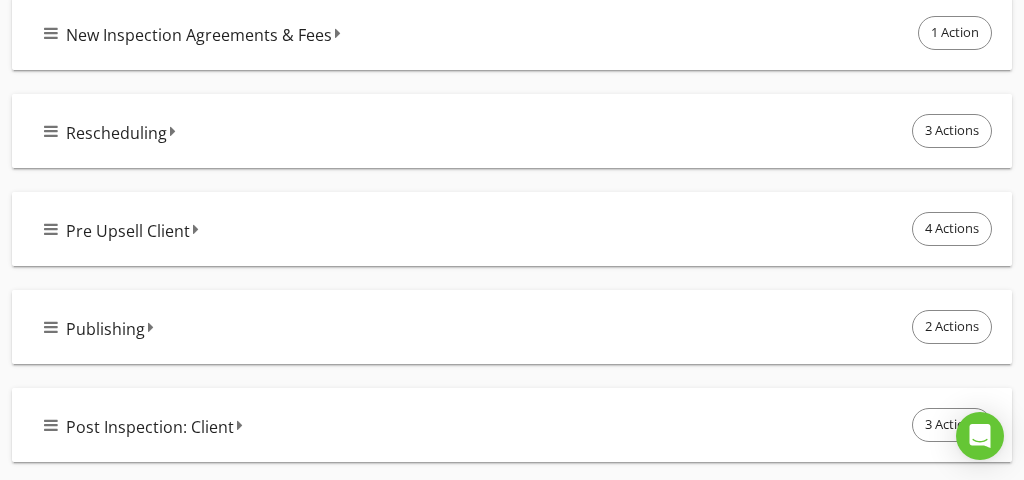 scroll, scrollTop: 2225, scrollLeft: 0, axis: vertical 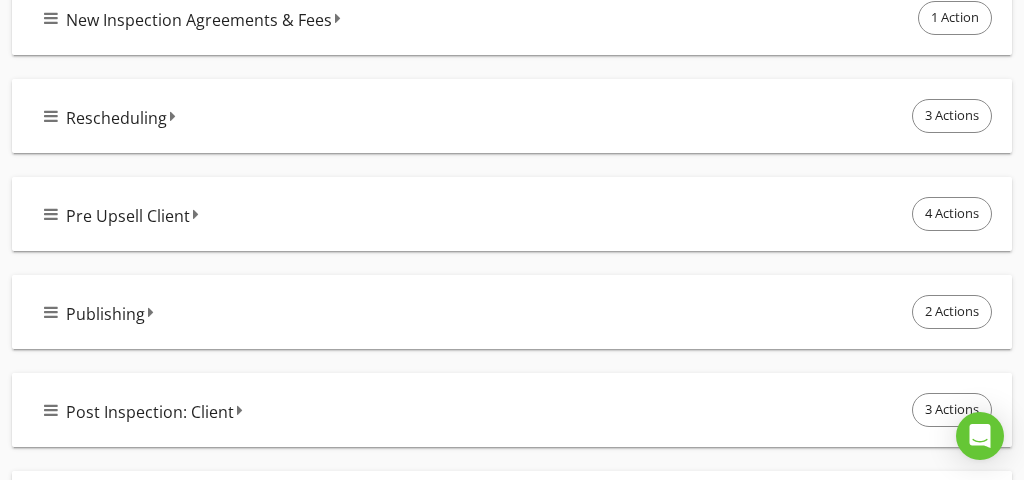click on "Pre Upsell Client
4 Actions" at bounding box center (520, 214) 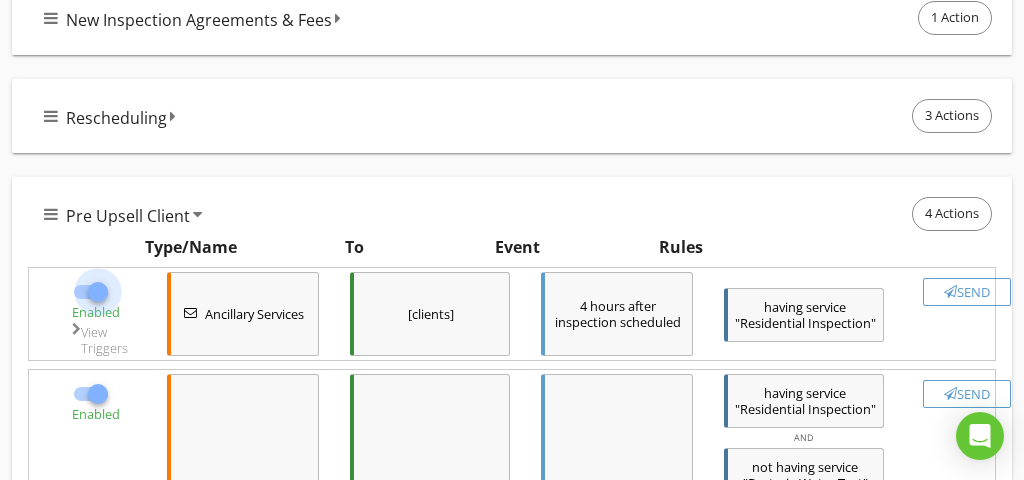 click at bounding box center (98, 292) 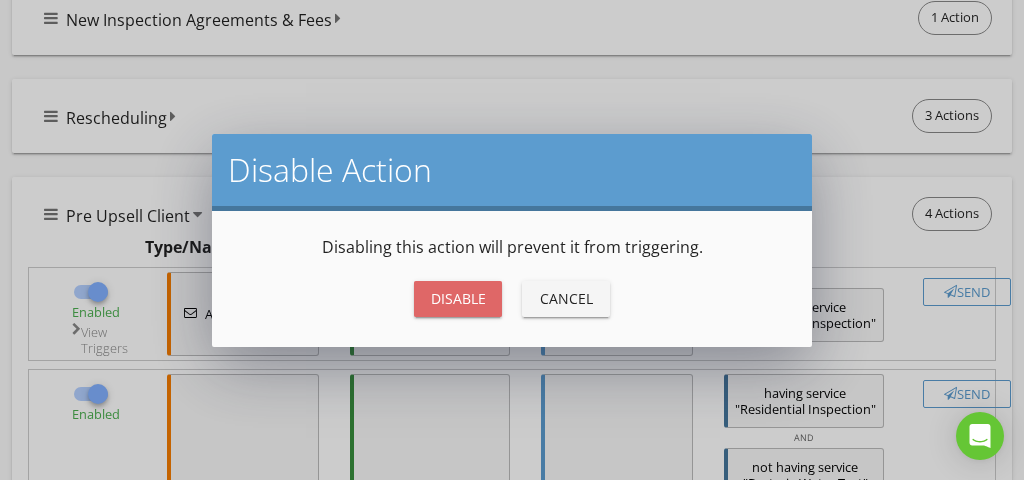 click on "Disable" at bounding box center (458, 298) 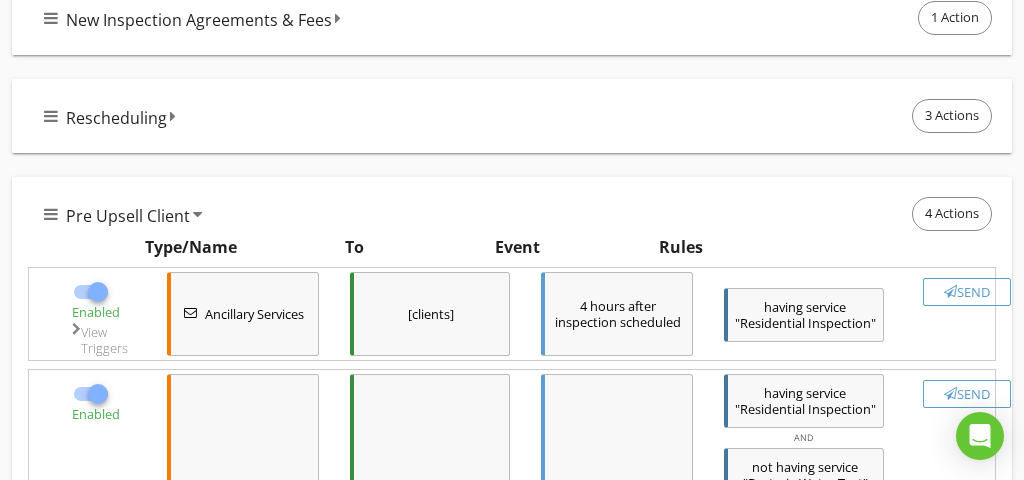 checkbox on "false" 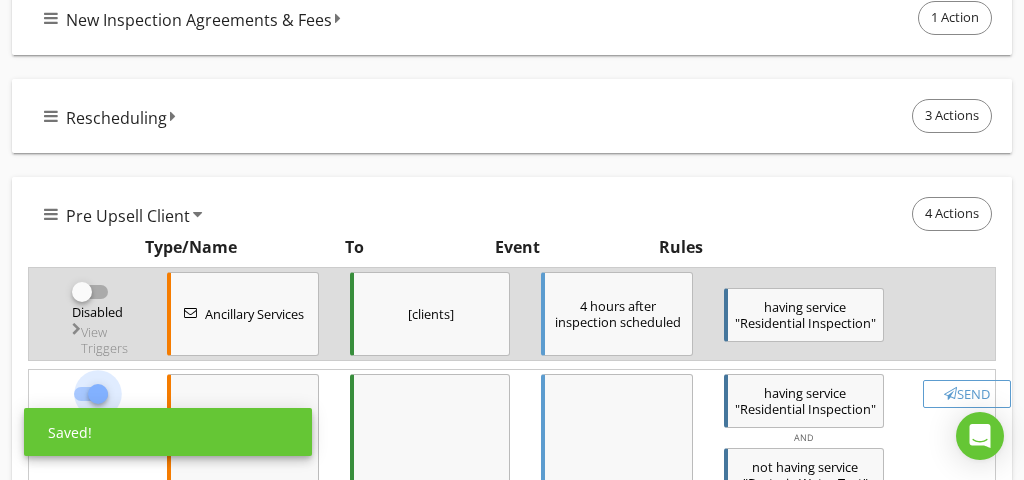 click at bounding box center (98, 394) 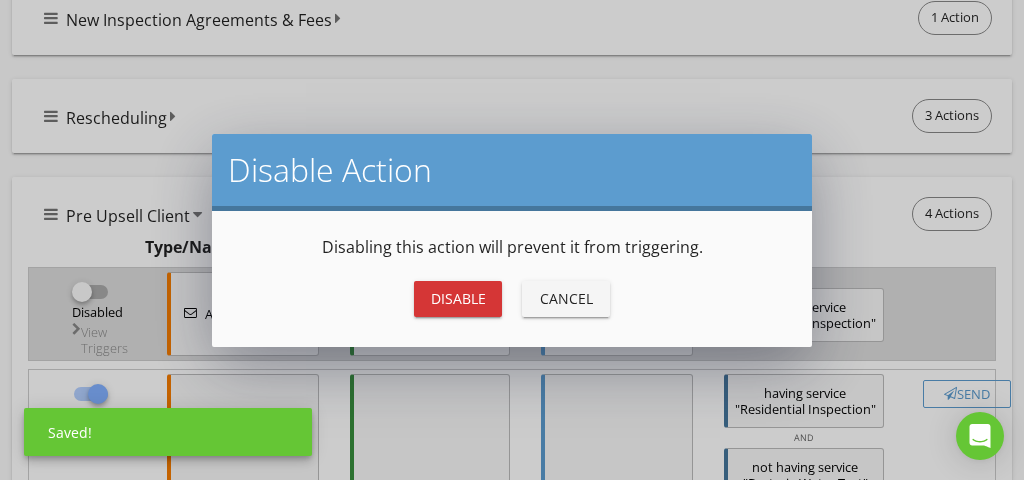 click on "Disable" at bounding box center (458, 298) 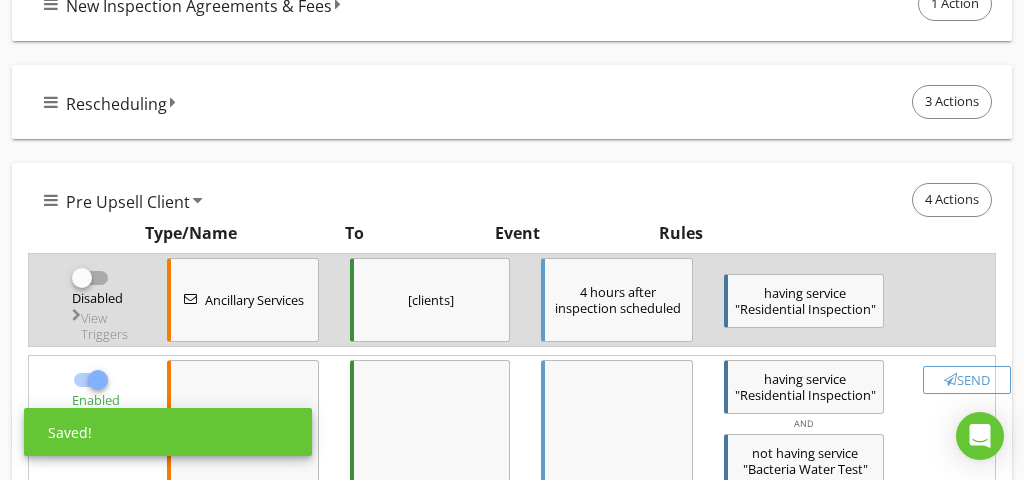 checkbox on "false" 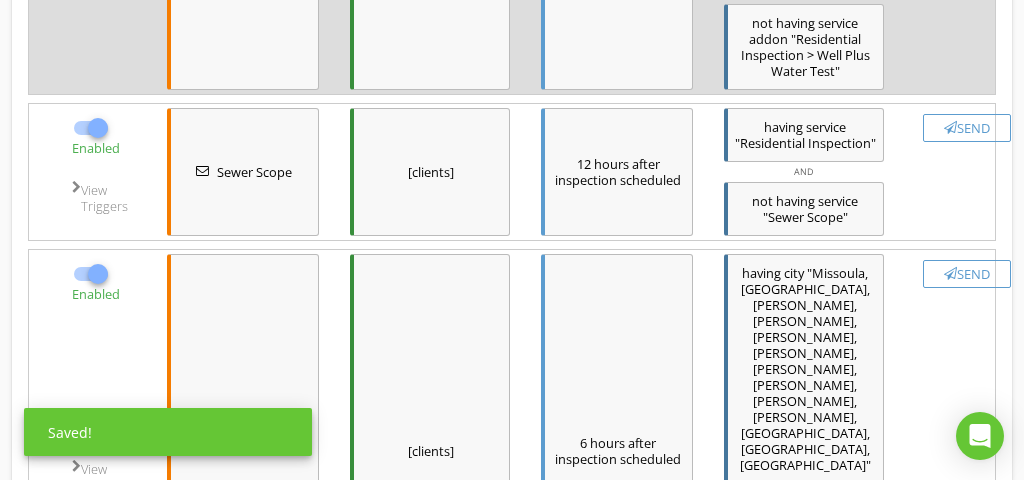 scroll, scrollTop: 3376, scrollLeft: 0, axis: vertical 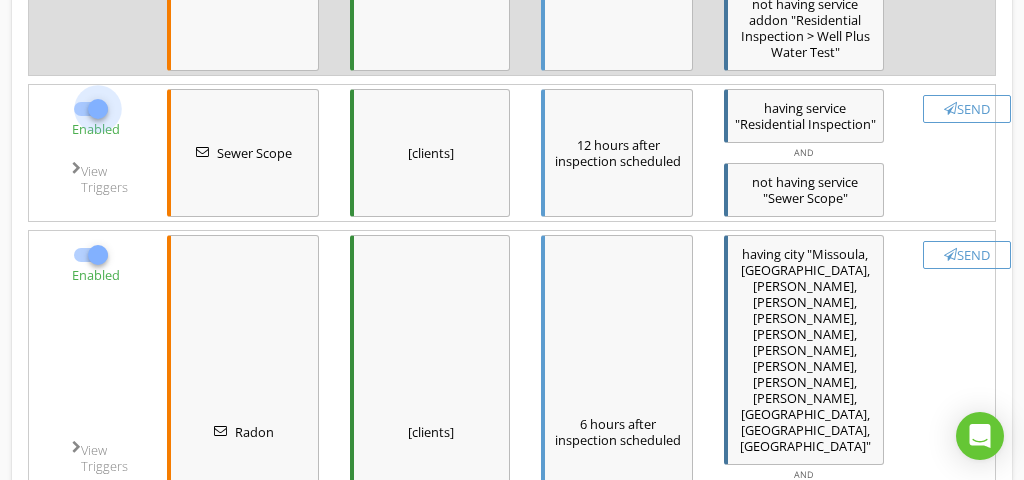 click at bounding box center (98, 109) 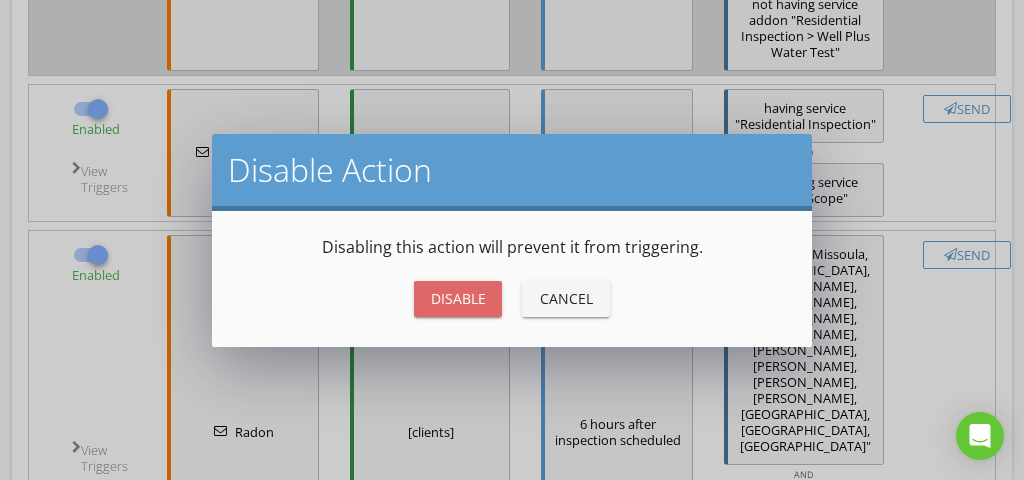 click on "Disable" at bounding box center [458, 298] 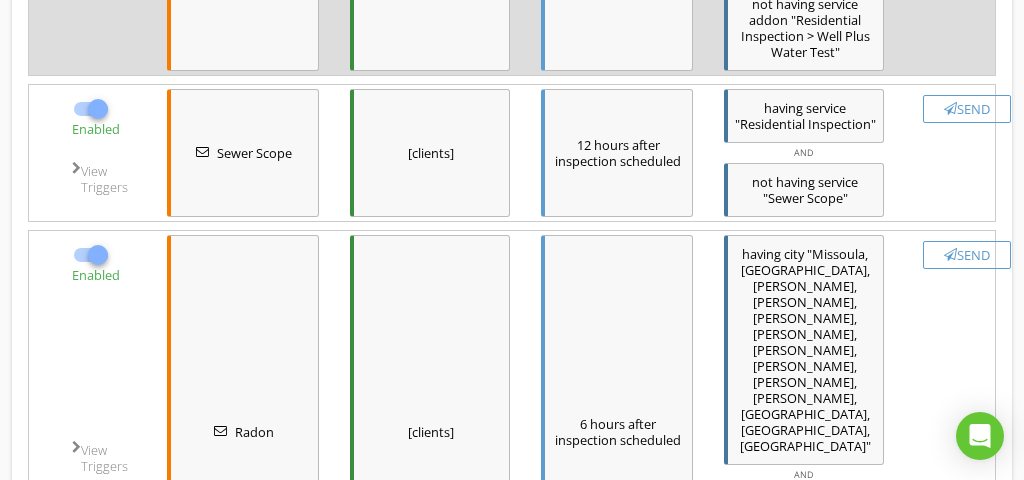checkbox on "false" 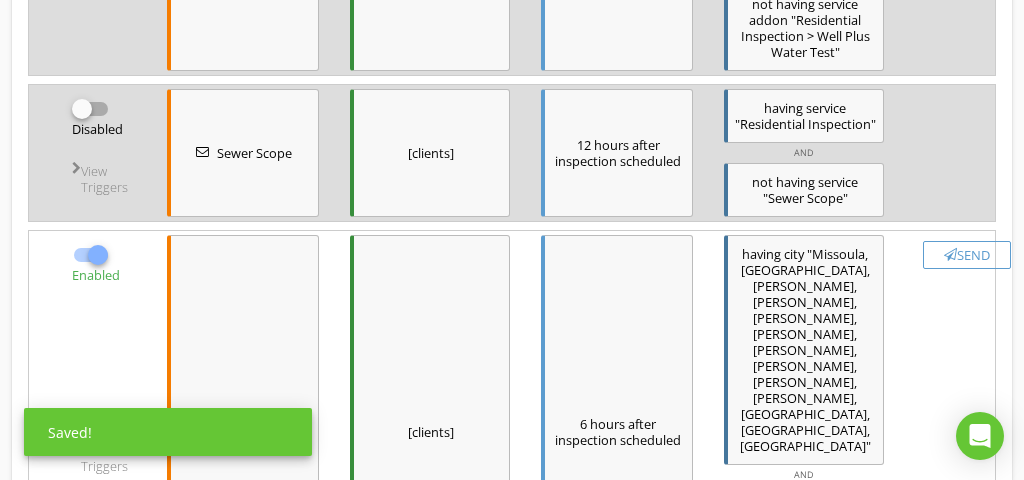 click at bounding box center (98, 255) 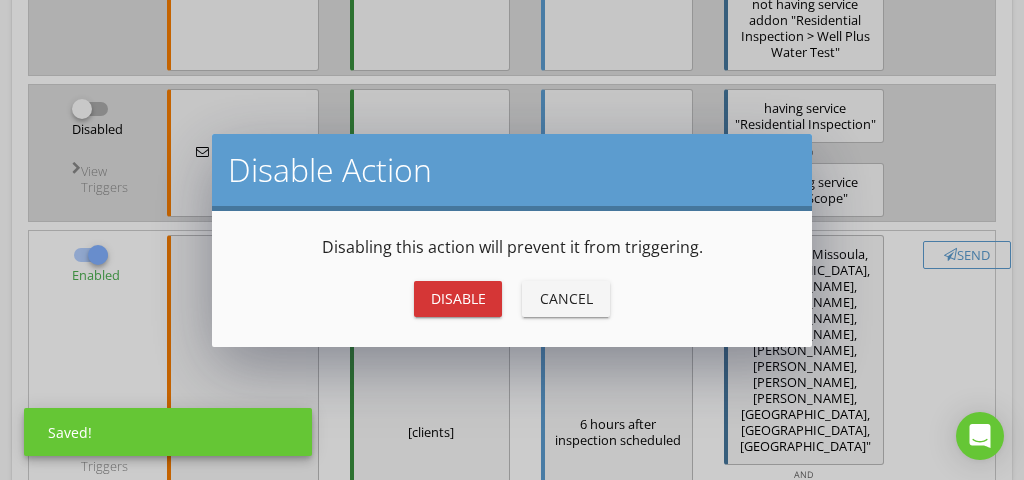 click on "Disable" at bounding box center [458, 298] 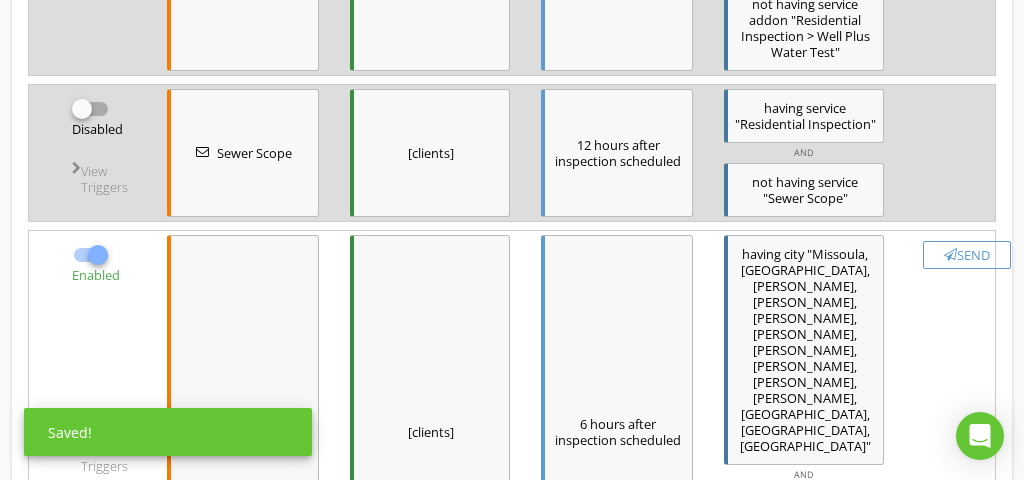 checkbox on "false" 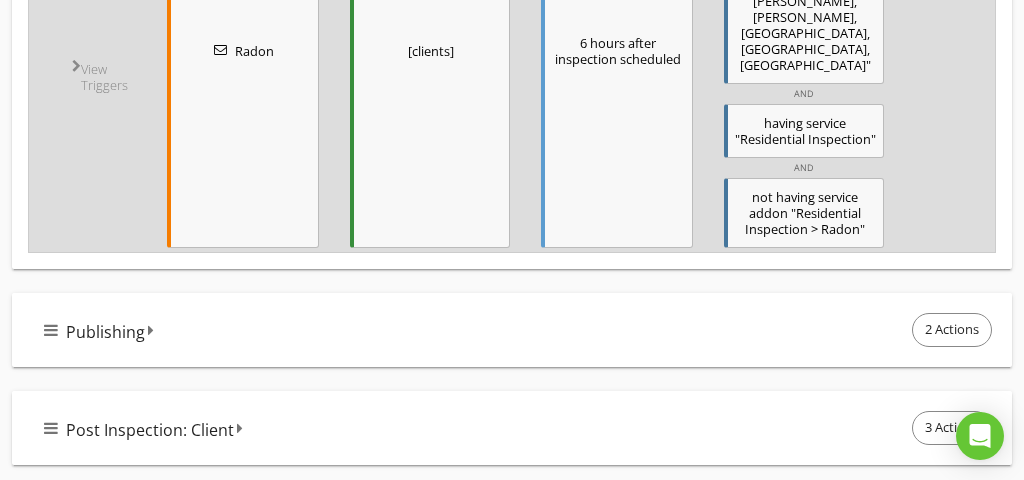scroll, scrollTop: 3766, scrollLeft: 0, axis: vertical 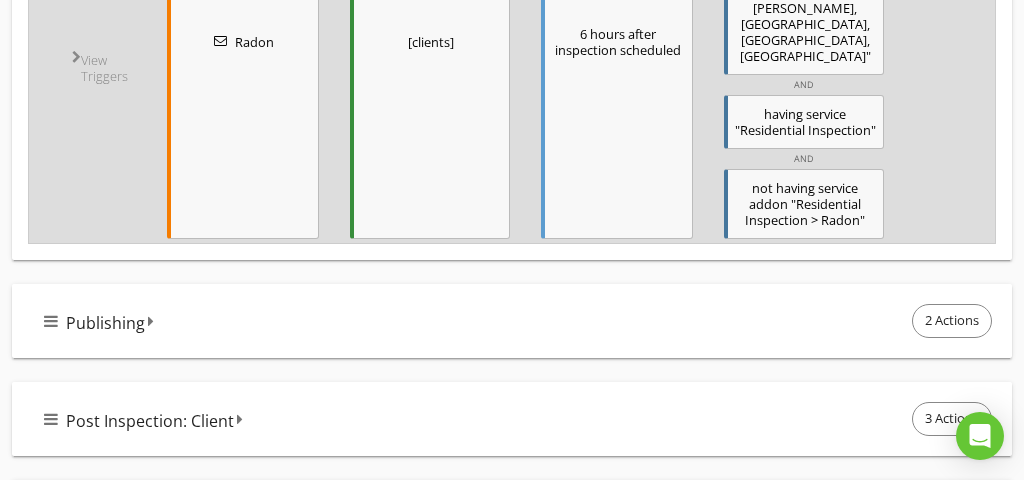 click on "Post Inspection: Client
3 Actions" at bounding box center (520, 419) 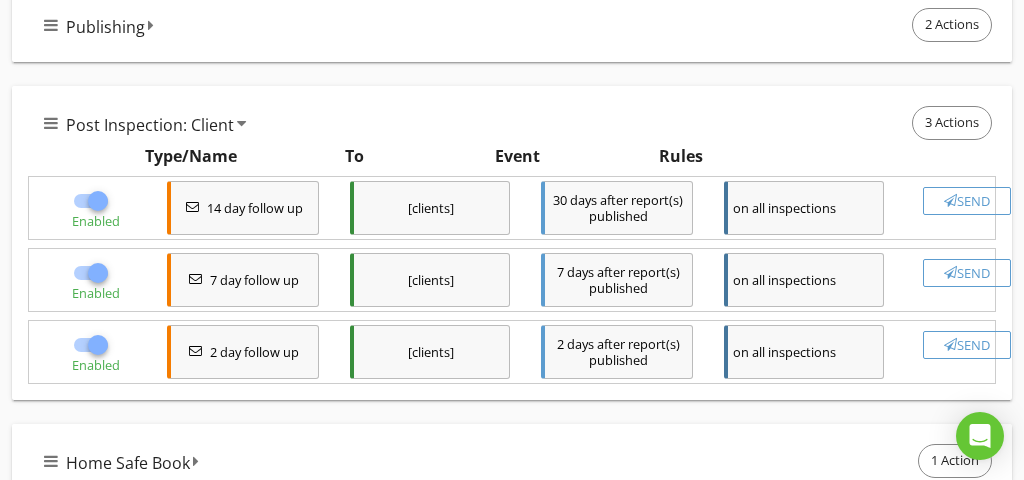 scroll, scrollTop: 4072, scrollLeft: 0, axis: vertical 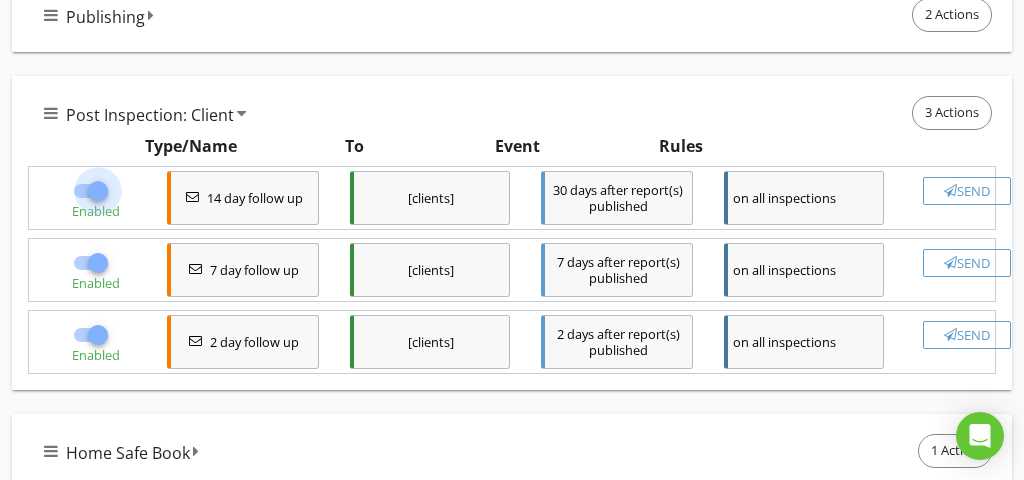 click at bounding box center [98, 191] 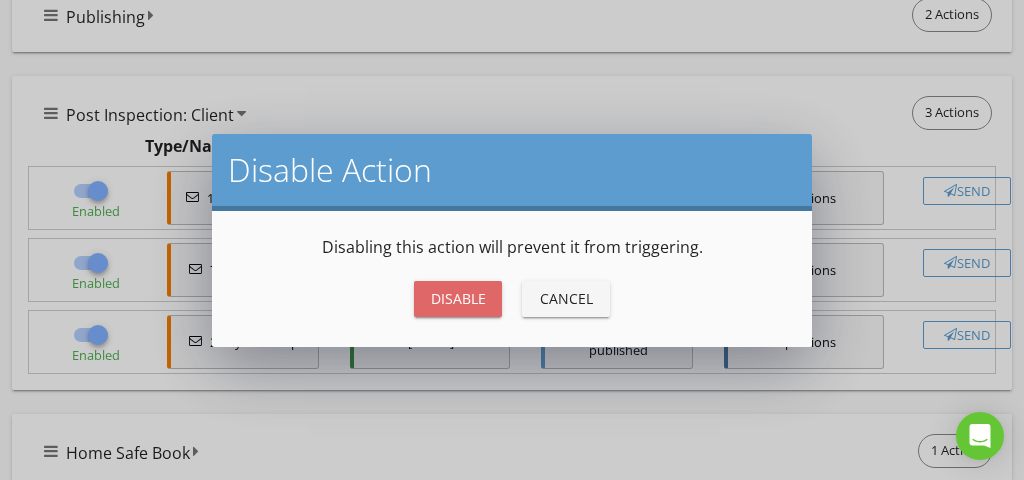 click on "Disable" at bounding box center [458, 298] 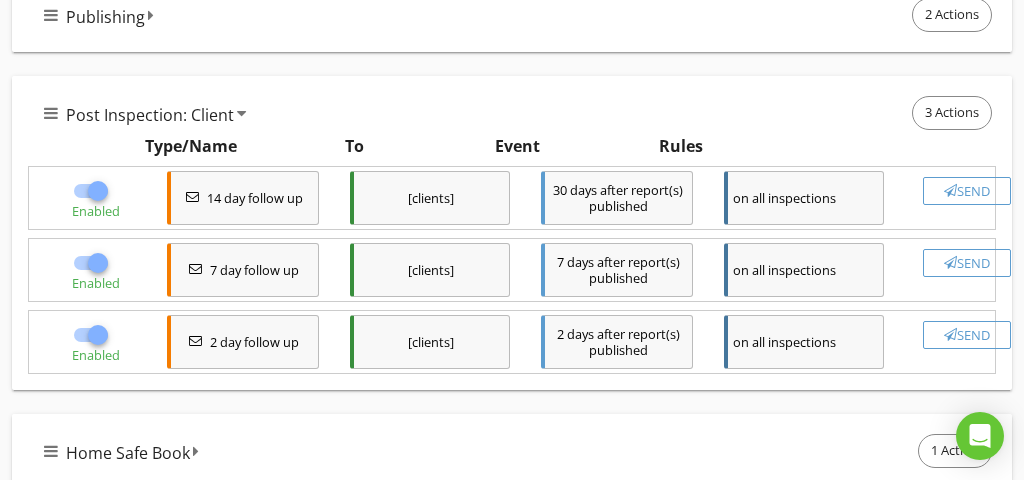 click at bounding box center [98, 263] 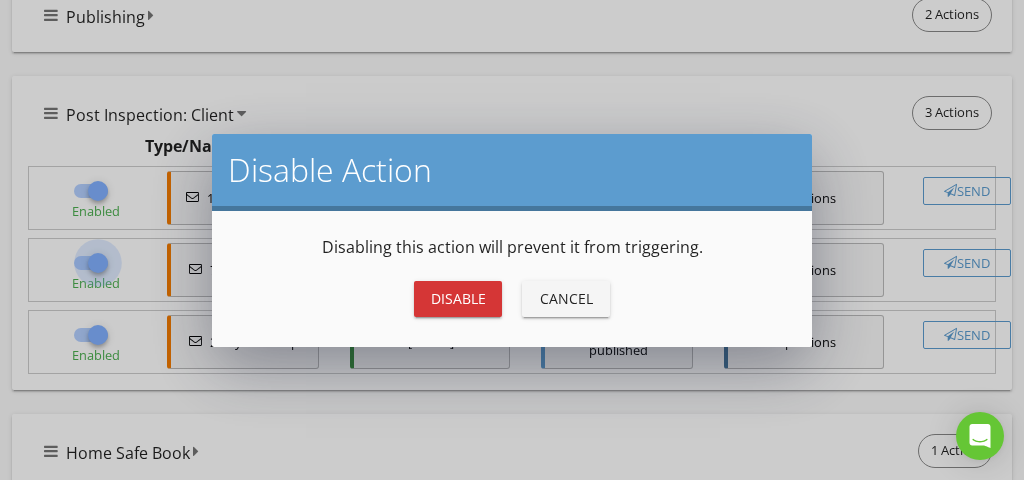 checkbox on "false" 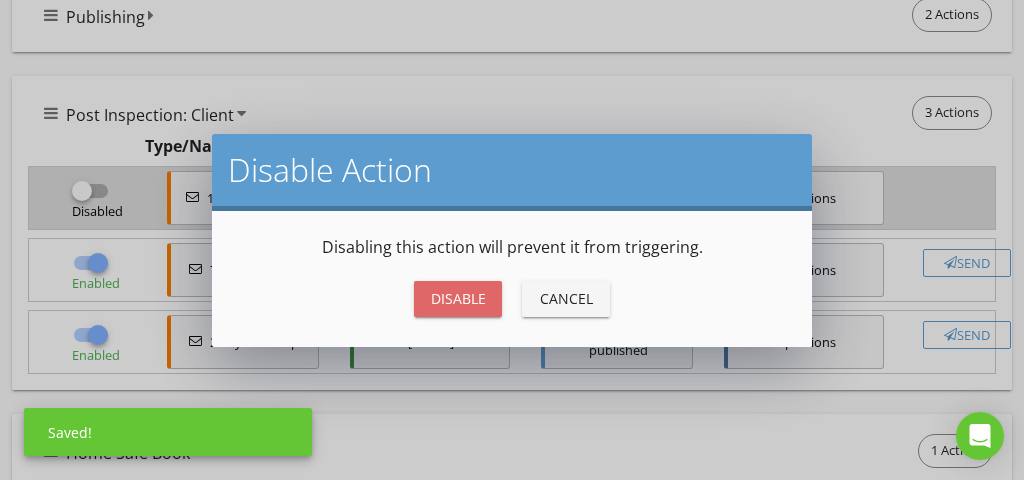 click on "Disable" at bounding box center (458, 298) 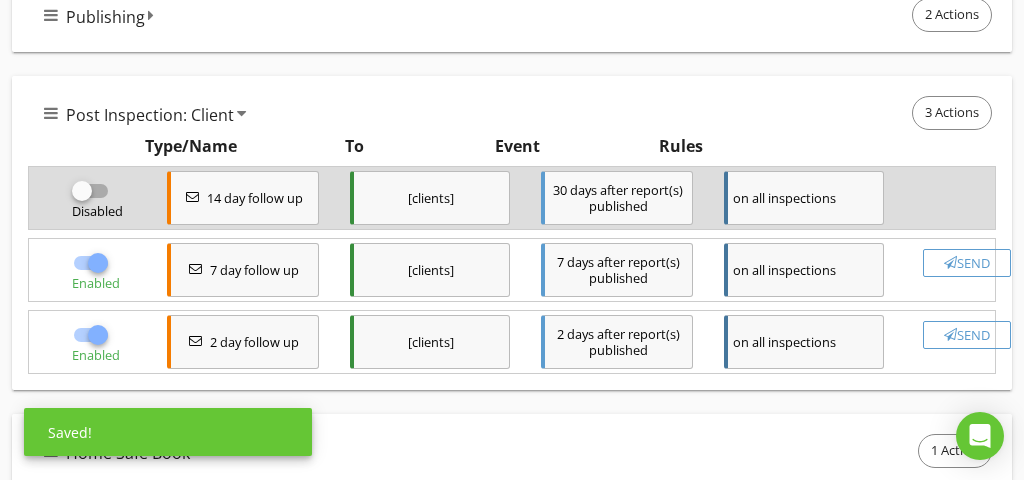 checkbox on "false" 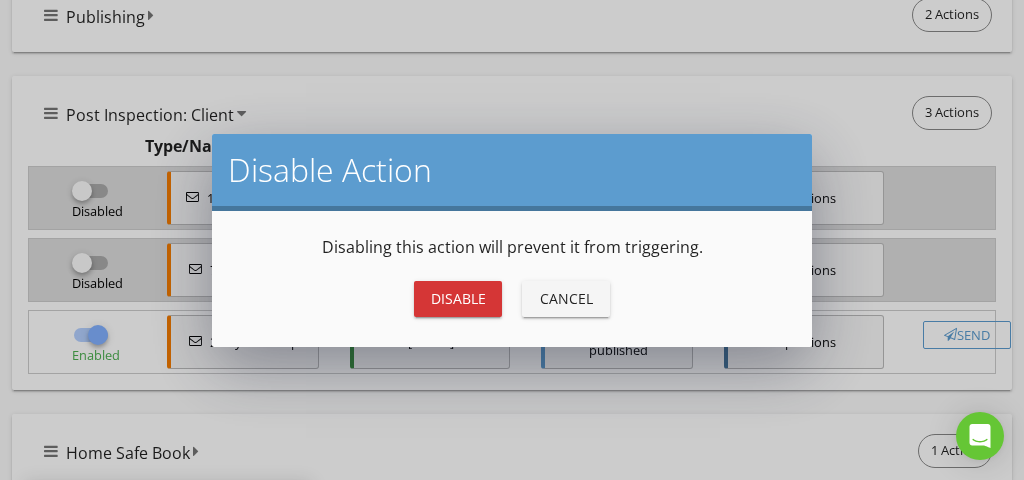 click on "Disable" at bounding box center [458, 298] 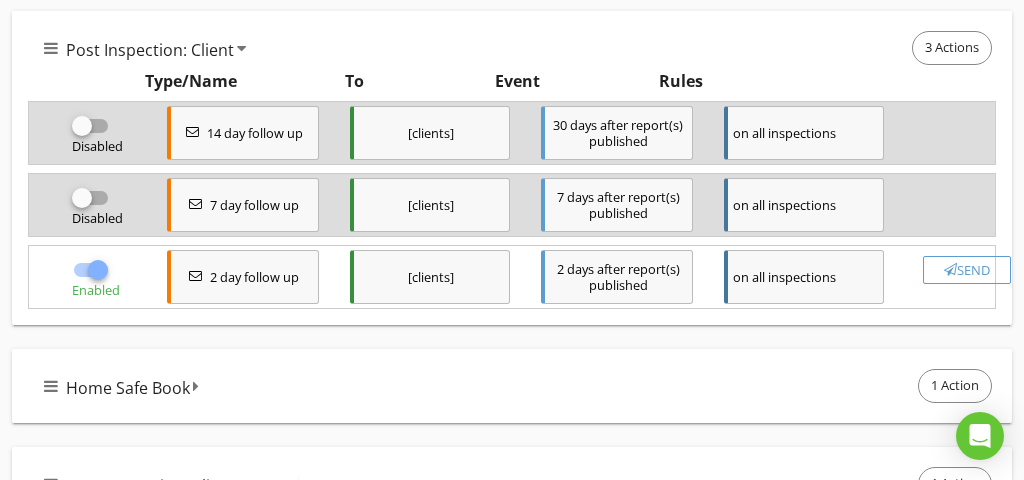 scroll, scrollTop: 4201, scrollLeft: 0, axis: vertical 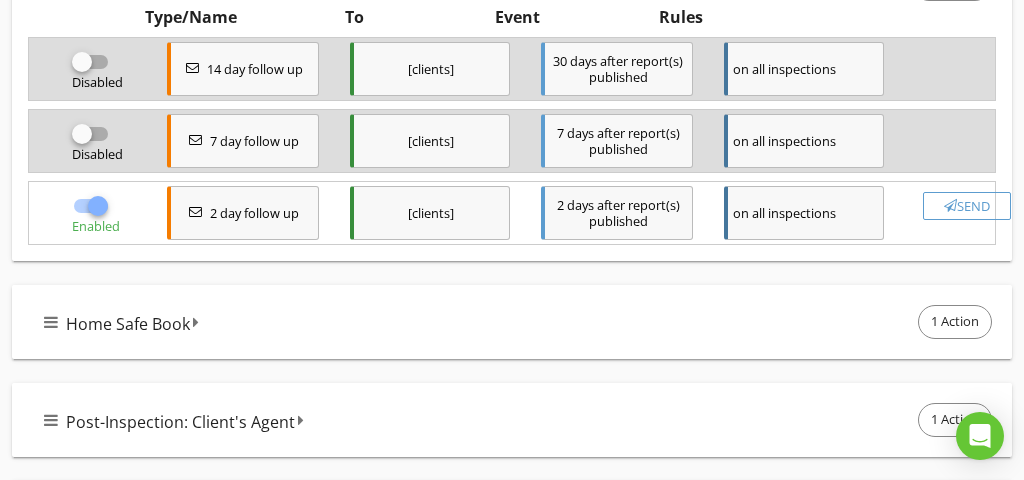 click on "Home Safe Book
1 Action" at bounding box center [520, 322] 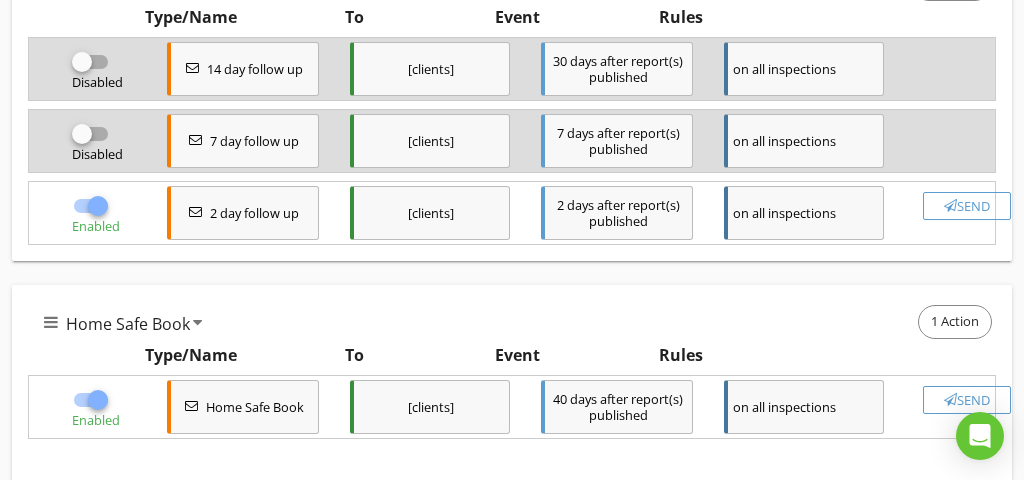 click at bounding box center (98, 400) 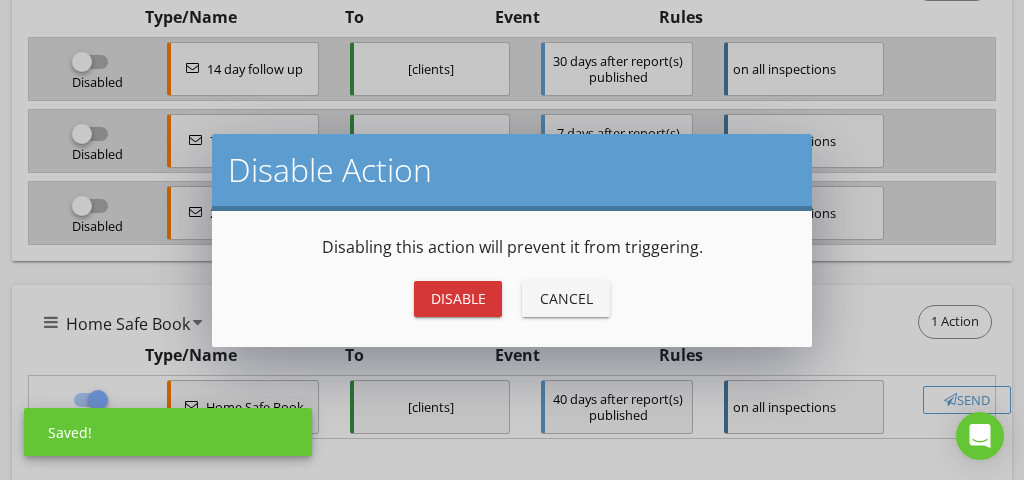 click on "Disable" at bounding box center [458, 298] 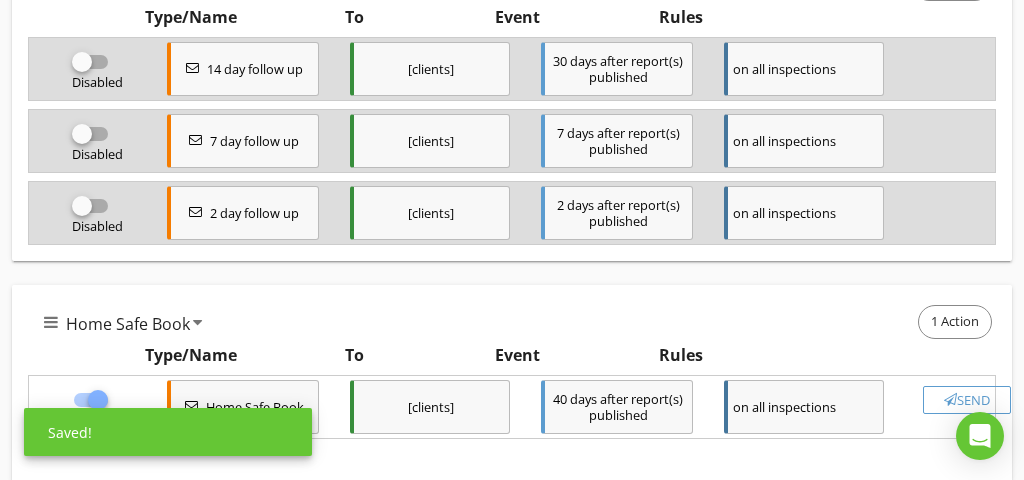 checkbox on "false" 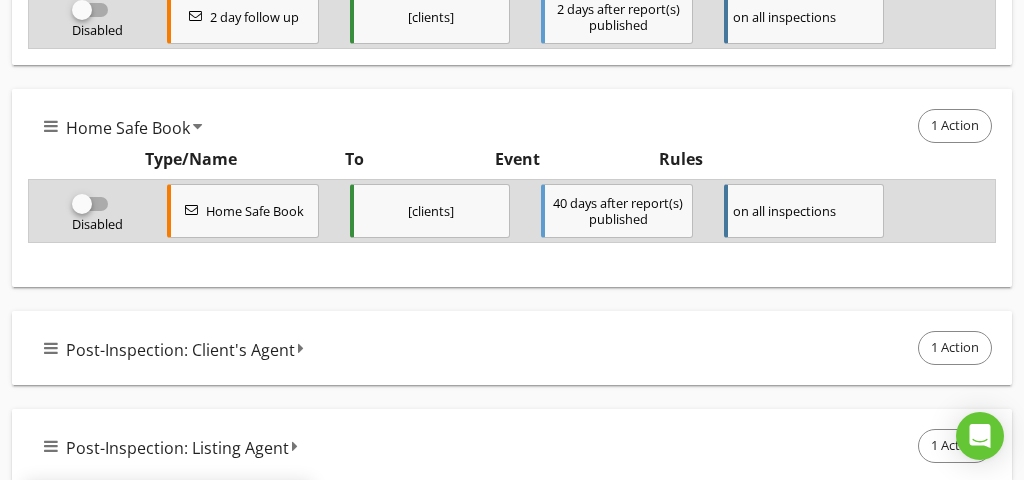 scroll, scrollTop: 4418, scrollLeft: 0, axis: vertical 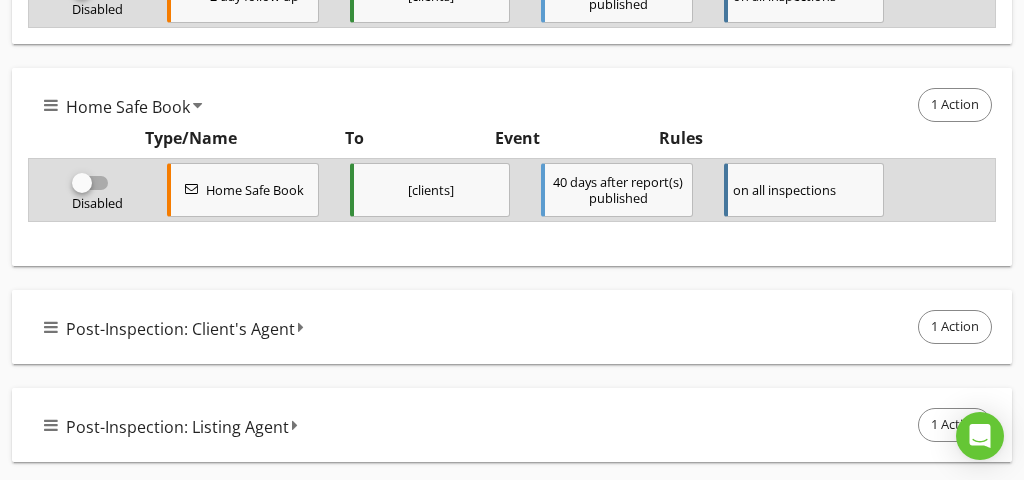 click on "Post-Inspection: Client's Agent
1 Action" at bounding box center (512, 327) 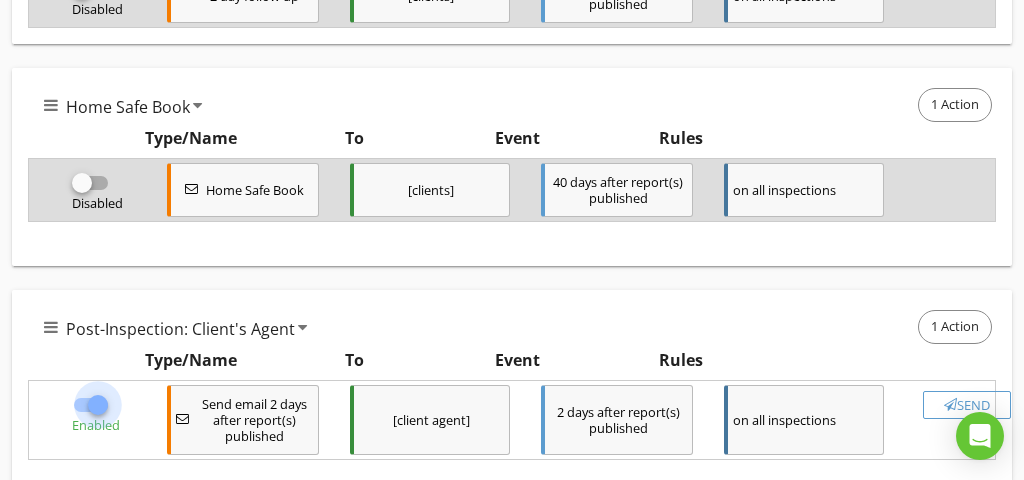 click at bounding box center [98, 405] 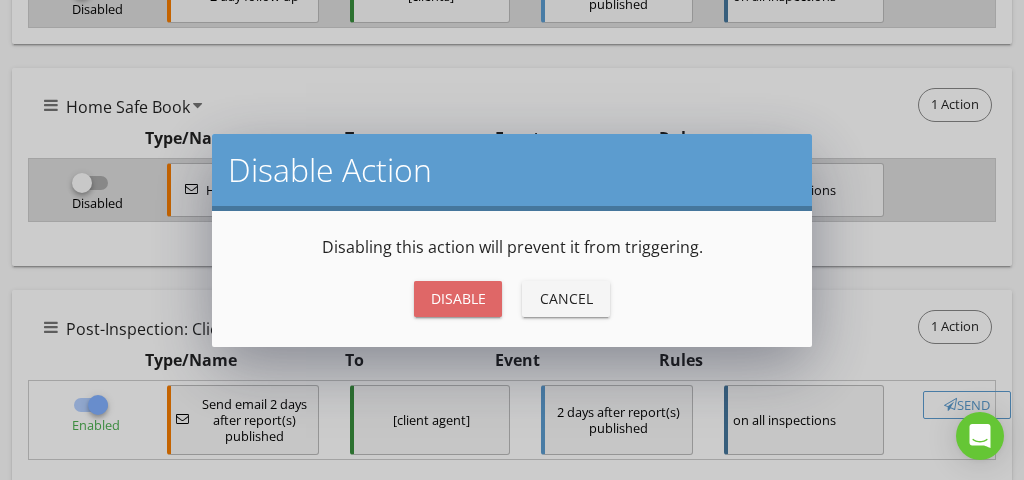 click on "Disable" at bounding box center (458, 299) 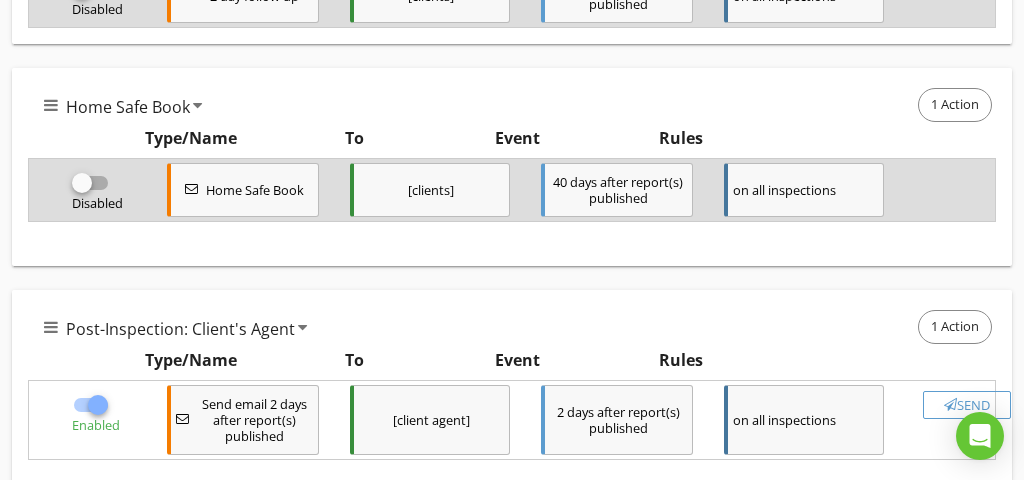 checkbox on "false" 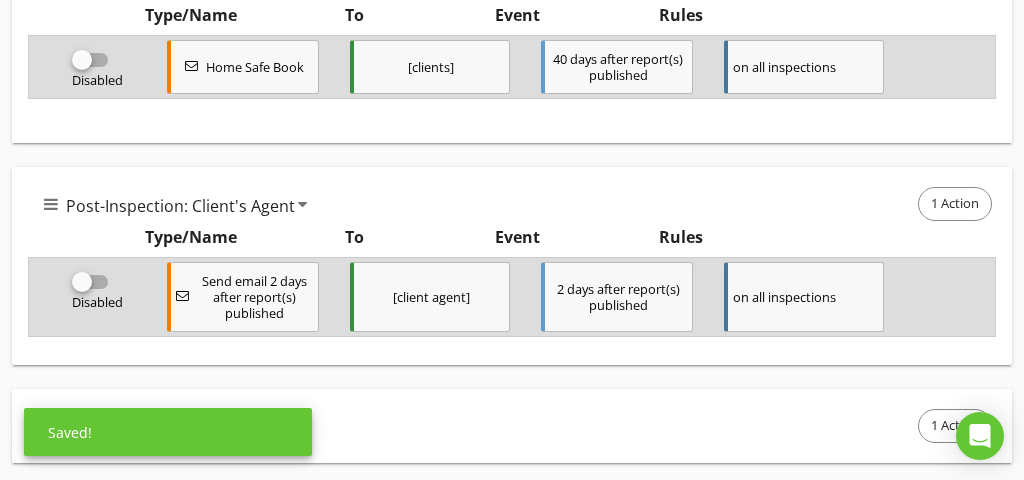 scroll, scrollTop: 4542, scrollLeft: 0, axis: vertical 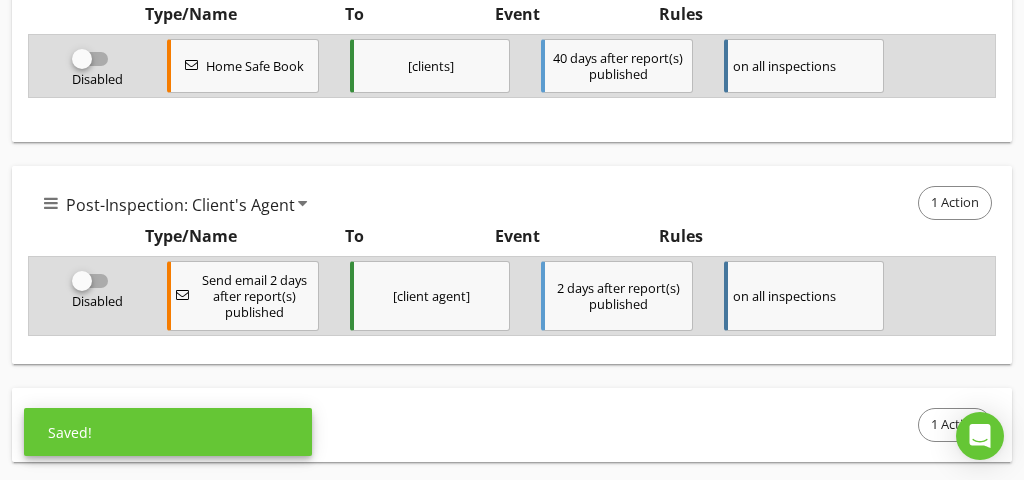 click on "Post-Inspection: Listing Agent
1 Action" at bounding box center [512, 425] 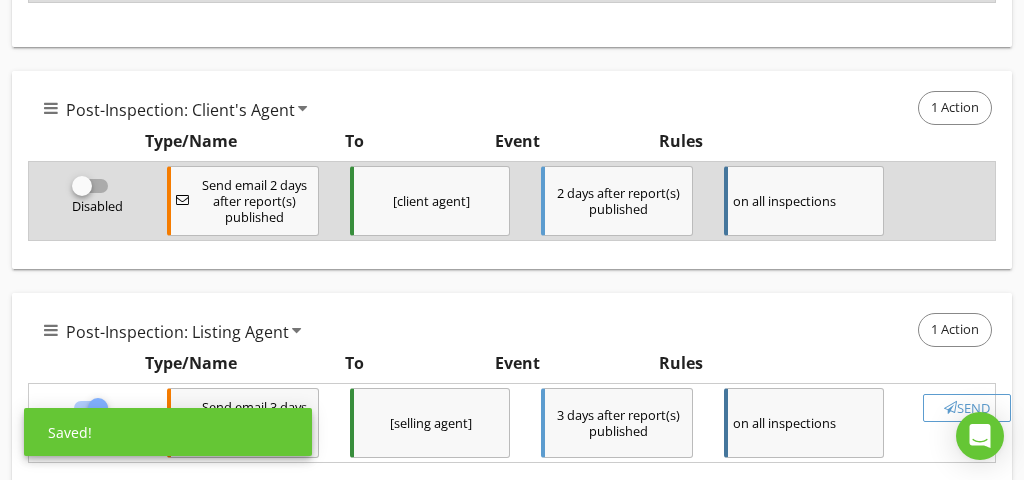 scroll, scrollTop: 4666, scrollLeft: 0, axis: vertical 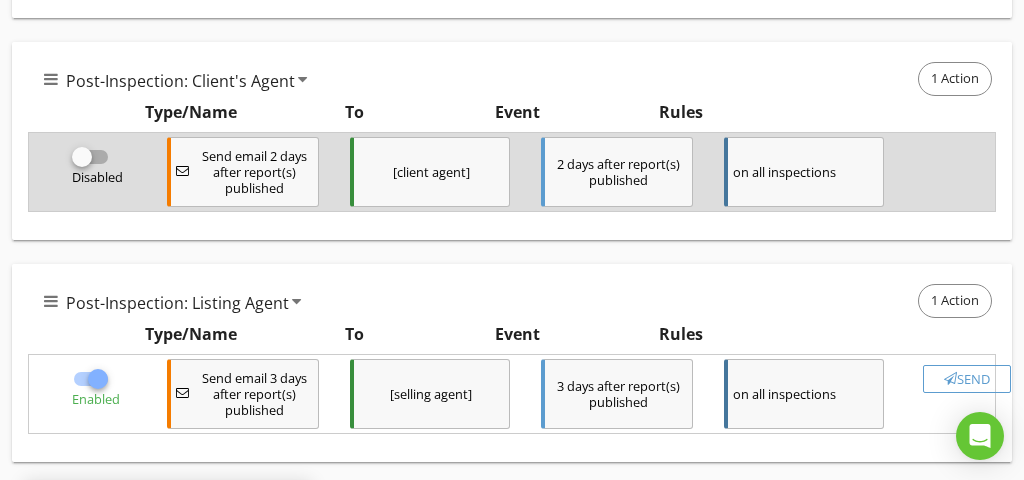 click at bounding box center [98, 379] 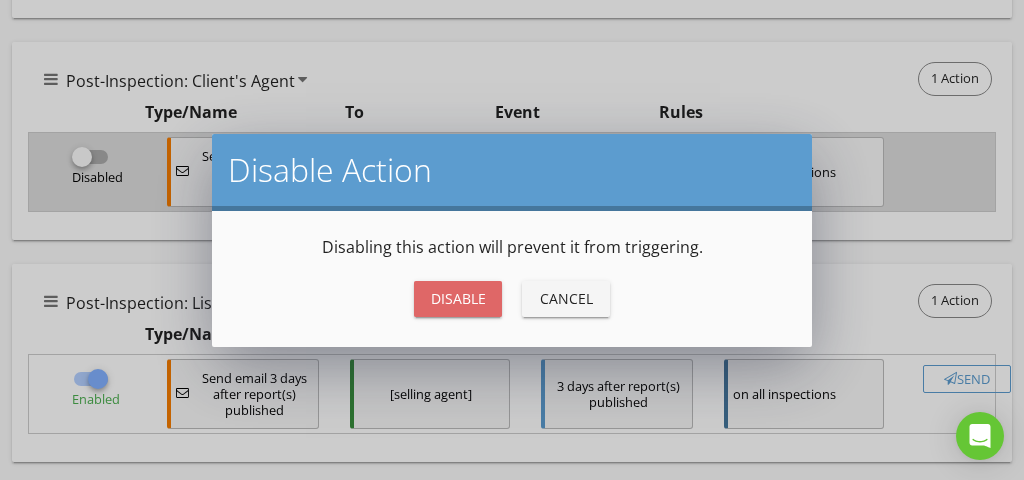 click on "Disable" at bounding box center (458, 298) 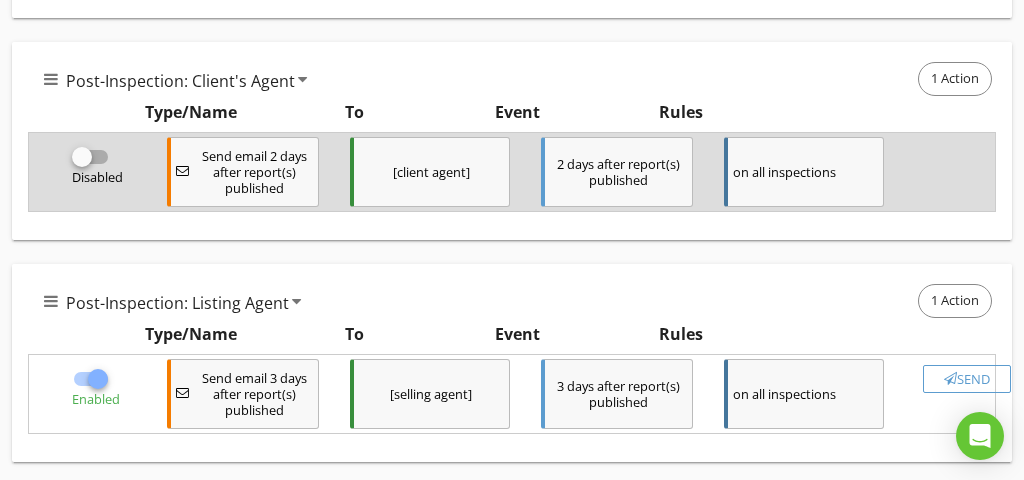 checkbox on "false" 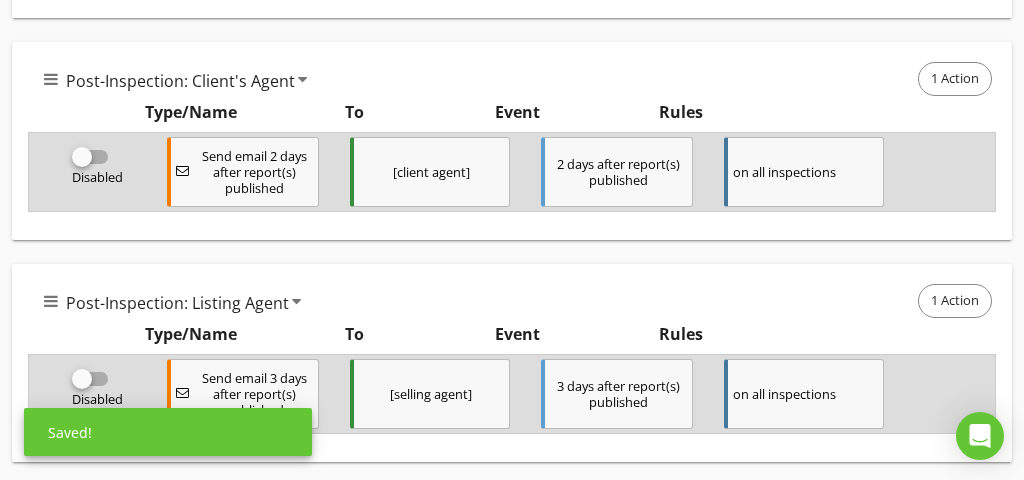 click on "11 Month Warranty
1 Action" at bounding box center [512, 523] 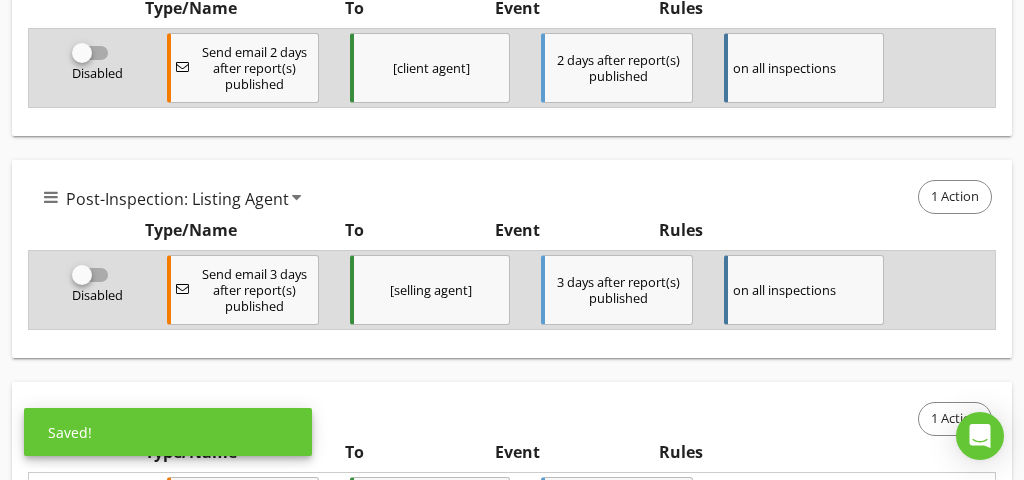 scroll, scrollTop: 4790, scrollLeft: 0, axis: vertical 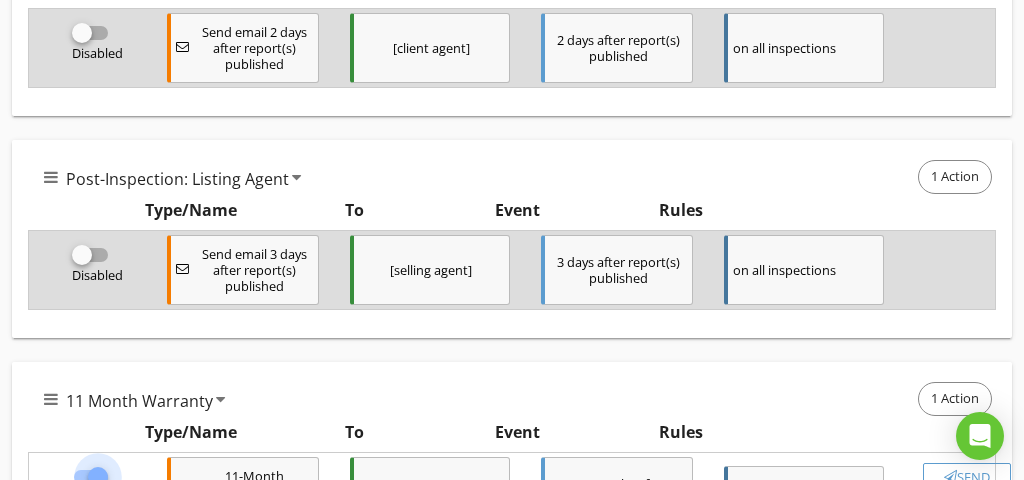 click at bounding box center [98, 477] 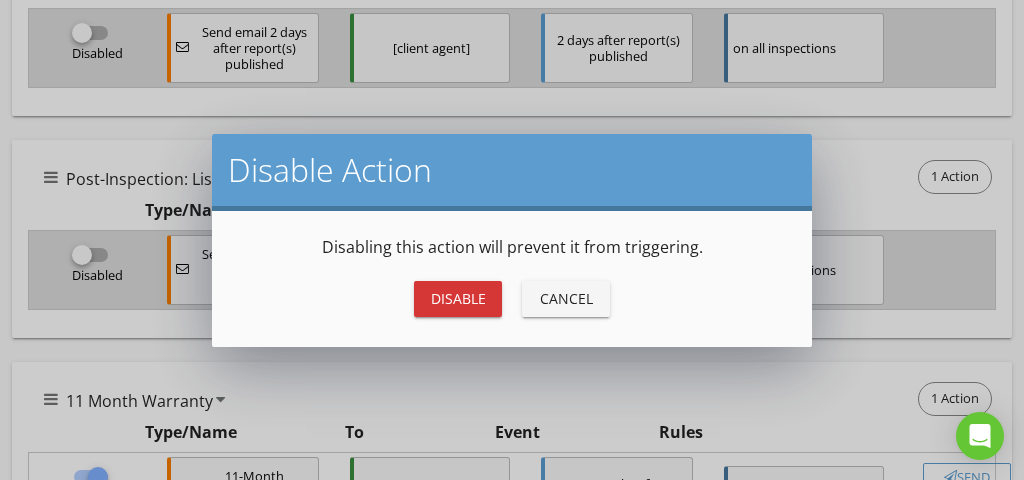 click on "Disable" at bounding box center (458, 298) 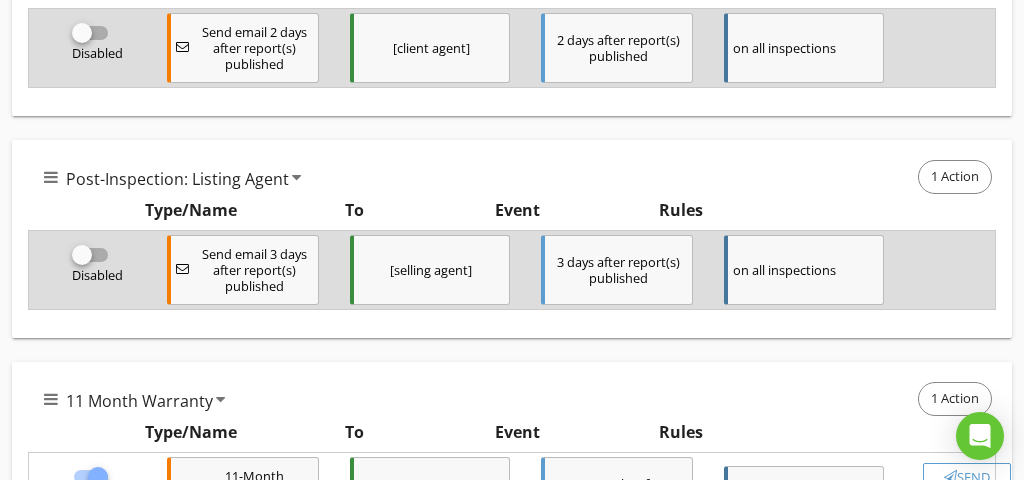 checkbox on "false" 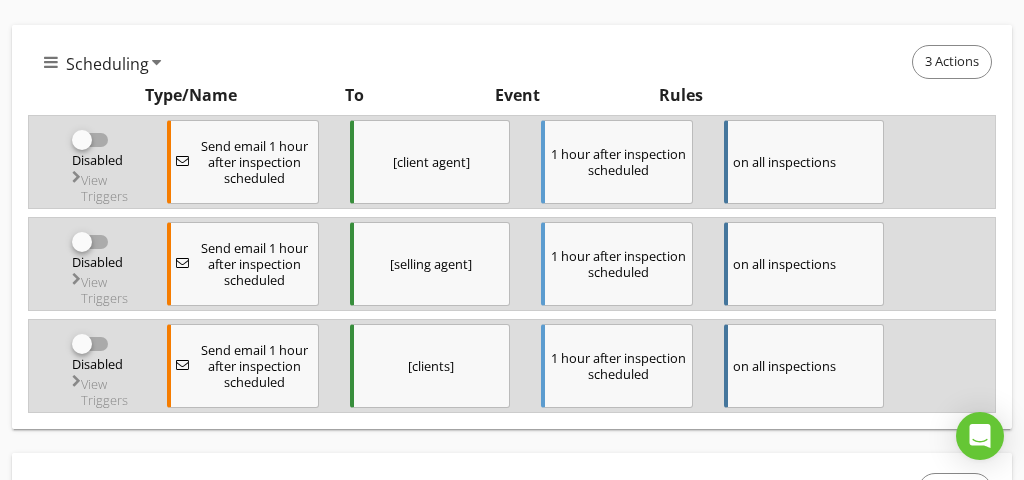 scroll, scrollTop: 411, scrollLeft: 0, axis: vertical 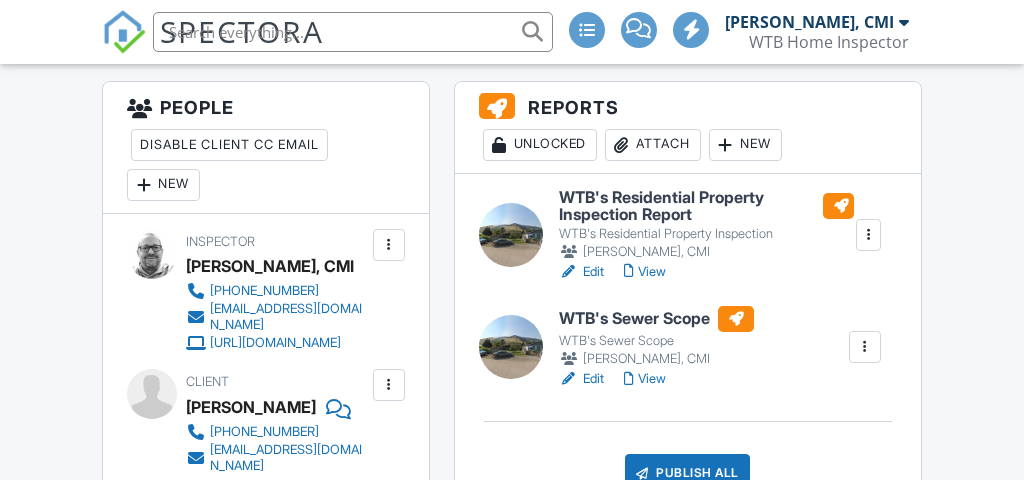 click at bounding box center (865, 347) 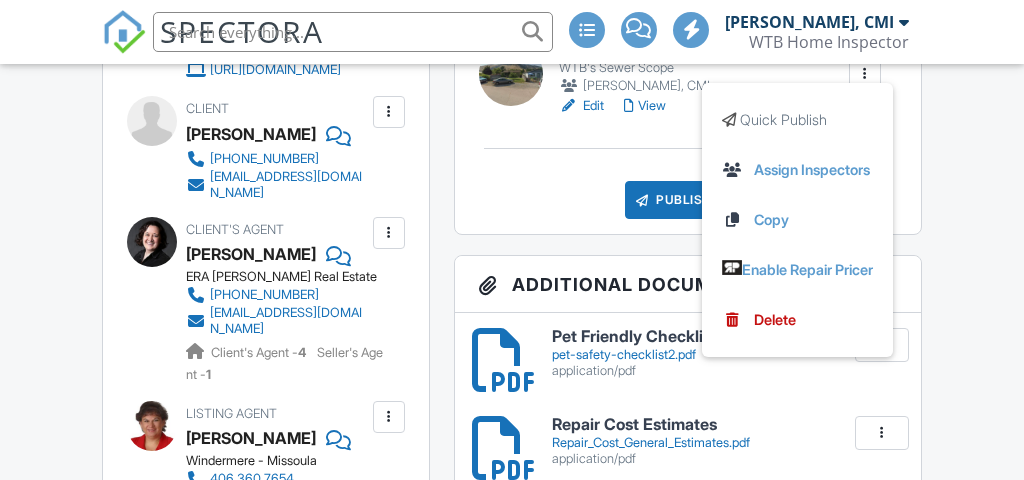 scroll, scrollTop: 821, scrollLeft: 0, axis: vertical 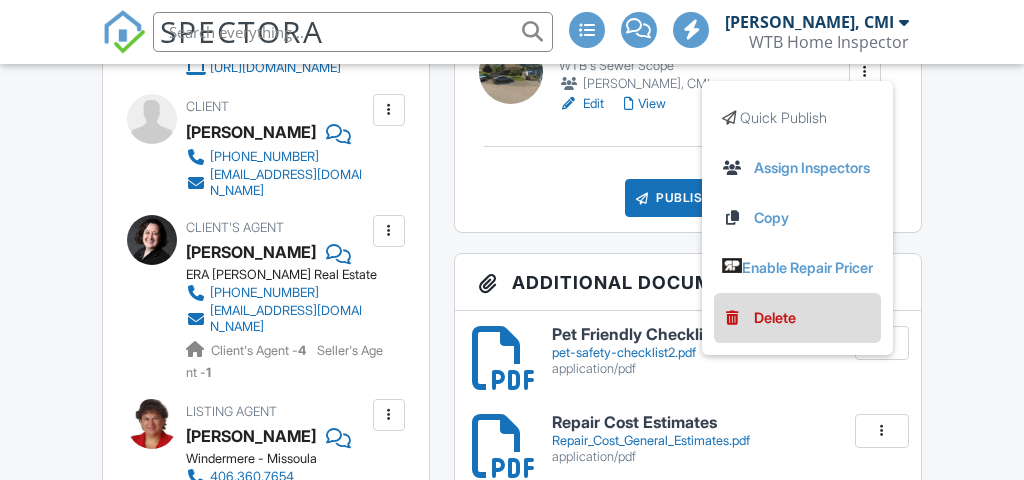 click on "Delete" at bounding box center (775, 318) 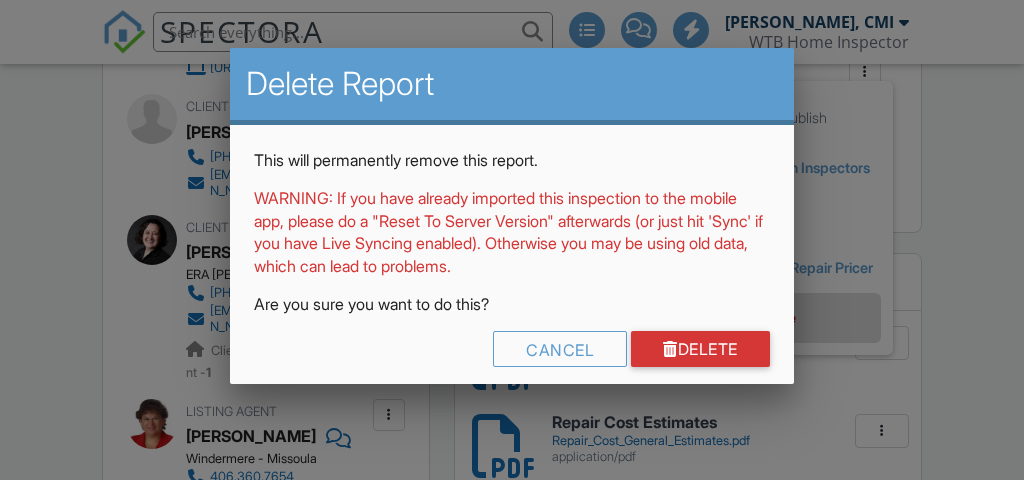 scroll, scrollTop: 0, scrollLeft: 0, axis: both 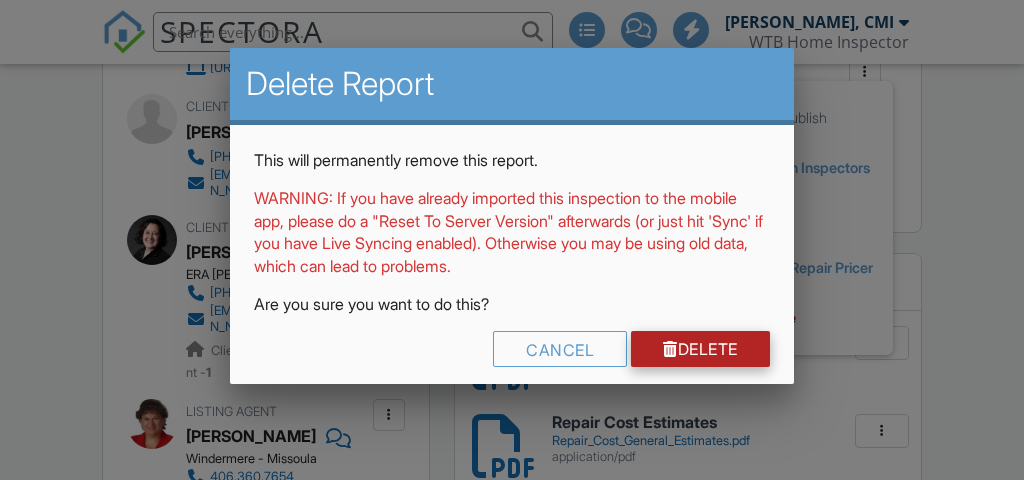 click on "Delete" at bounding box center [700, 349] 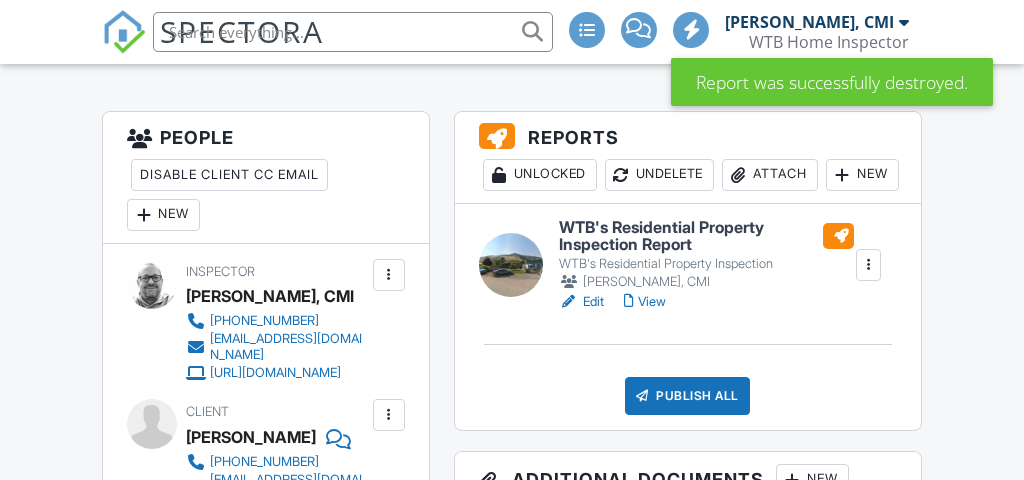 scroll, scrollTop: 519, scrollLeft: 0, axis: vertical 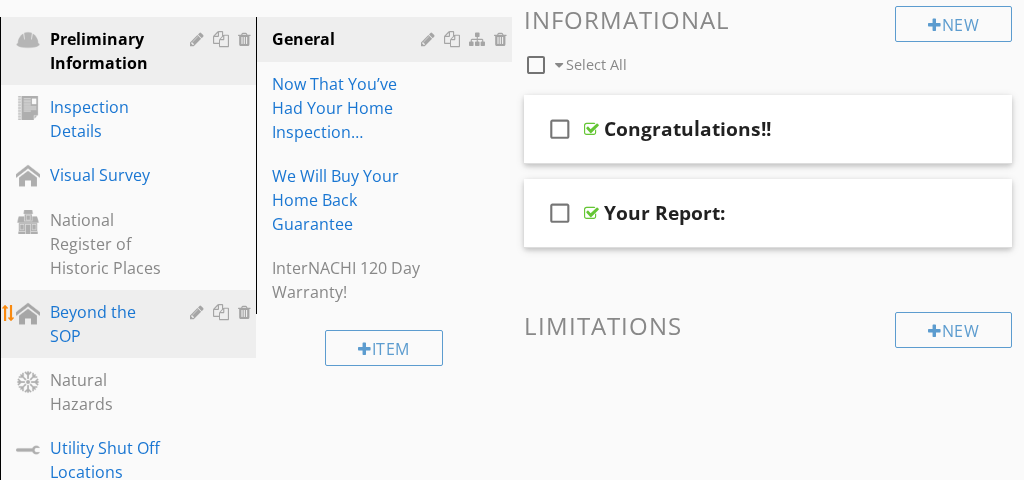 click on "Beyond the SOP" at bounding box center (105, 324) 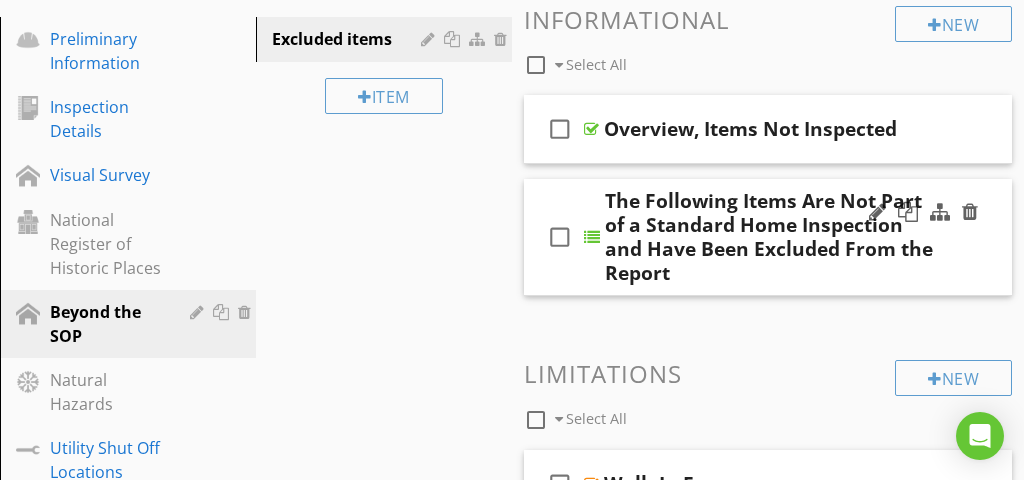 click on "check_box_outline_blank
The Following Items Are Not Part of a Standard Home Inspection and Have Been Excluded From the Report" at bounding box center (768, 237) 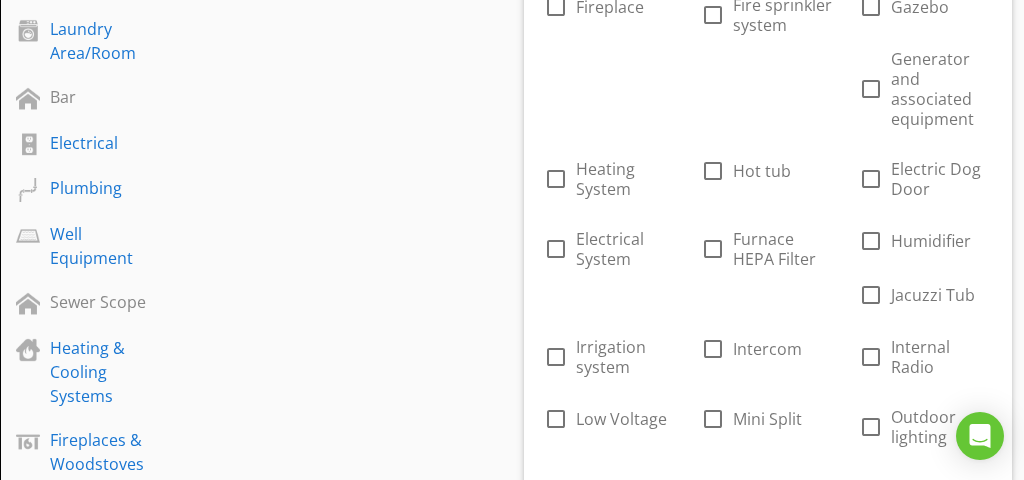 scroll, scrollTop: 1321, scrollLeft: 0, axis: vertical 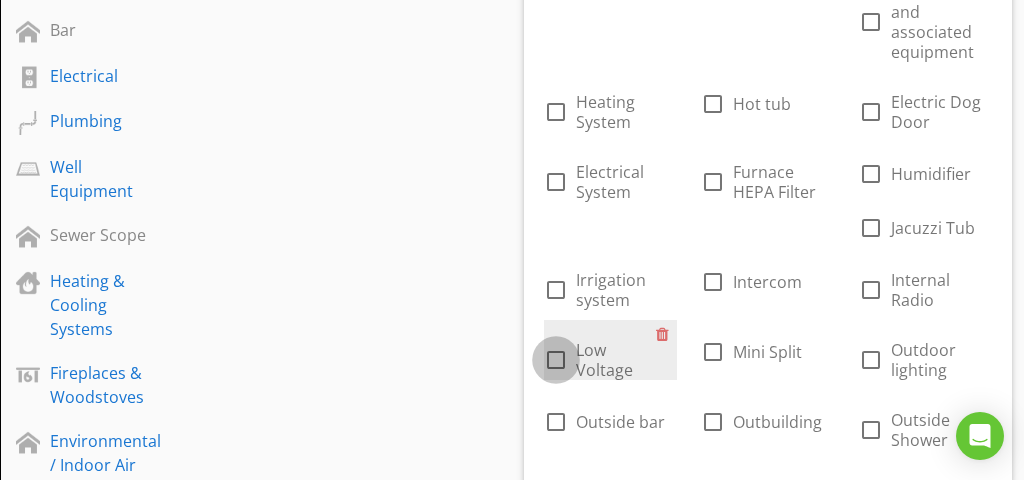 click at bounding box center (556, 360) 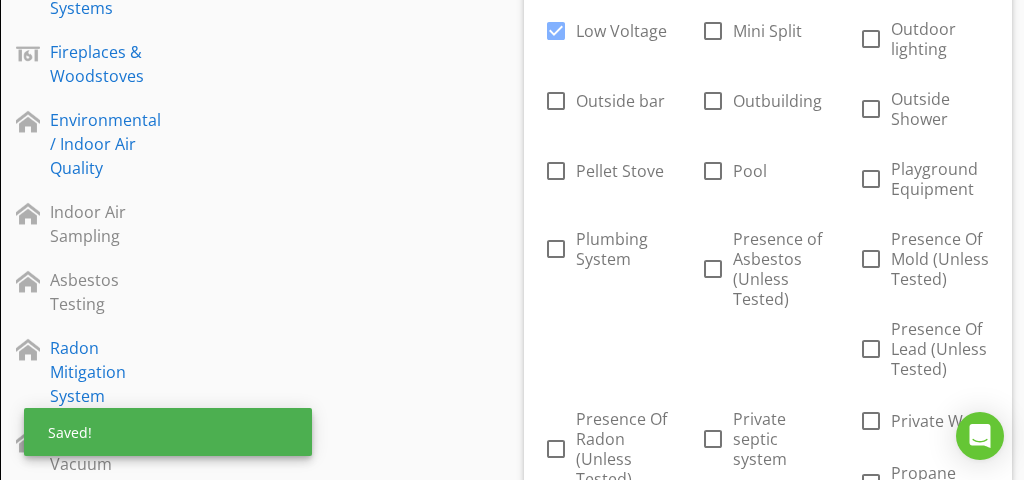 scroll, scrollTop: 1684, scrollLeft: 0, axis: vertical 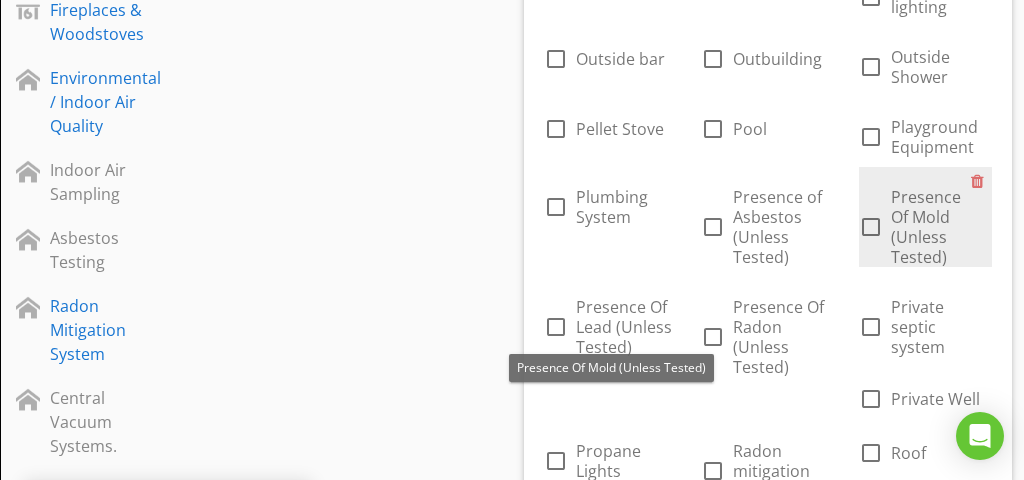 click at bounding box center [871, 227] 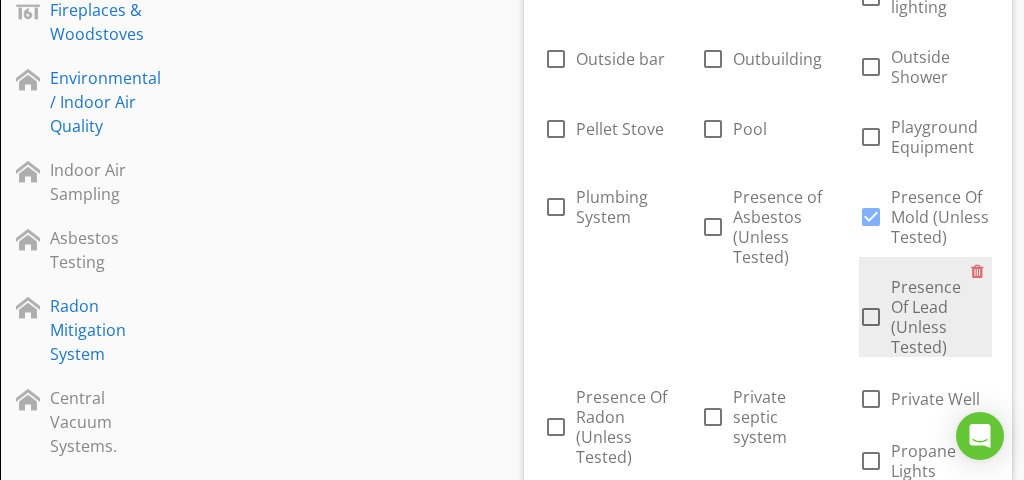 click at bounding box center (871, 317) 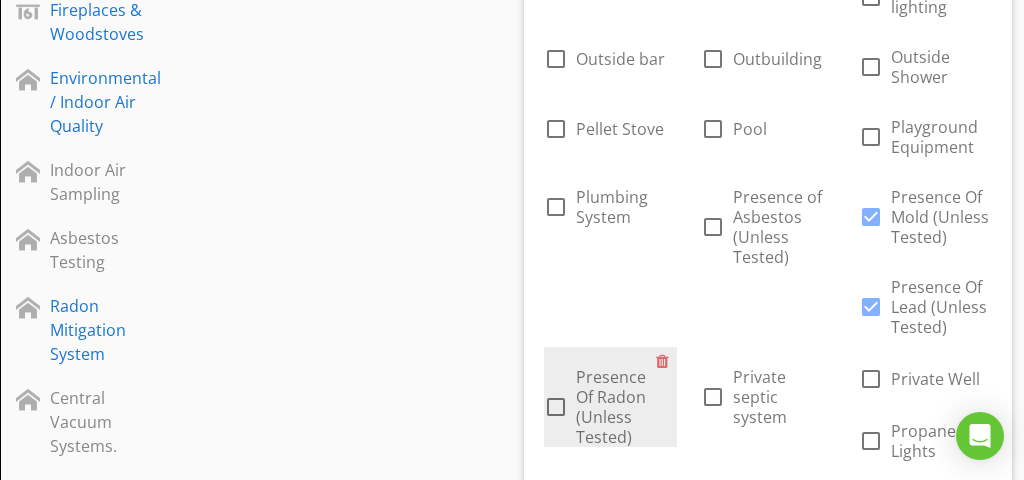 click at bounding box center [556, 407] 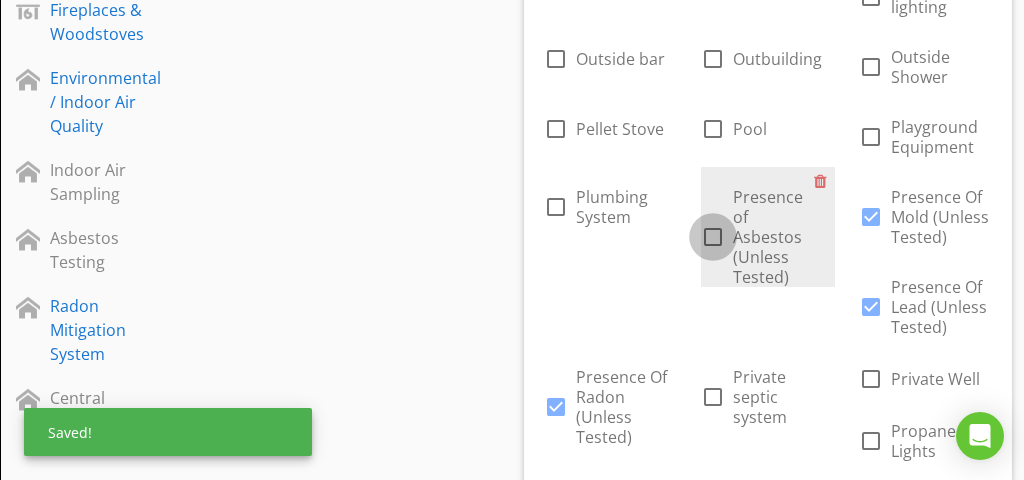click at bounding box center (713, 237) 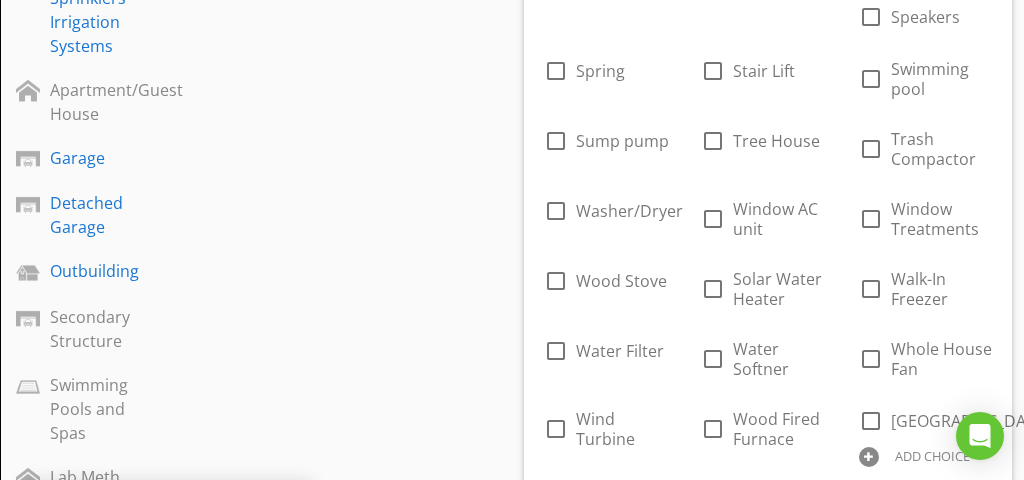 scroll, scrollTop: 2387, scrollLeft: 0, axis: vertical 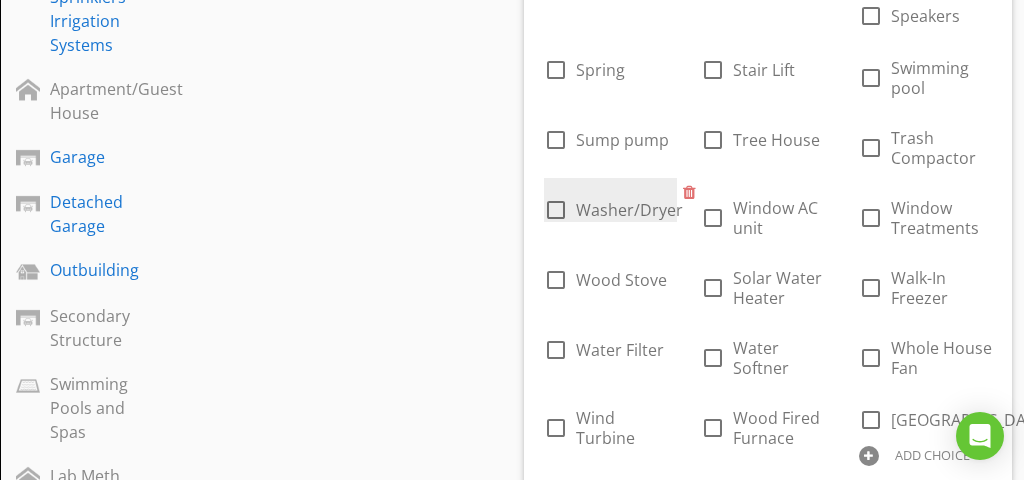 click at bounding box center [556, 210] 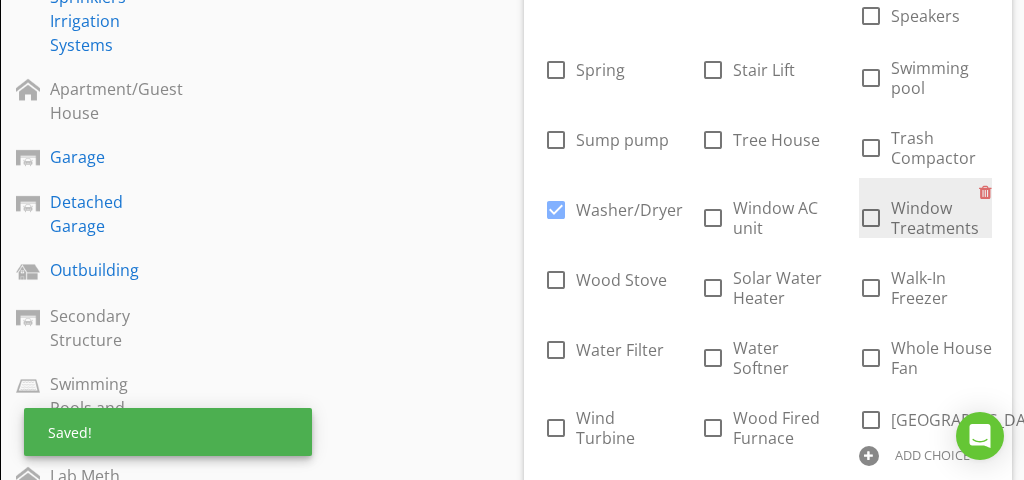 click on "Window Treatments" at bounding box center [935, 218] 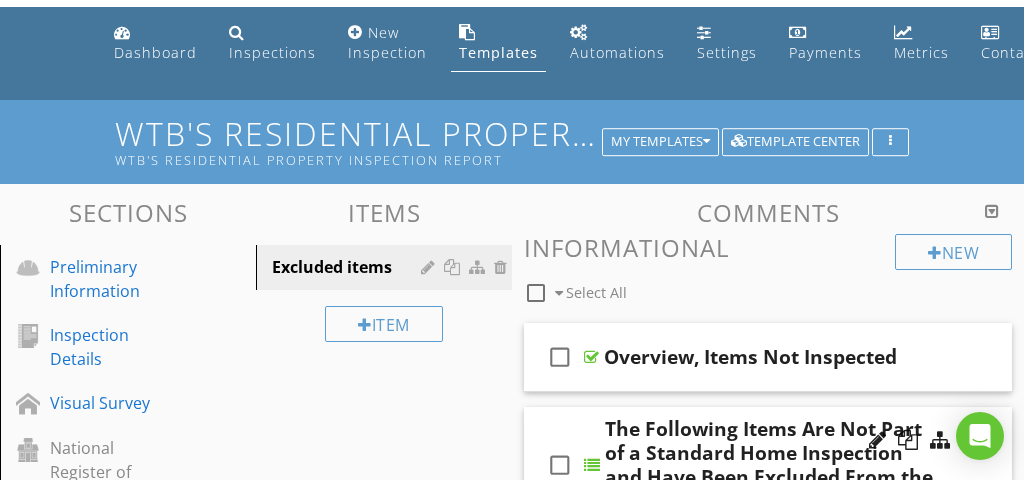 scroll, scrollTop: 0, scrollLeft: 0, axis: both 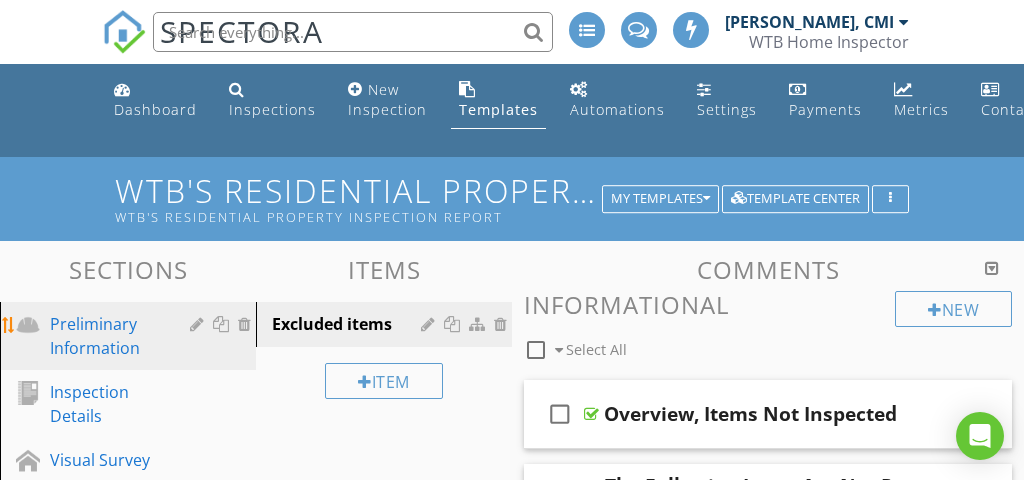 click on "Preliminary Information" at bounding box center (105, 336) 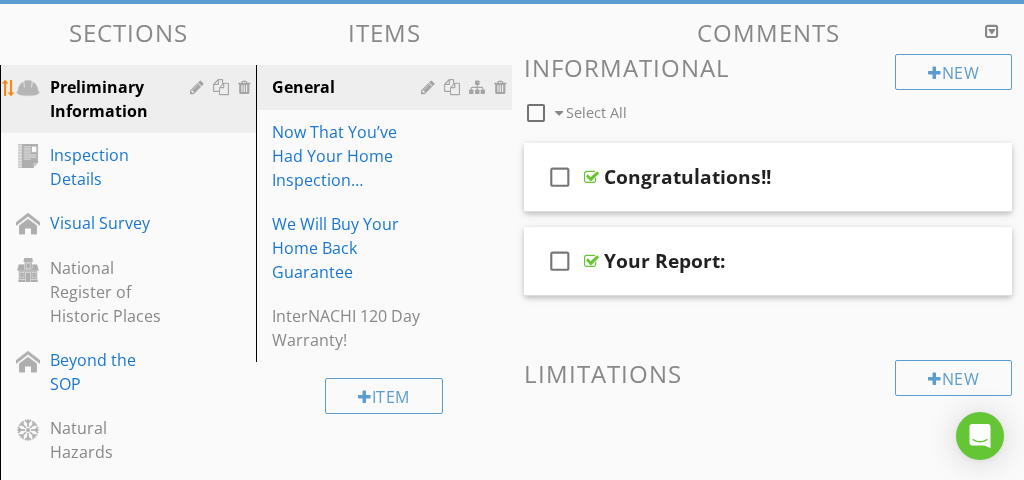 scroll, scrollTop: 239, scrollLeft: 0, axis: vertical 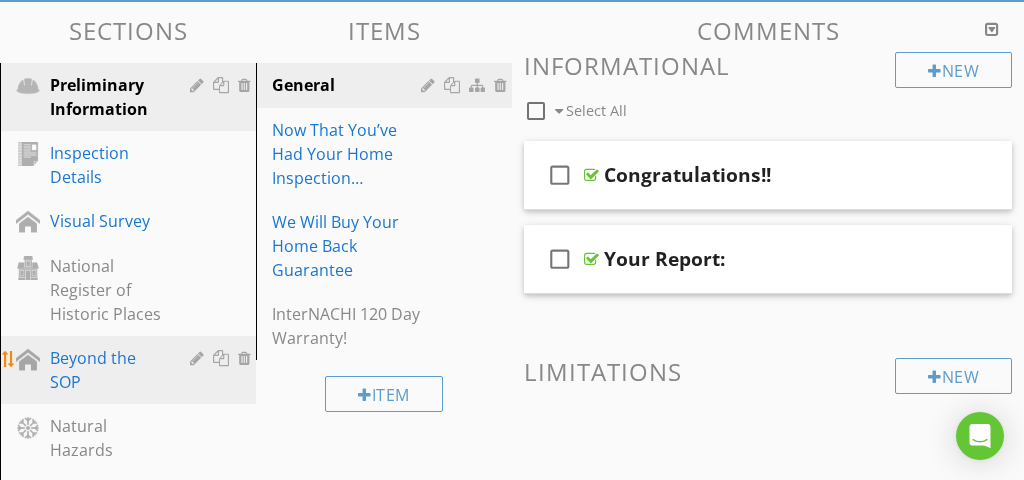 click on "Beyond the SOP" at bounding box center (105, 370) 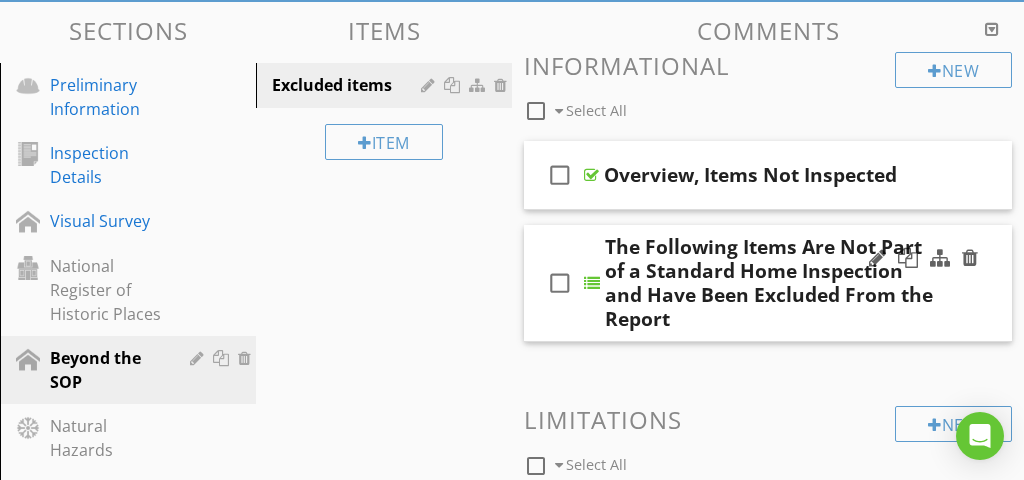 click on "check_box_outline_blank
The Following Items Are Not Part of a Standard Home Inspection and Have Been Excluded From the Report" at bounding box center (768, 283) 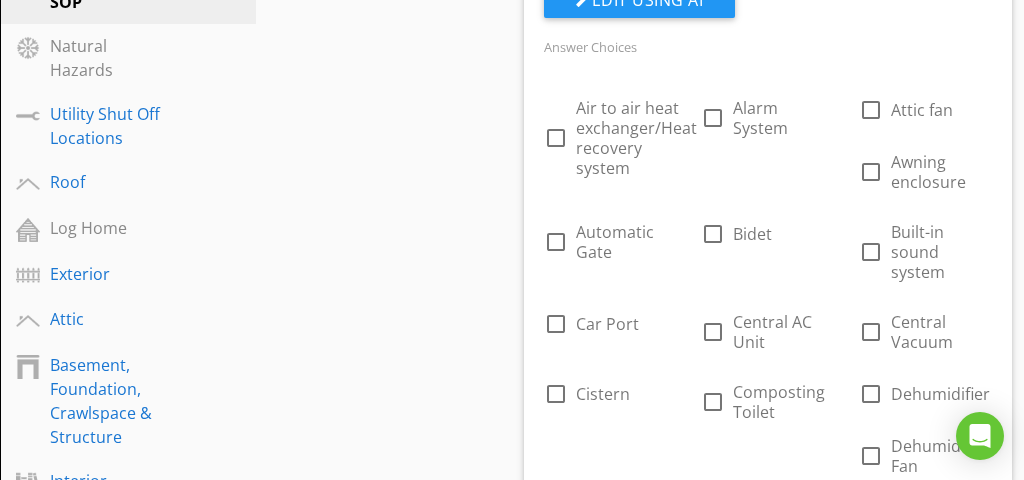 scroll, scrollTop: 0, scrollLeft: 0, axis: both 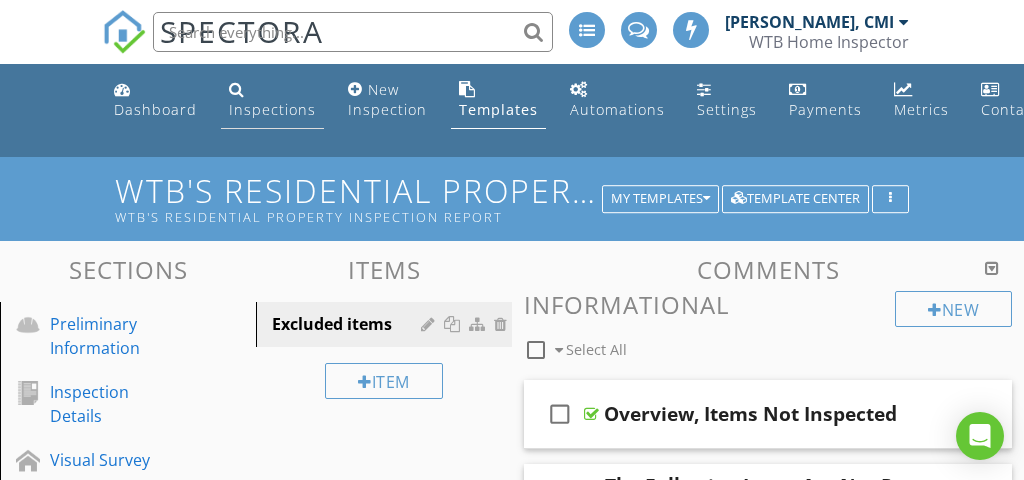 click on "Inspections" at bounding box center [272, 100] 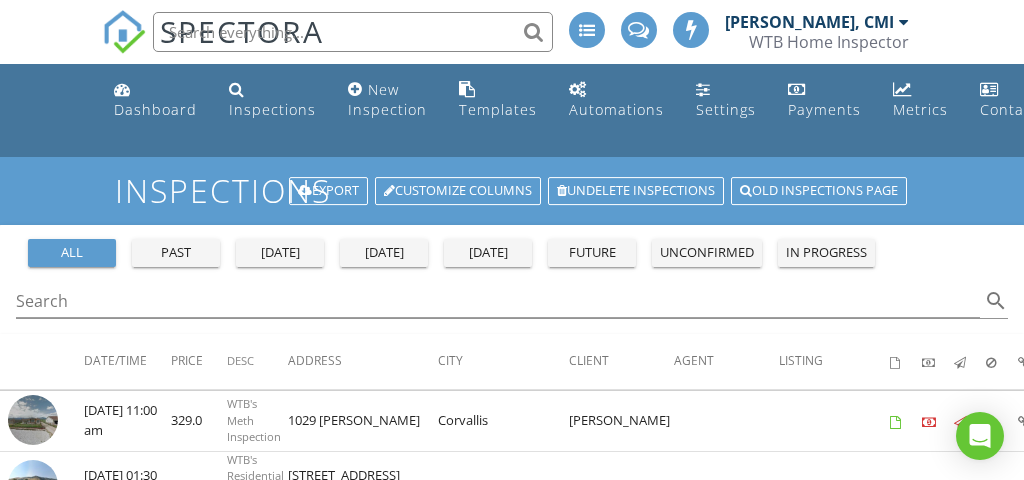 scroll, scrollTop: 0, scrollLeft: 0, axis: both 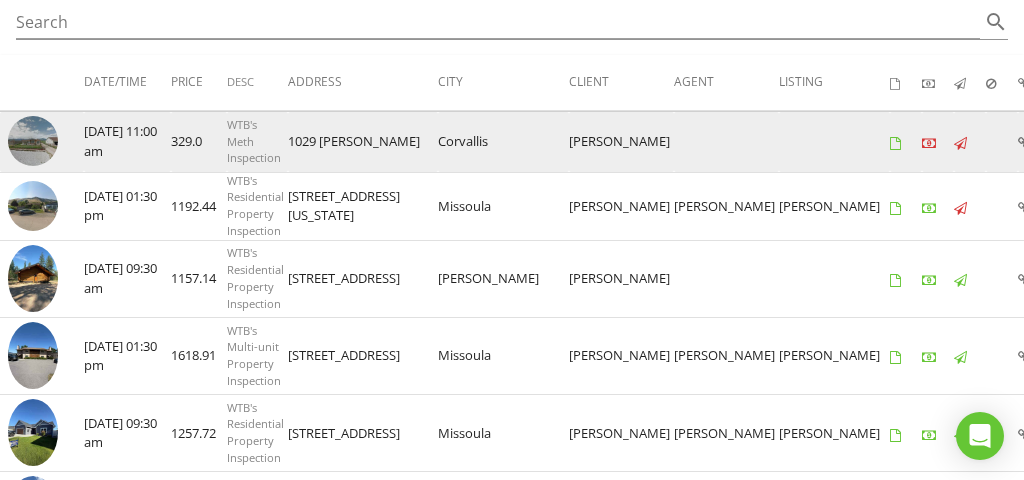 click at bounding box center (33, 141) 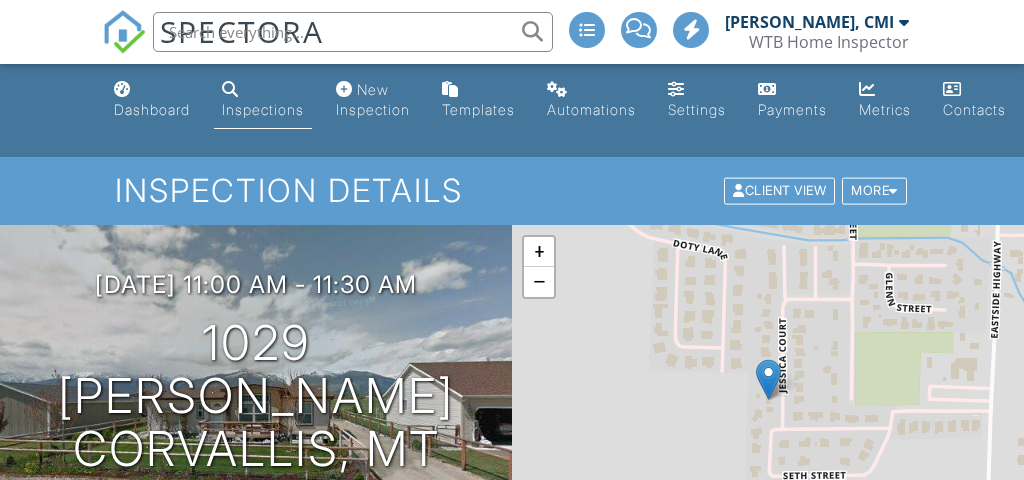 scroll, scrollTop: 0, scrollLeft: 0, axis: both 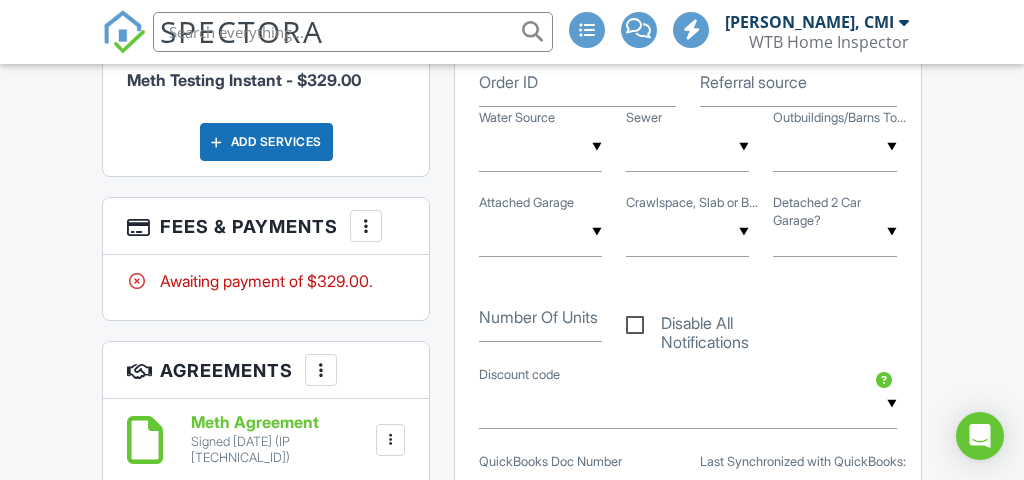 click at bounding box center [366, 226] 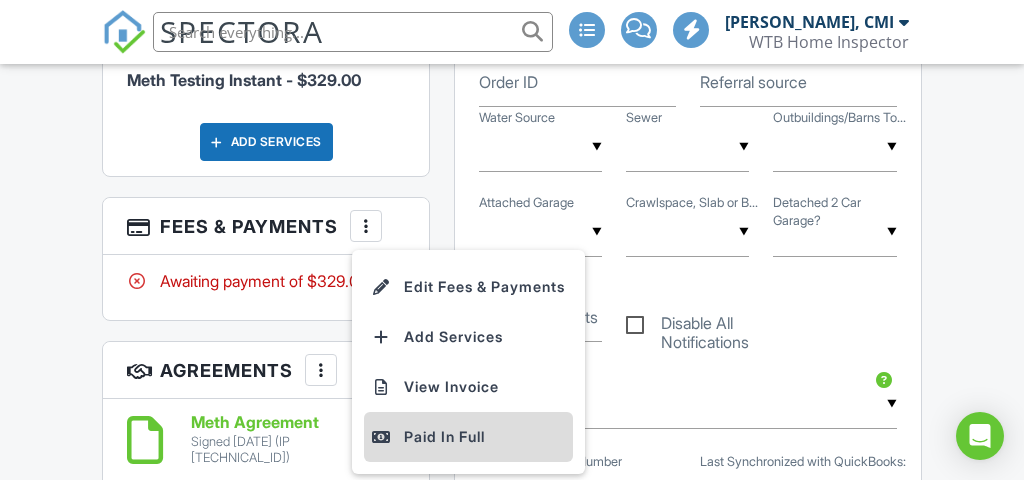 click on "Paid In Full" at bounding box center [468, 437] 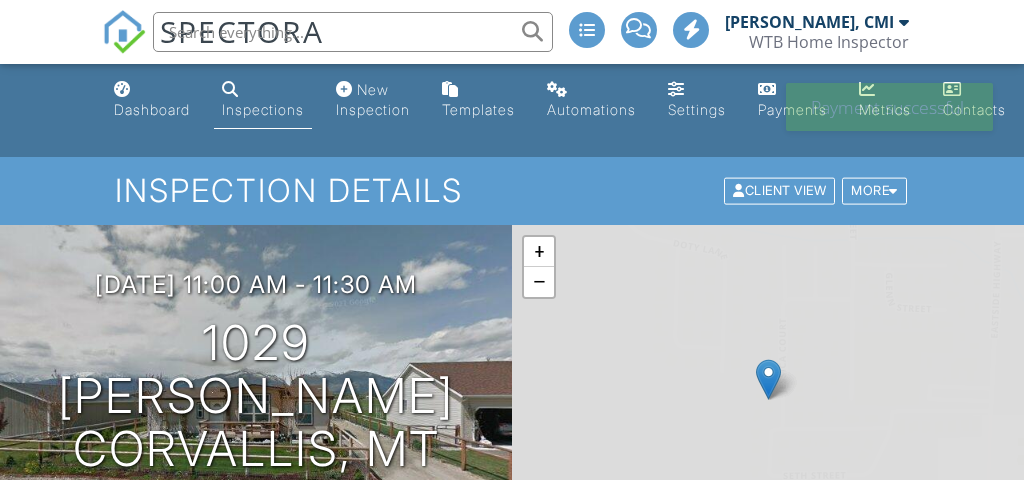 scroll, scrollTop: 0, scrollLeft: 0, axis: both 